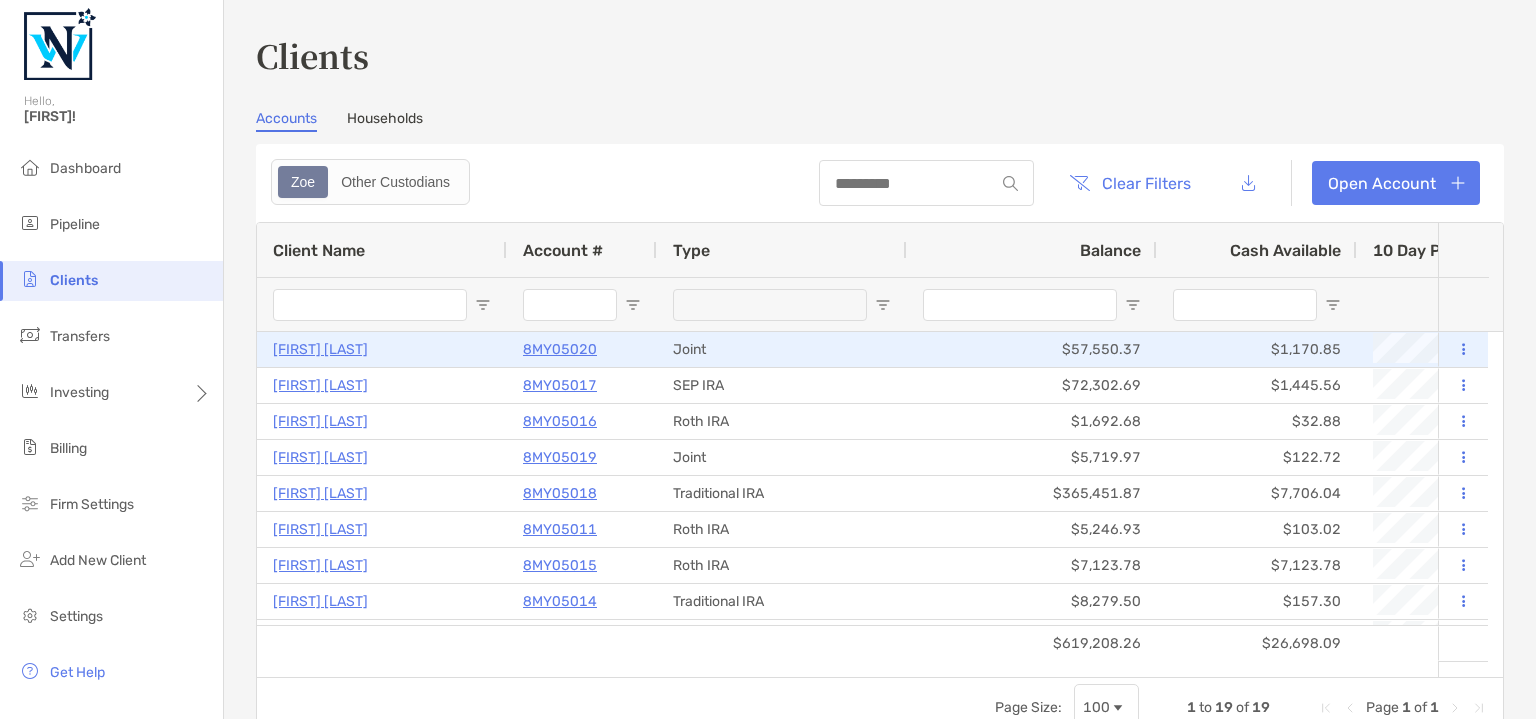 scroll, scrollTop: 0, scrollLeft: 0, axis: both 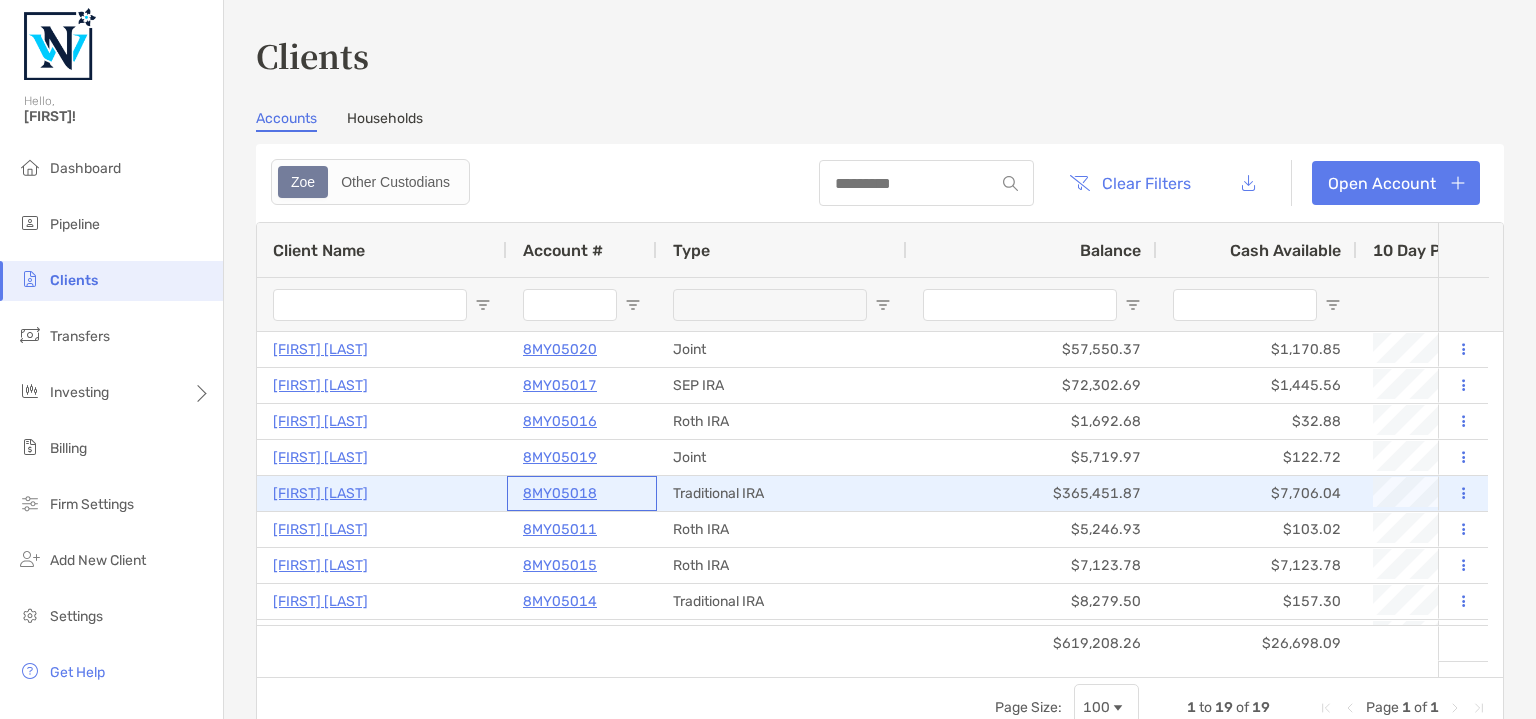 click on "8MY05018" at bounding box center (560, 493) 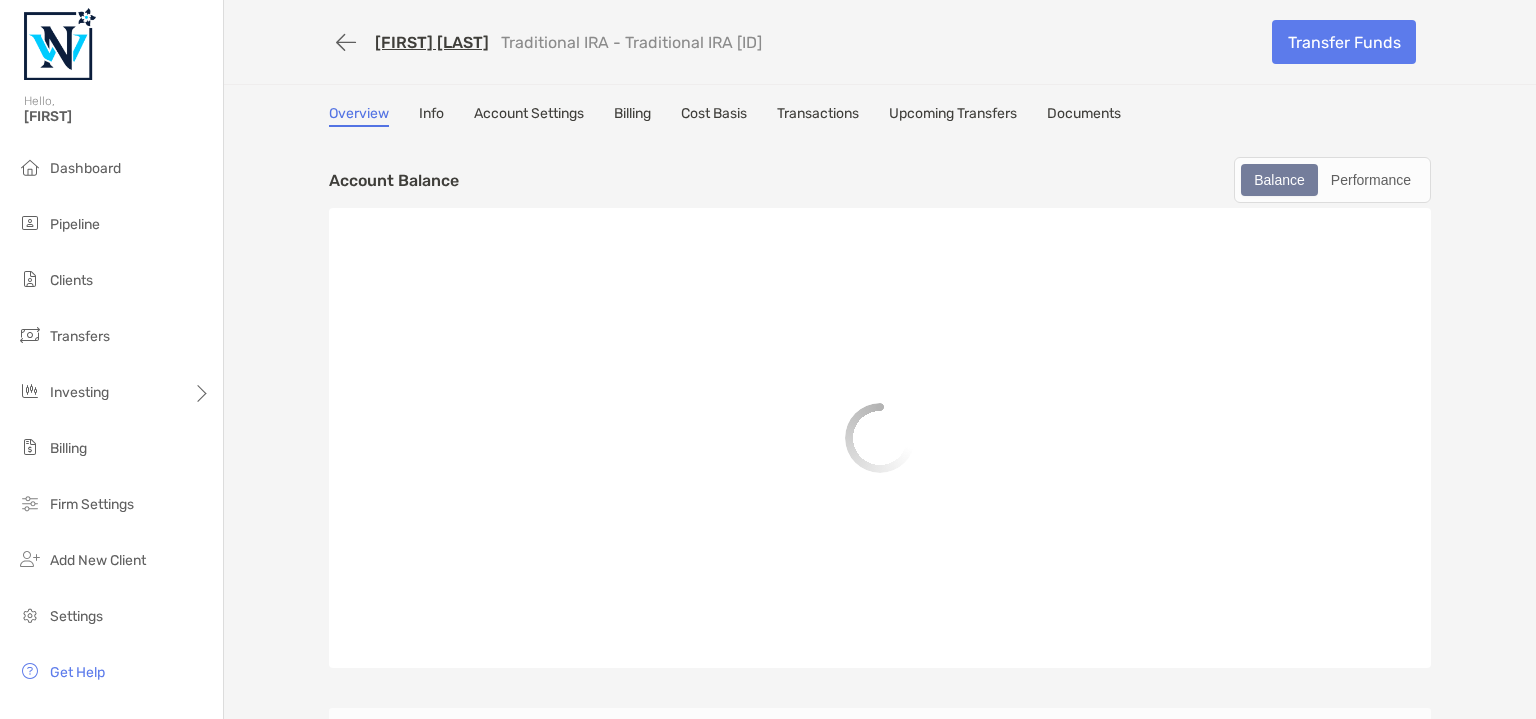 scroll, scrollTop: 0, scrollLeft: 0, axis: both 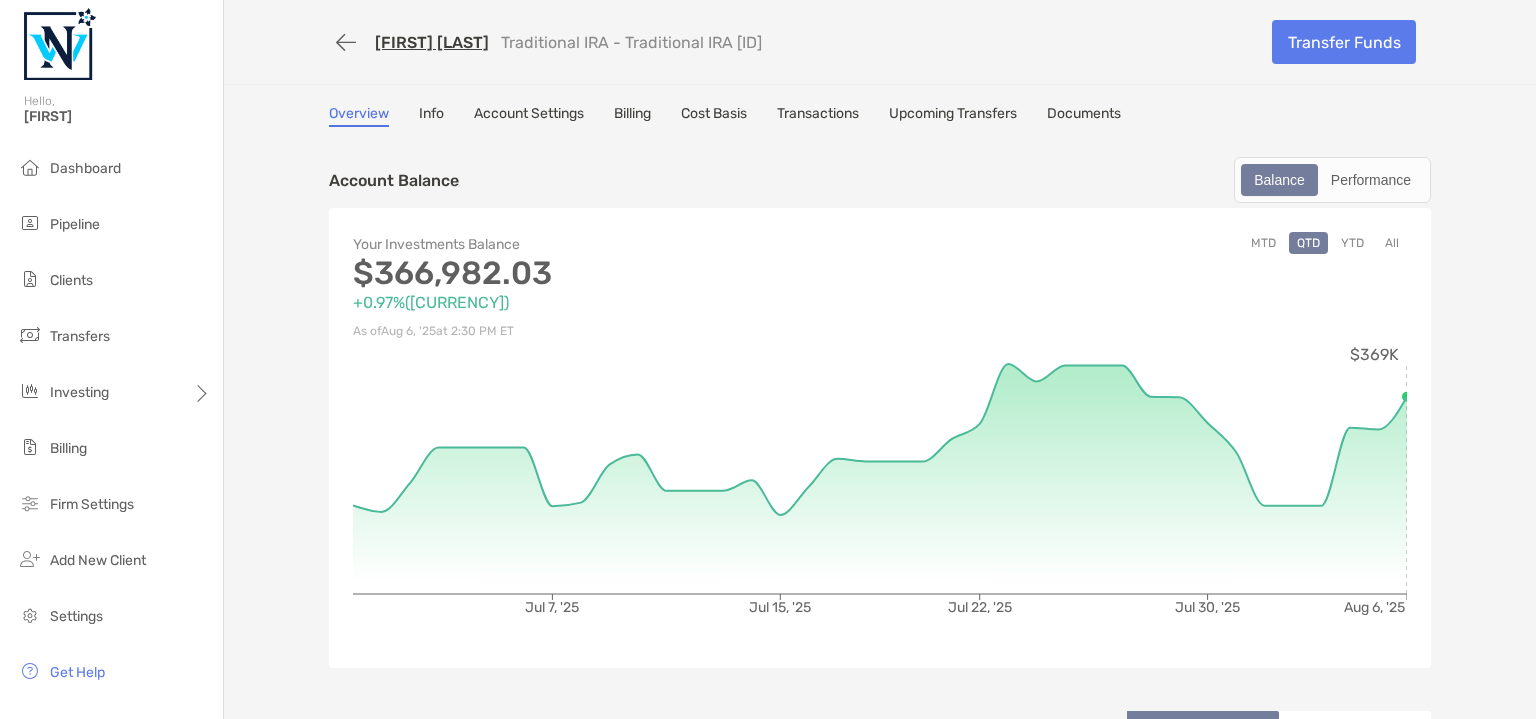 click on "Account Settings" at bounding box center [529, 116] 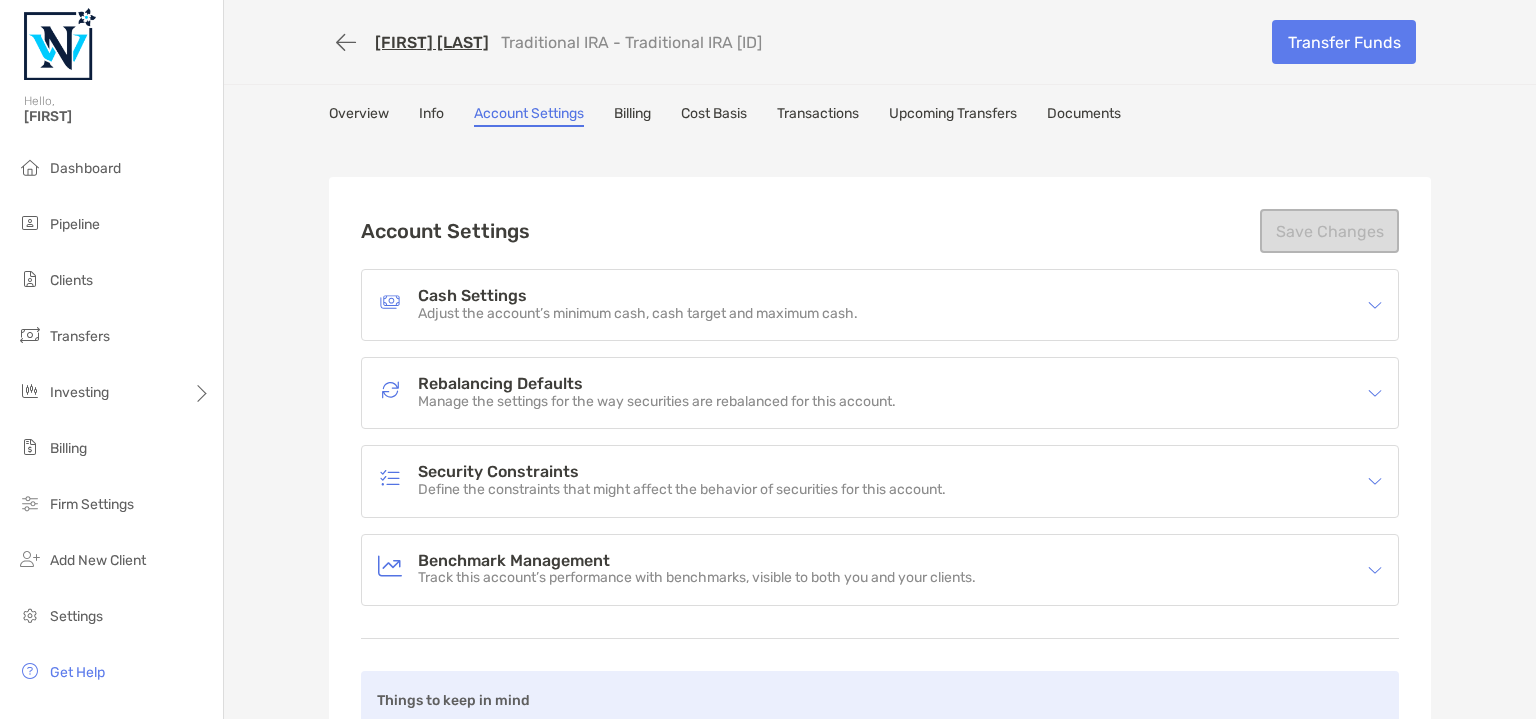 click on "Cash Settings" at bounding box center (638, 296) 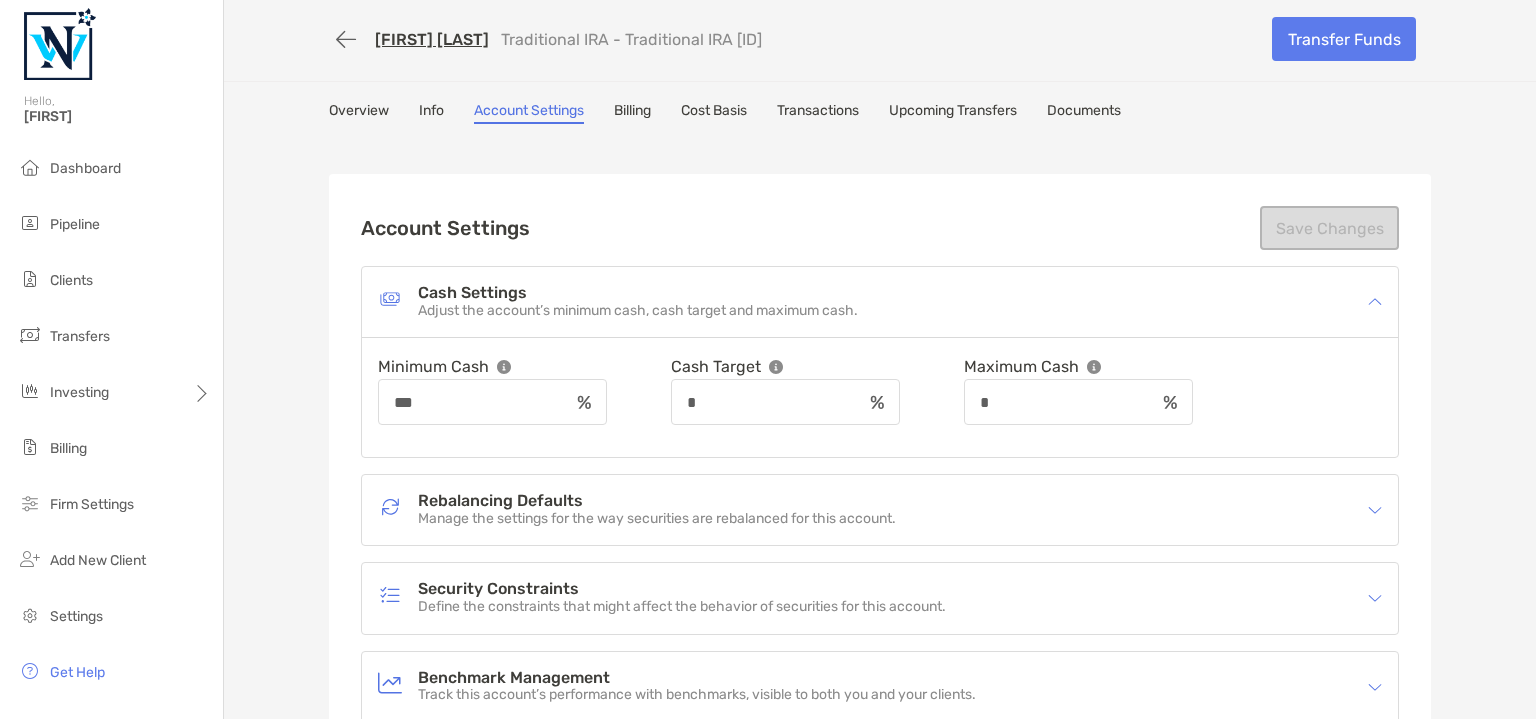 scroll, scrollTop: 0, scrollLeft: 0, axis: both 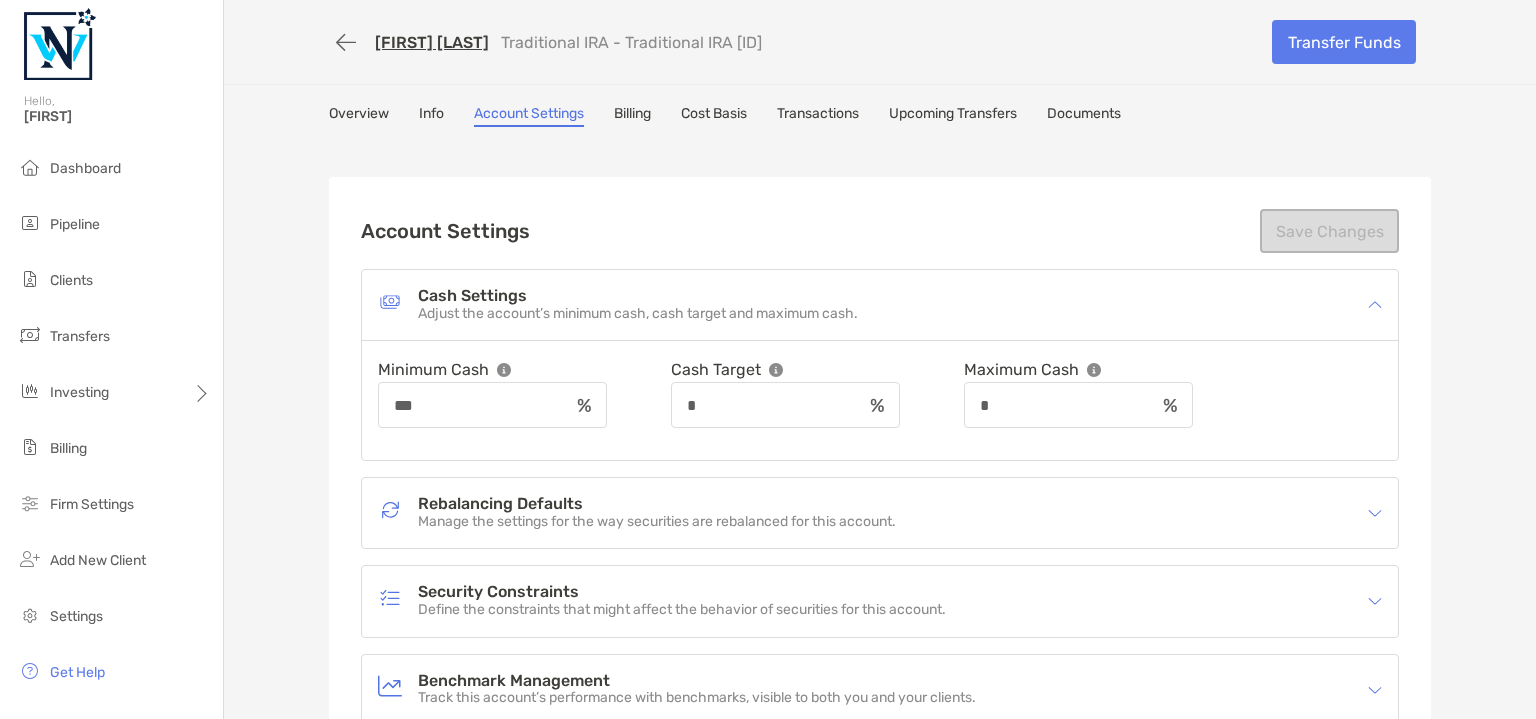 click on "Manage the settings for the way securities are rebalanced for this account." at bounding box center (657, 522) 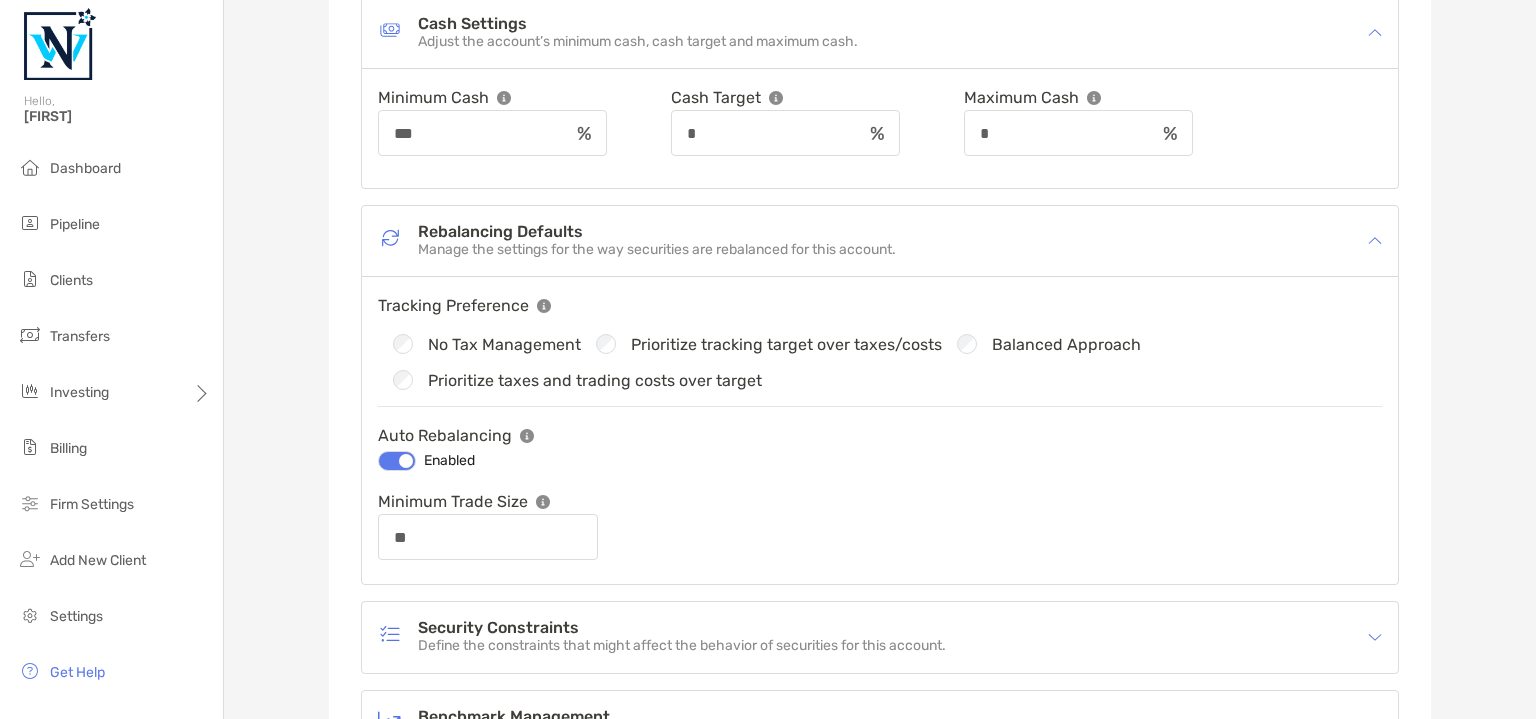 scroll, scrollTop: 0, scrollLeft: 0, axis: both 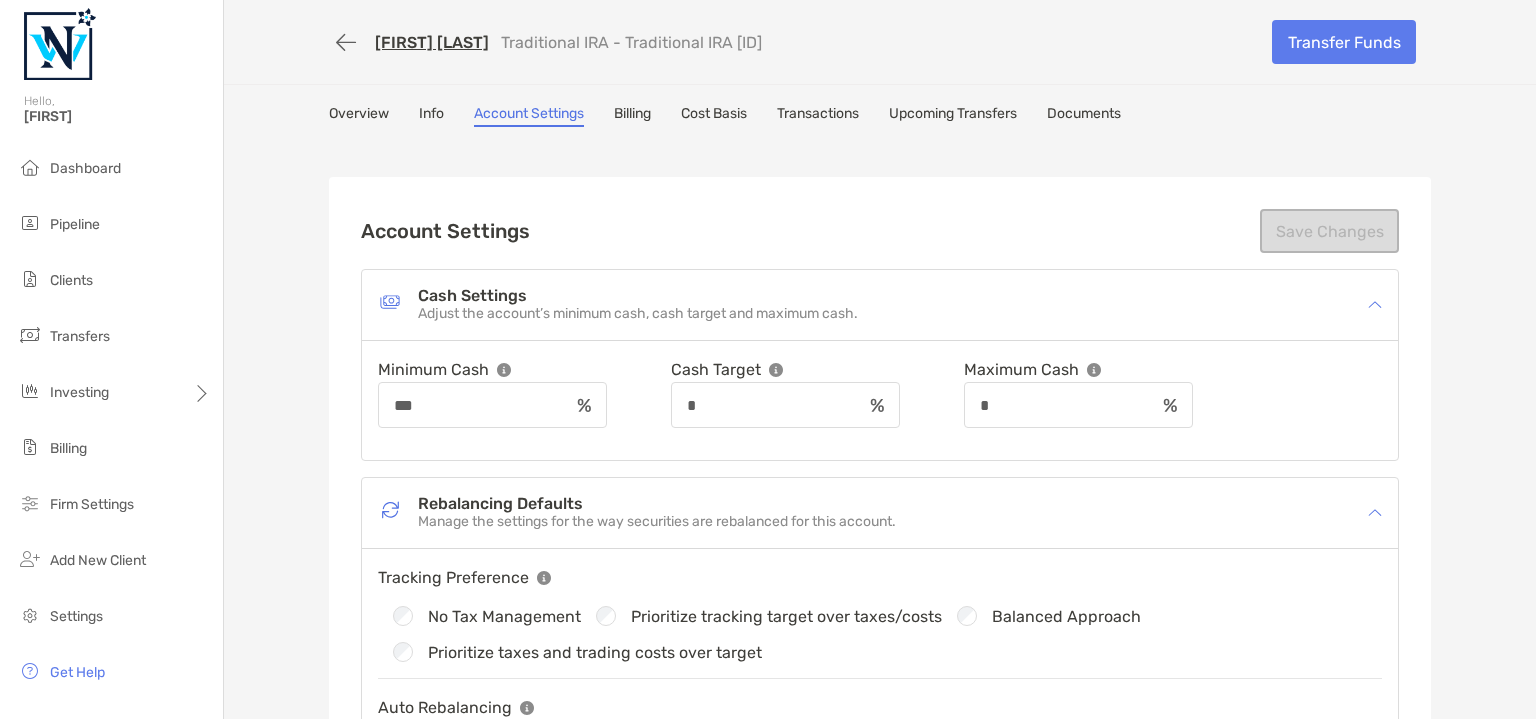 click on "Todd Lawrence" at bounding box center (432, 42) 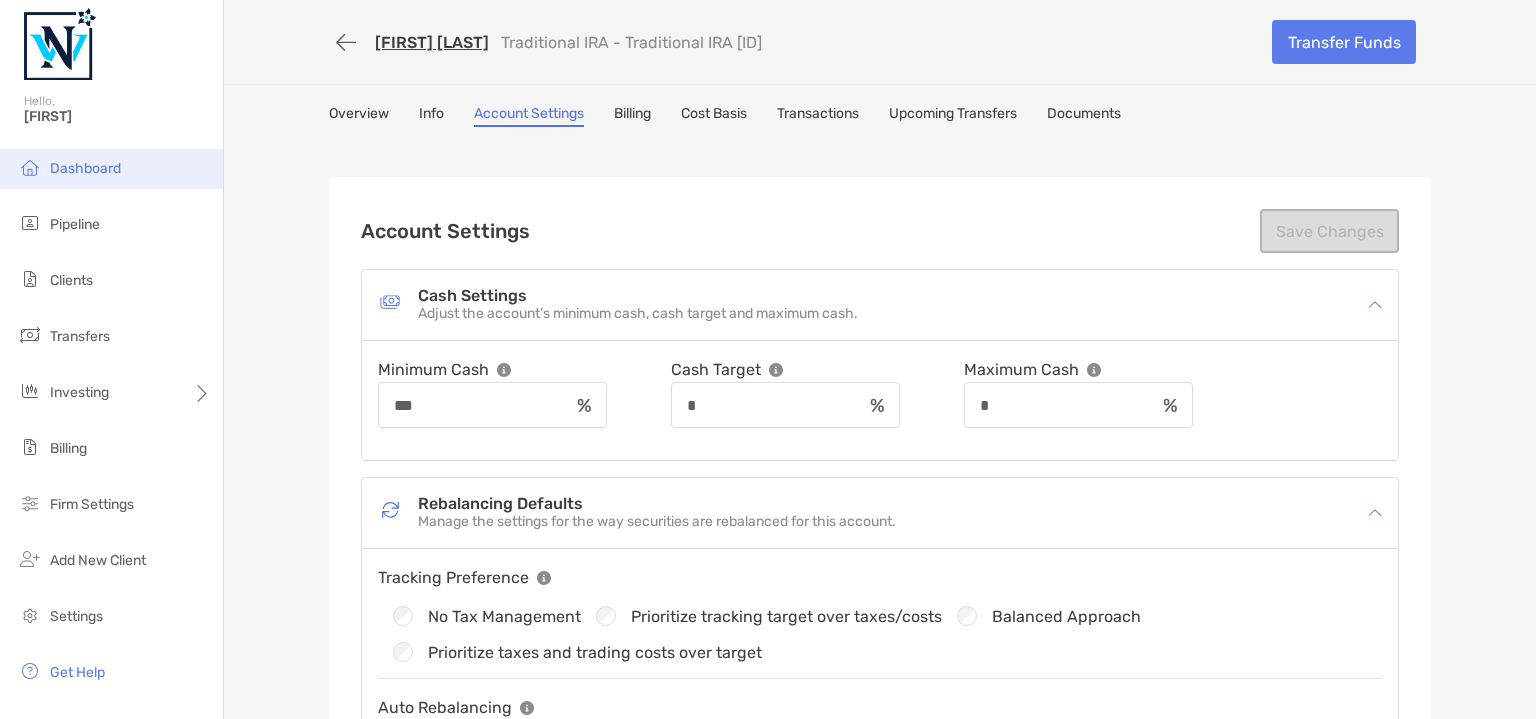 click on "Dashboard" at bounding box center (85, 168) 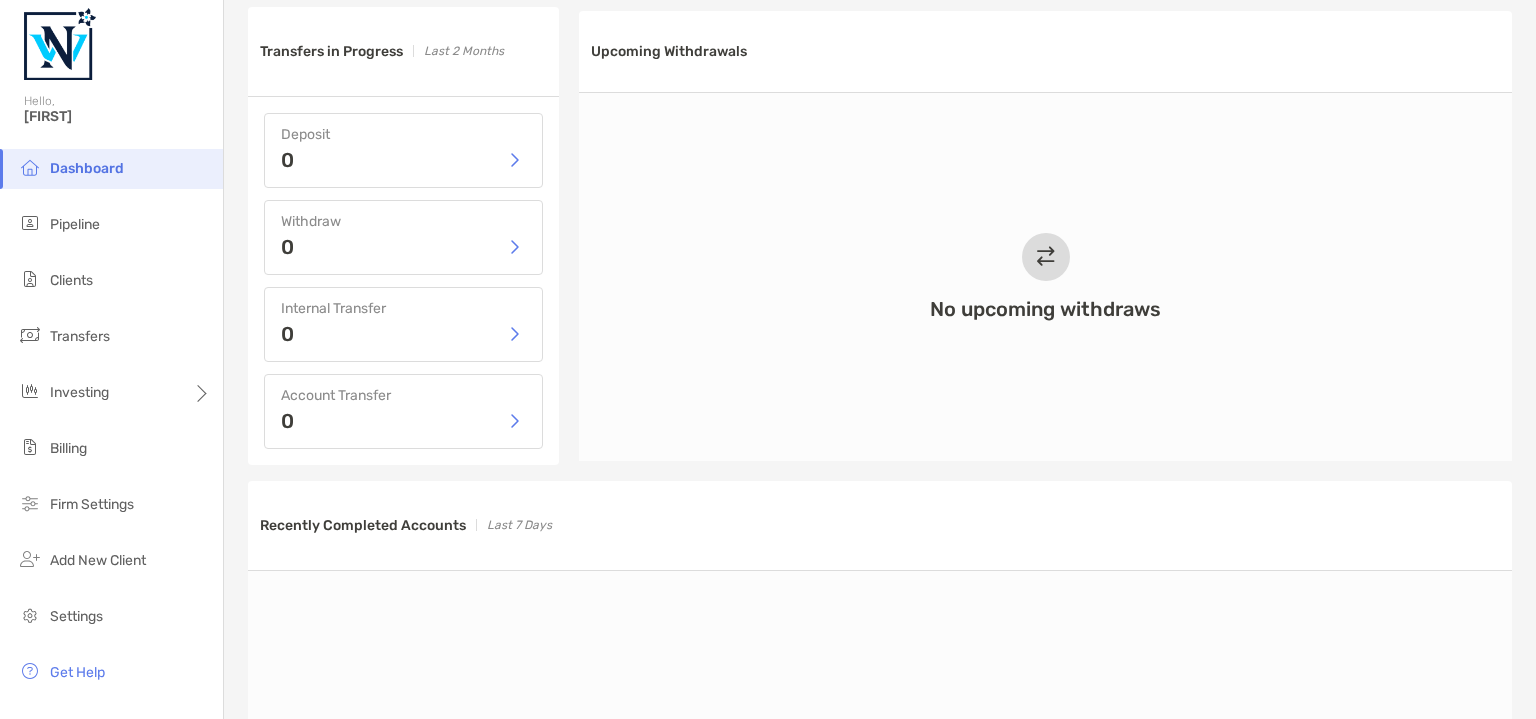 scroll, scrollTop: 930, scrollLeft: 0, axis: vertical 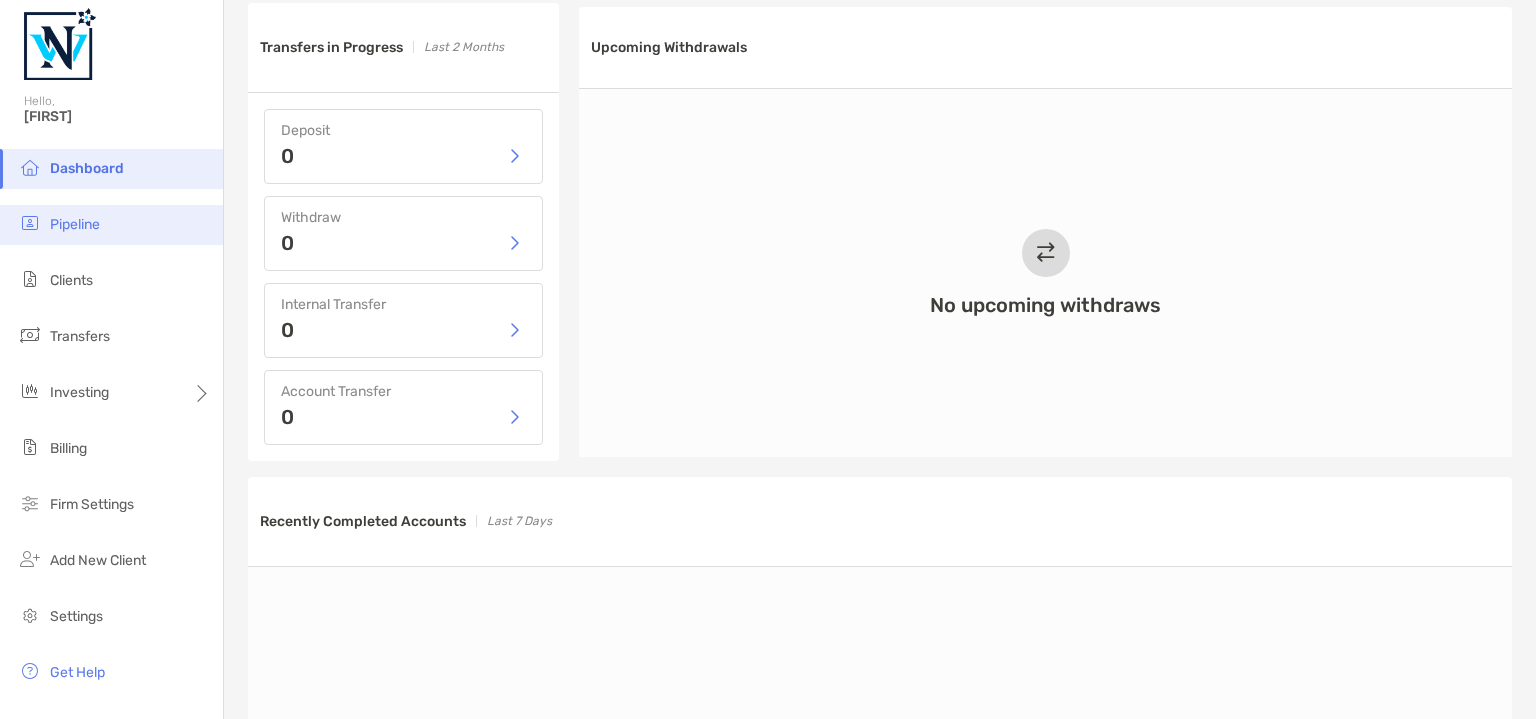 click on "Pipeline" at bounding box center [75, 224] 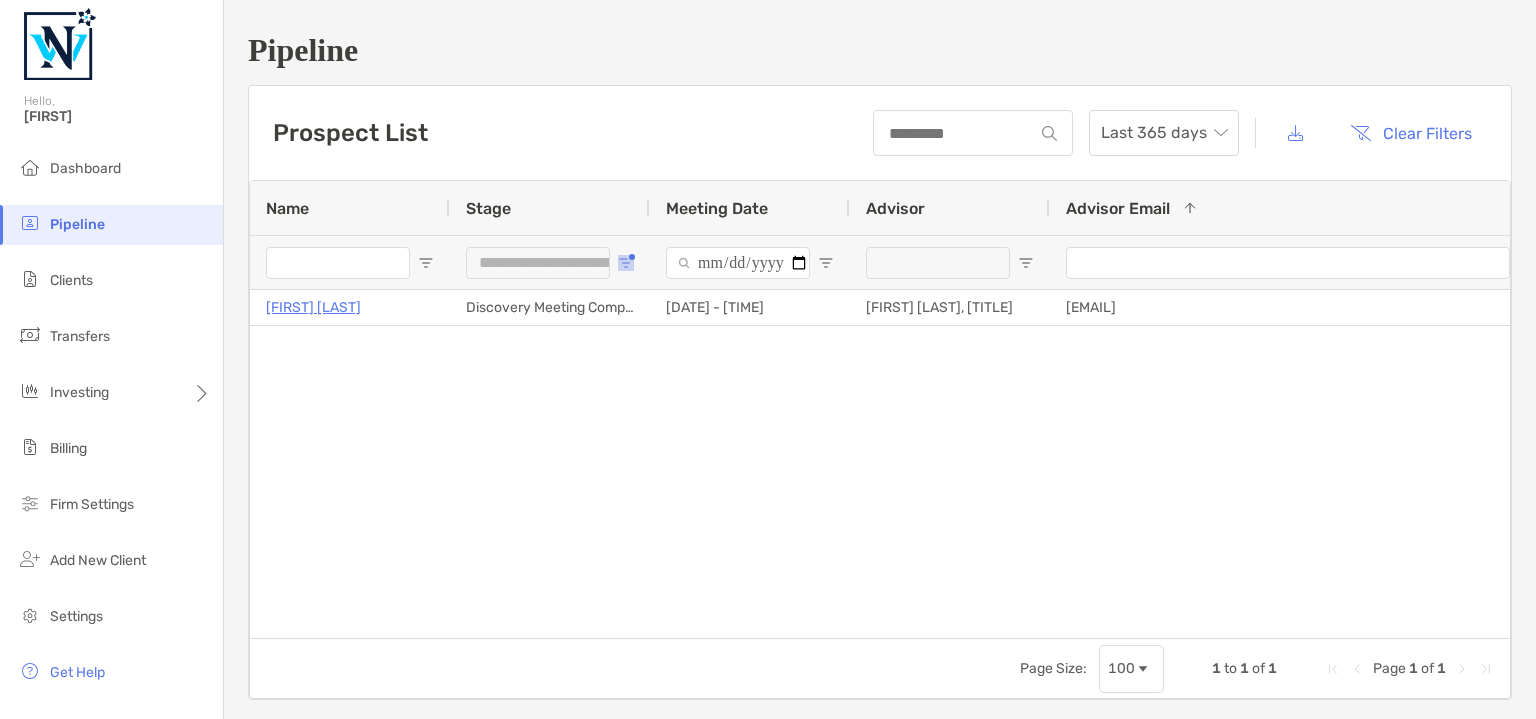 click at bounding box center [626, 263] 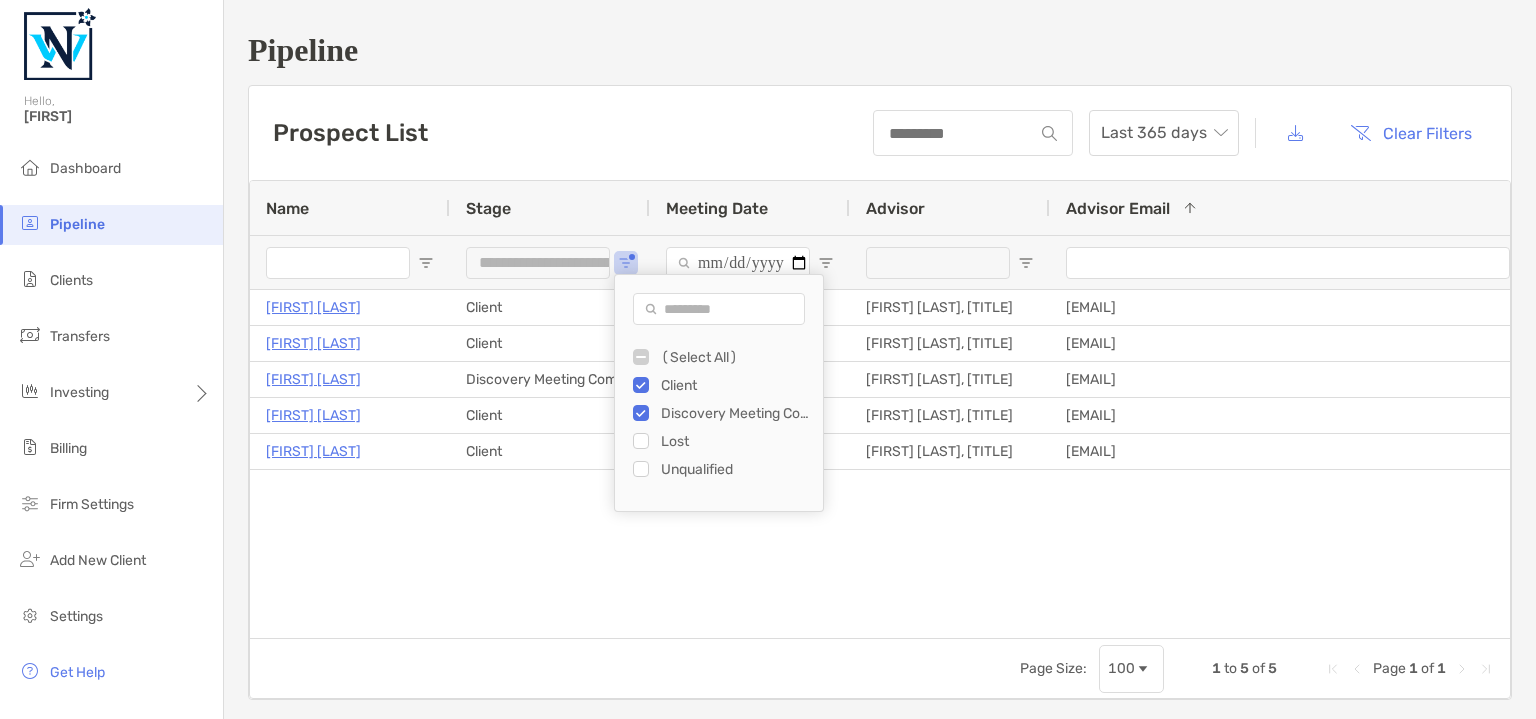 type on "**********" 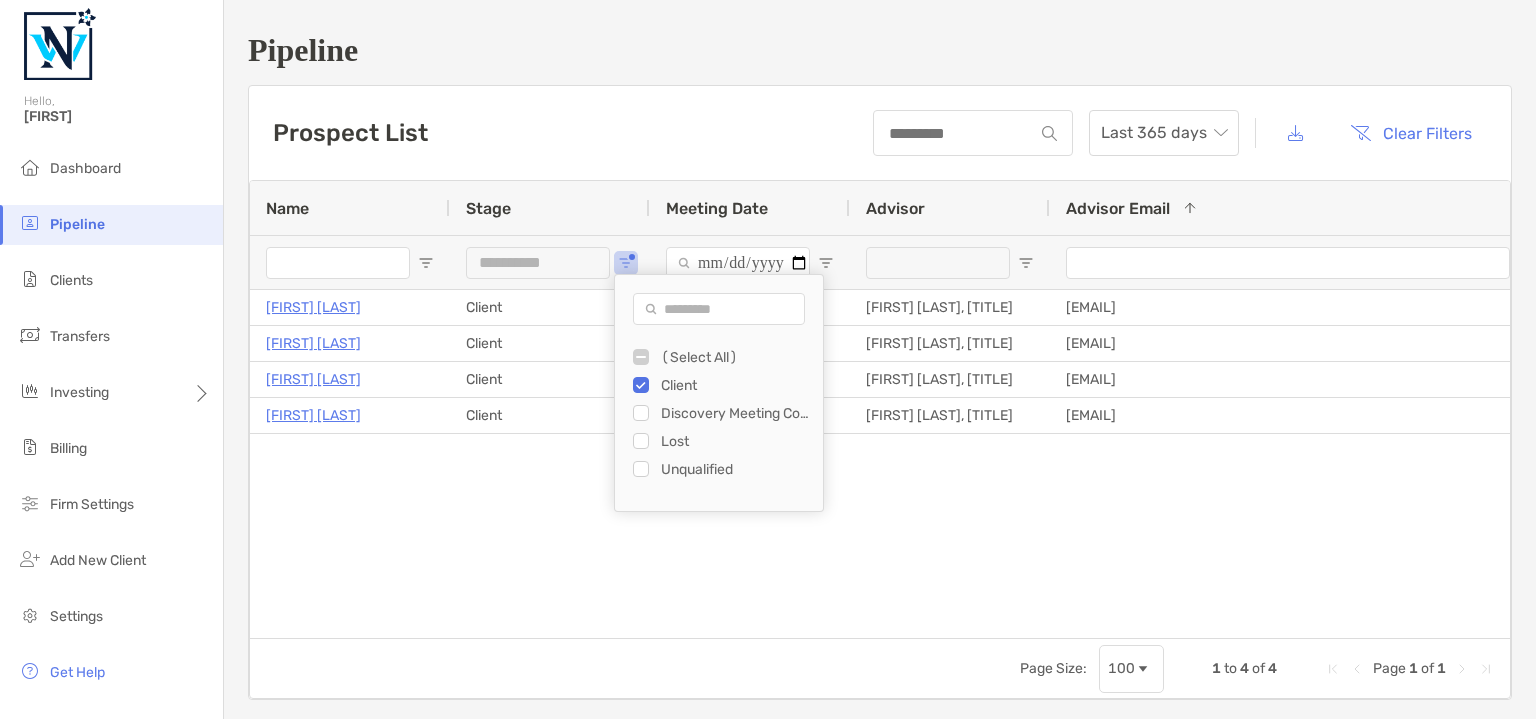click on "Prospect List Last 365 days Clear Filters" at bounding box center (880, 133) 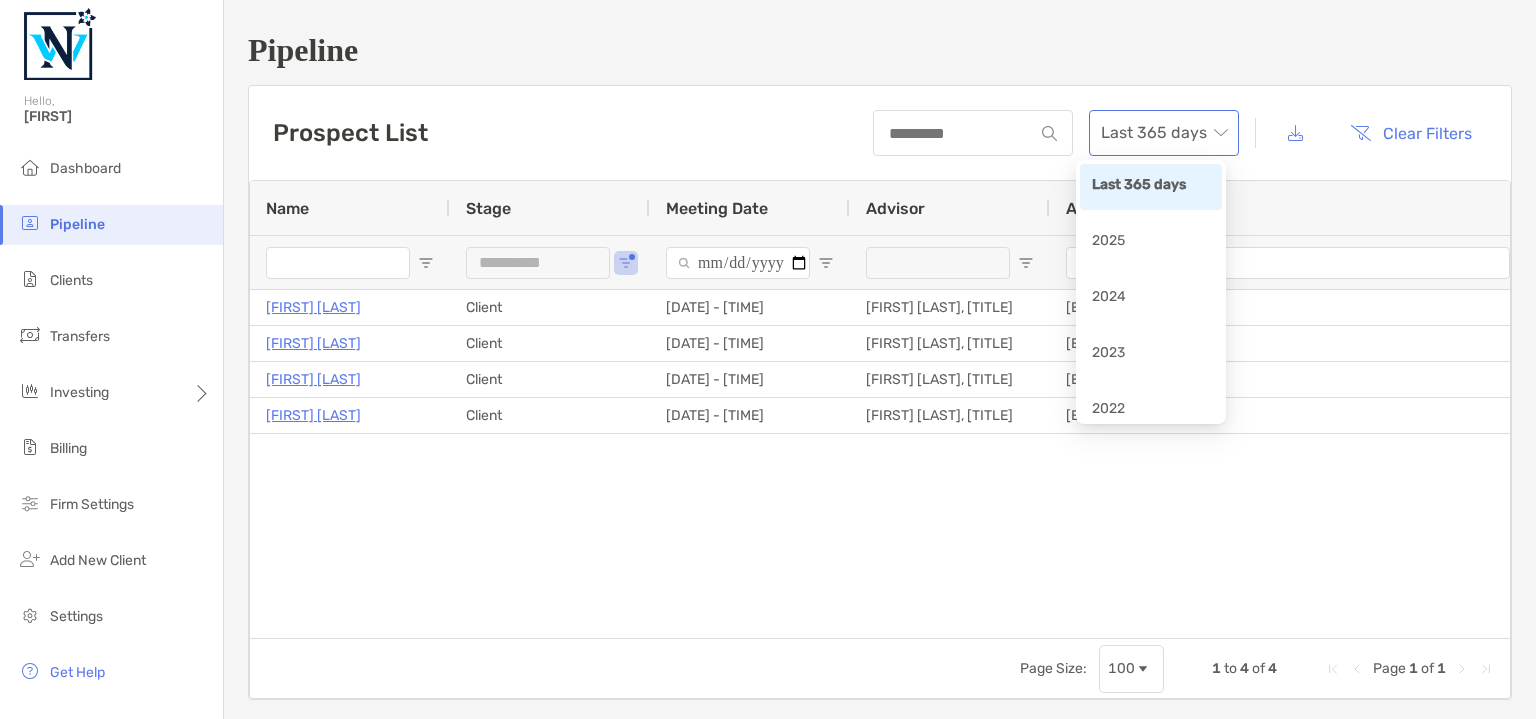 click on "Last 365 days" at bounding box center (1164, 133) 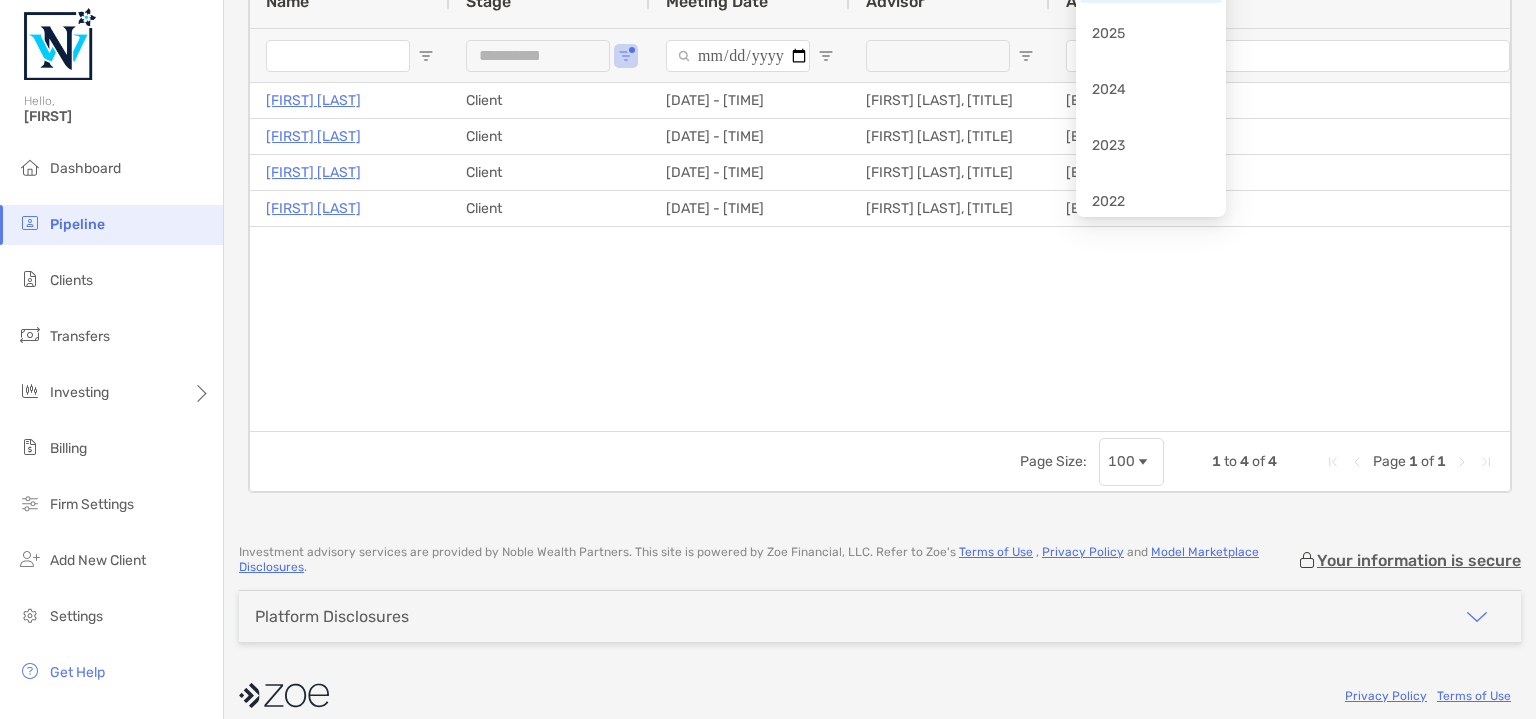 scroll, scrollTop: 226, scrollLeft: 0, axis: vertical 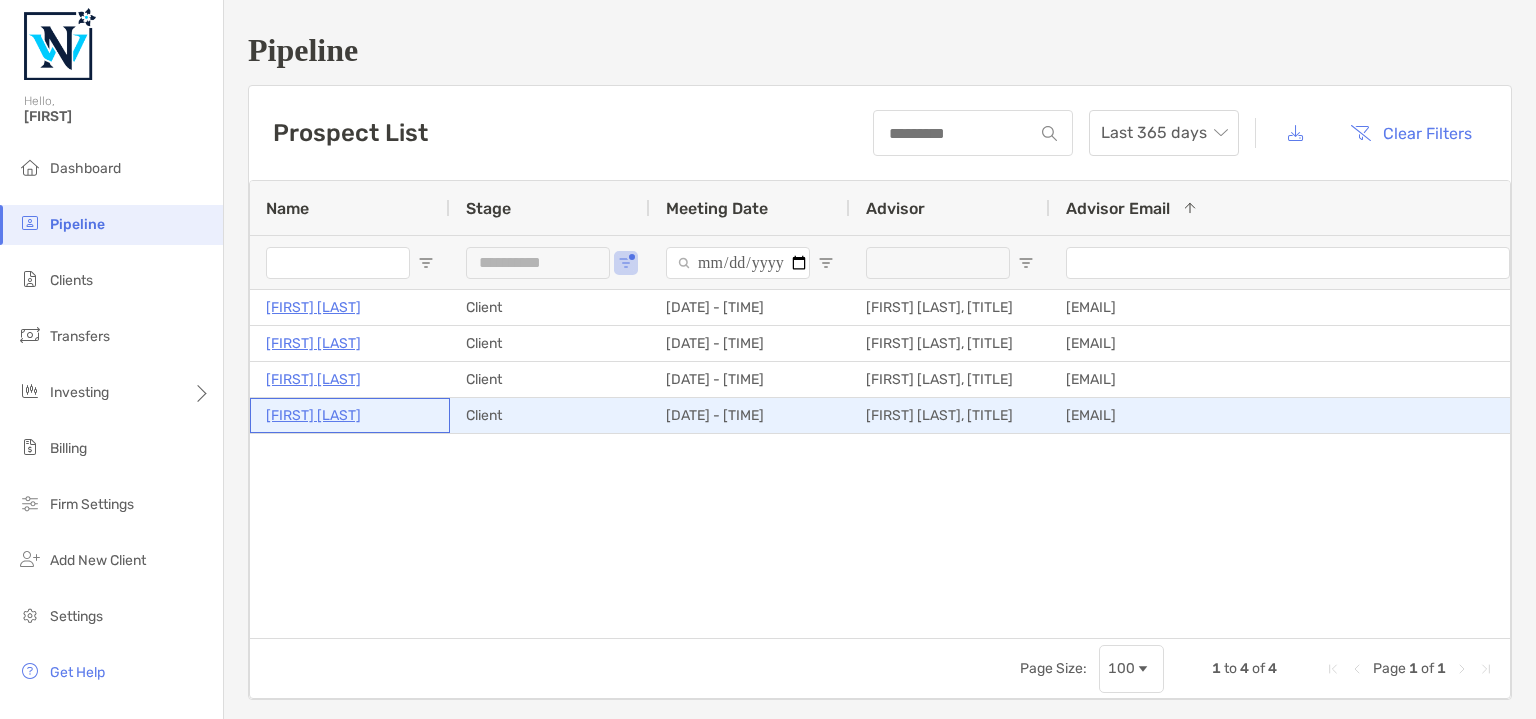 click on "Brian Hollomon" at bounding box center (313, 415) 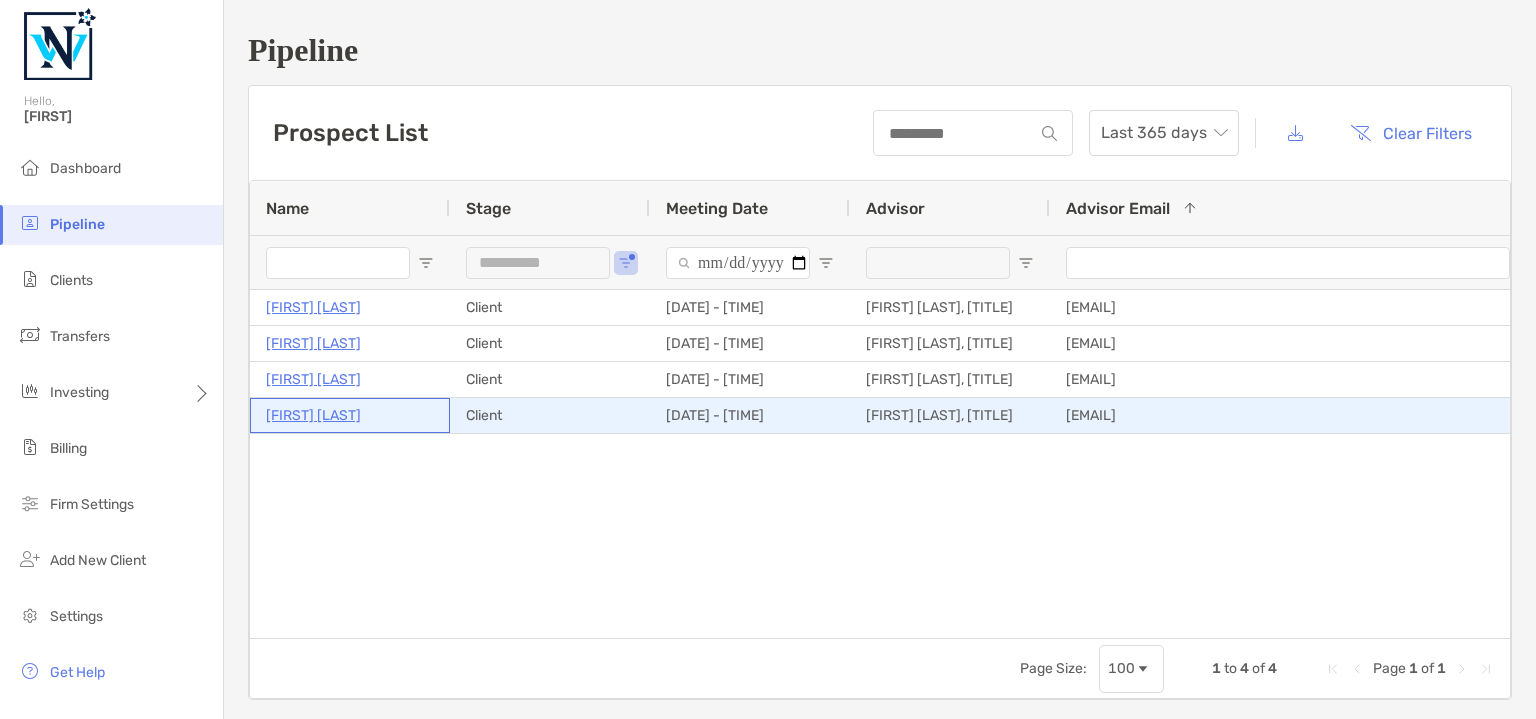 click on "Brian Hollomon" at bounding box center (313, 415) 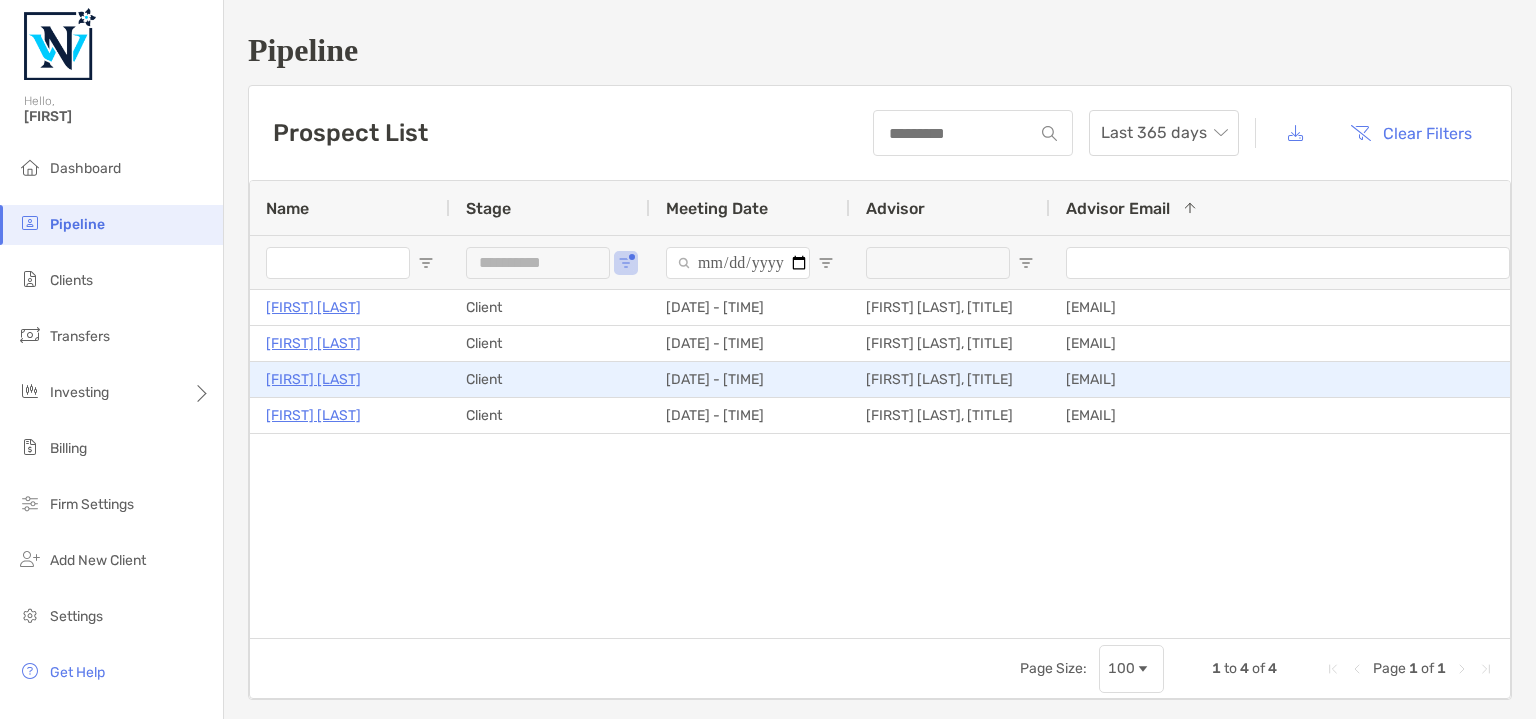 click on "Tom Mainwaring" at bounding box center [313, 379] 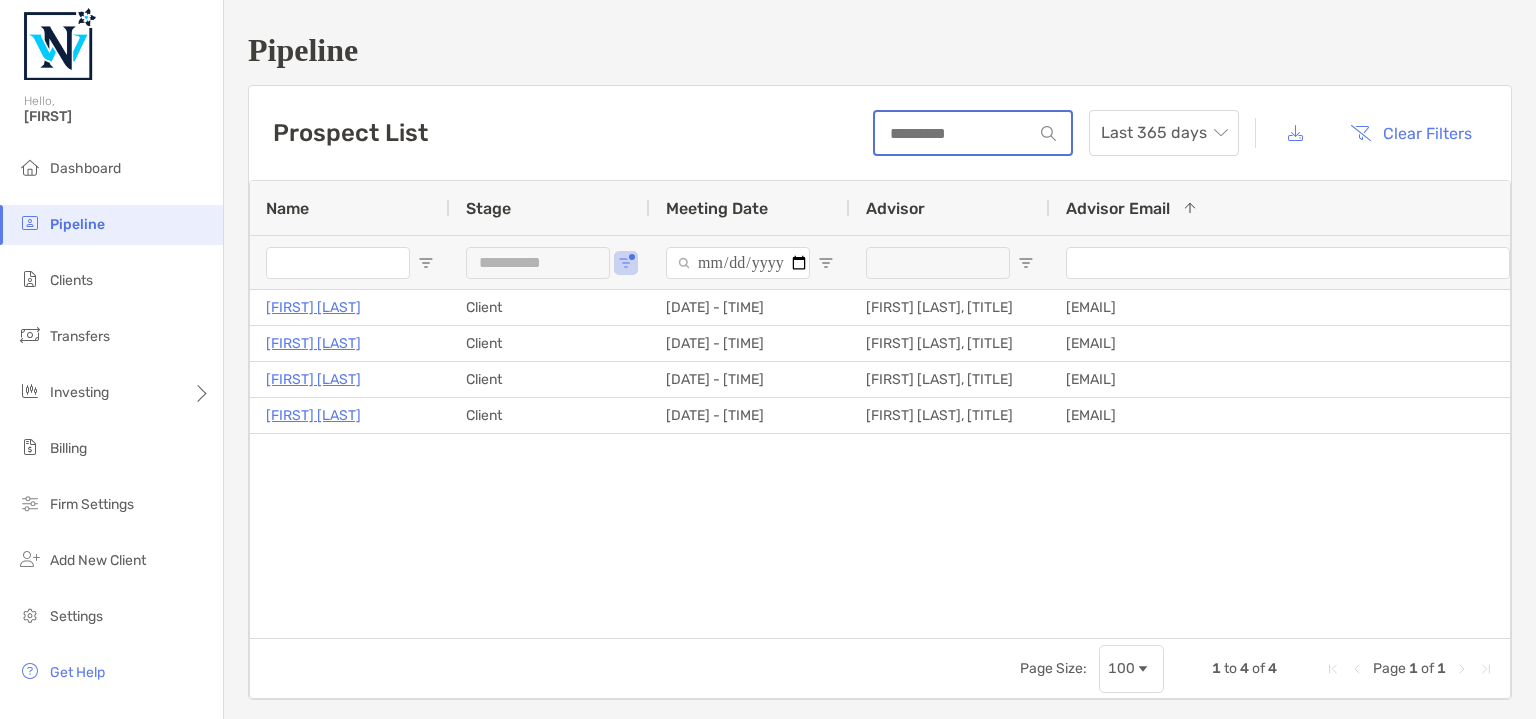 click at bounding box center (954, 133) 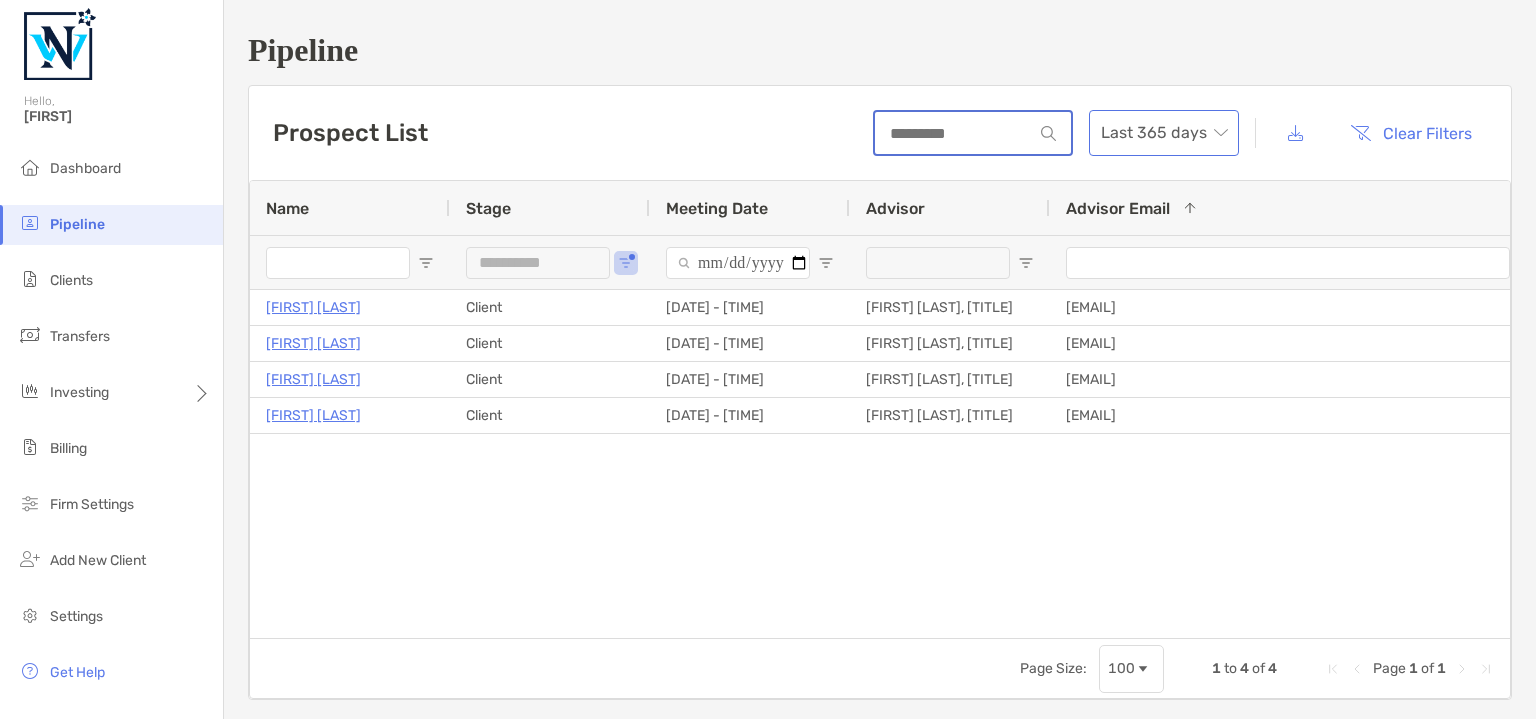 click on "Last 365 days" at bounding box center (1164, 133) 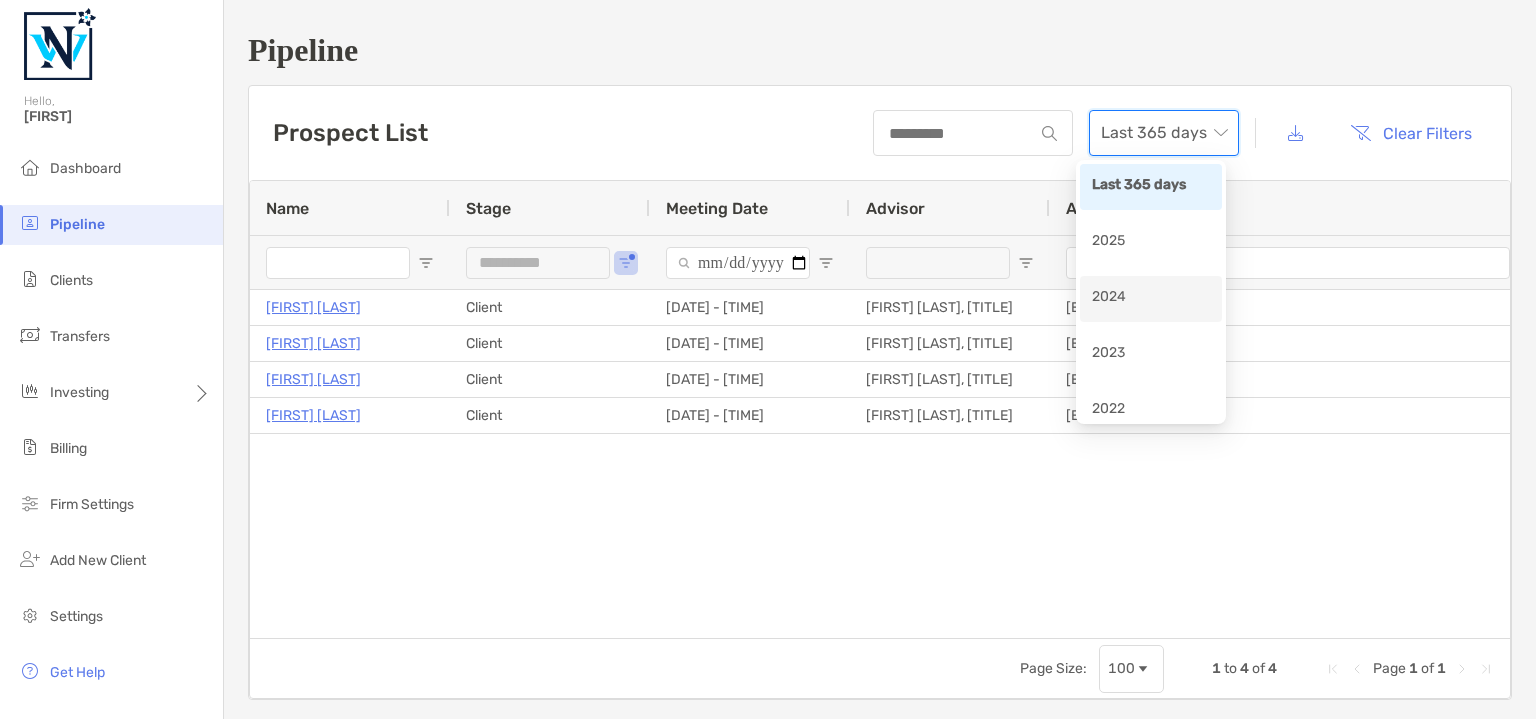 click on "2024" at bounding box center (1151, 298) 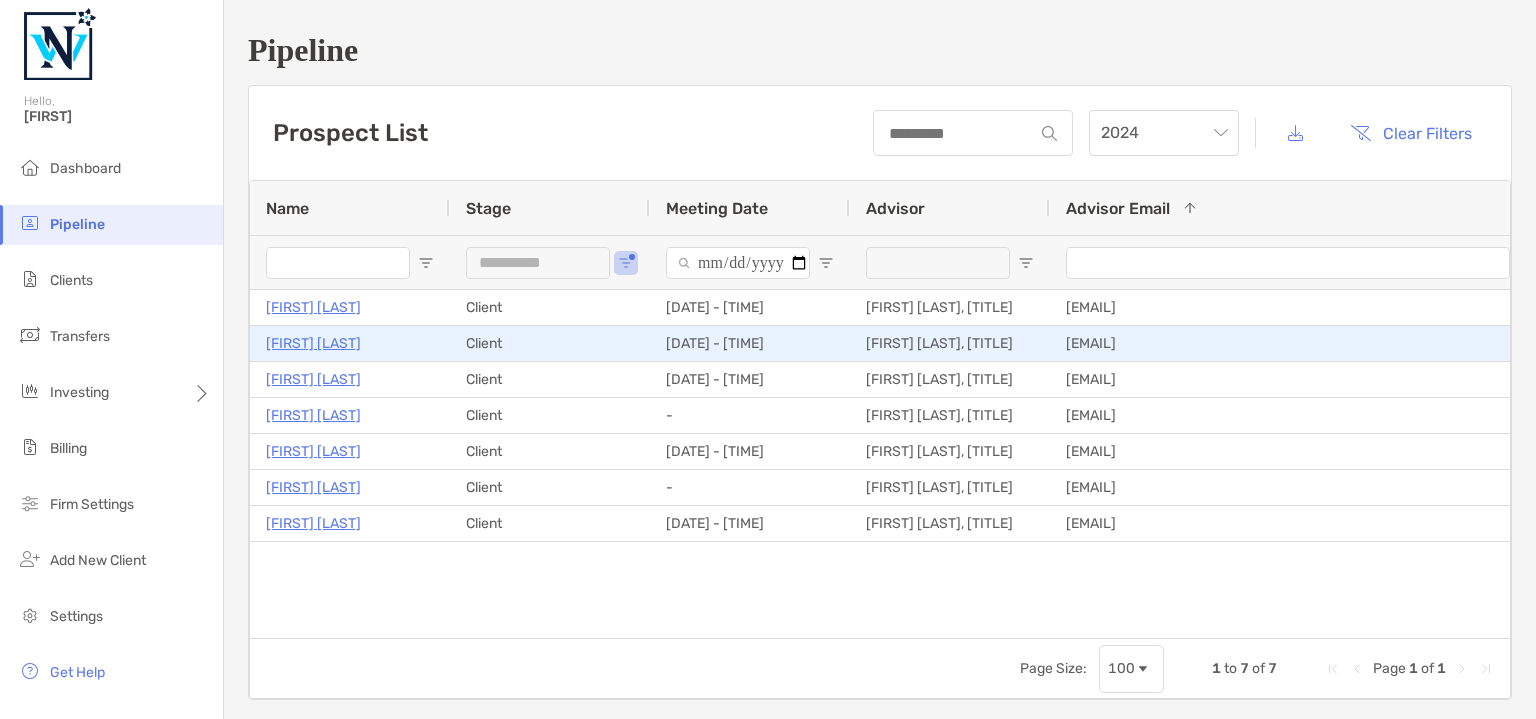 click on "Joe Parker" at bounding box center (313, 343) 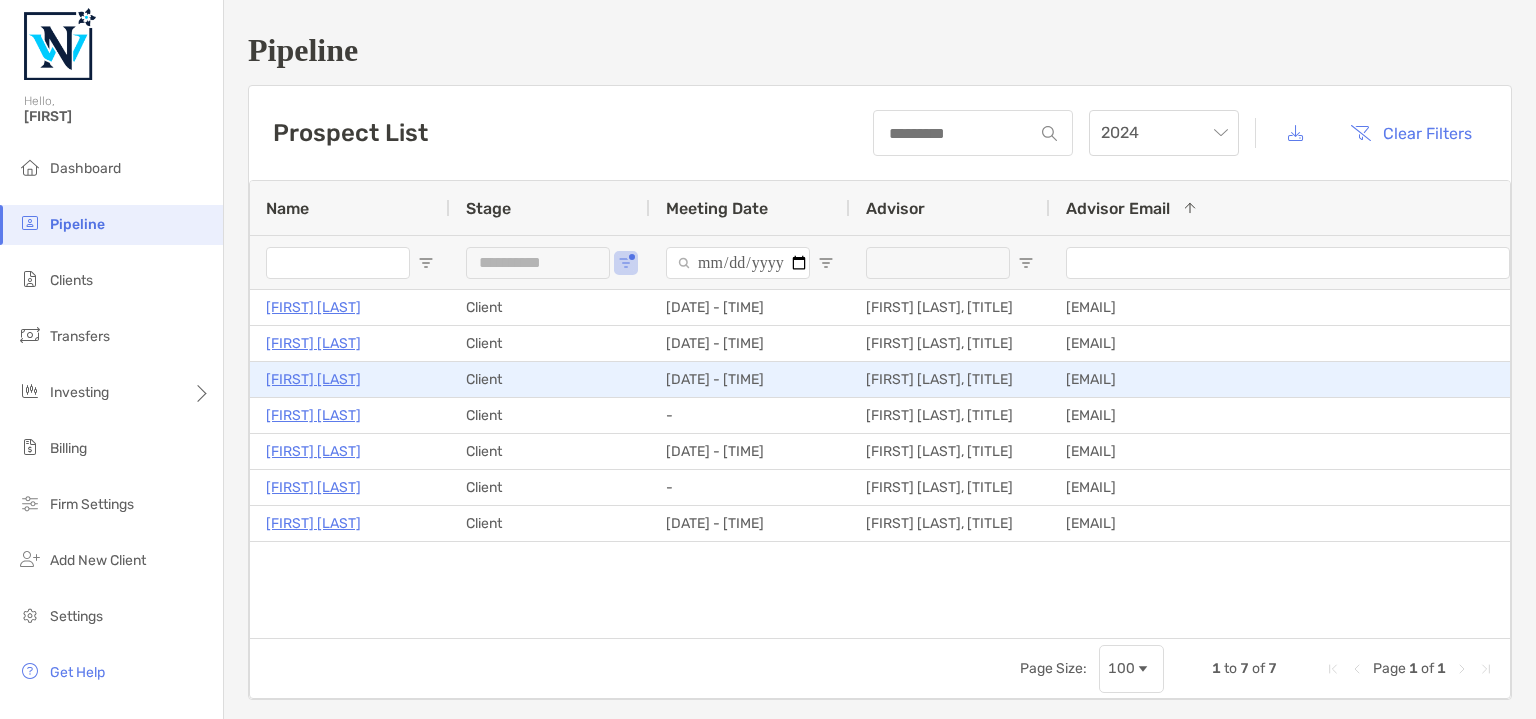 click on "Martin Coy" at bounding box center (313, 379) 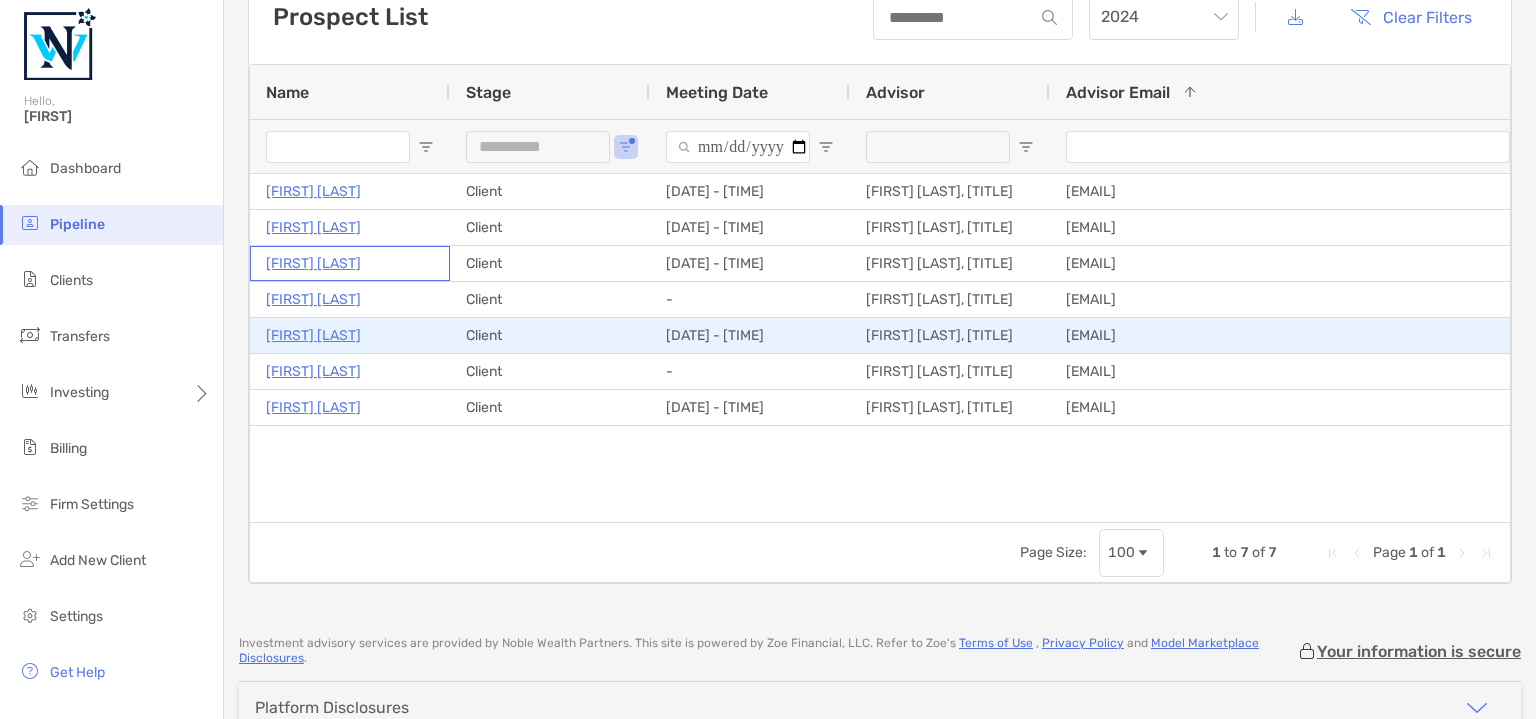 scroll, scrollTop: 200, scrollLeft: 0, axis: vertical 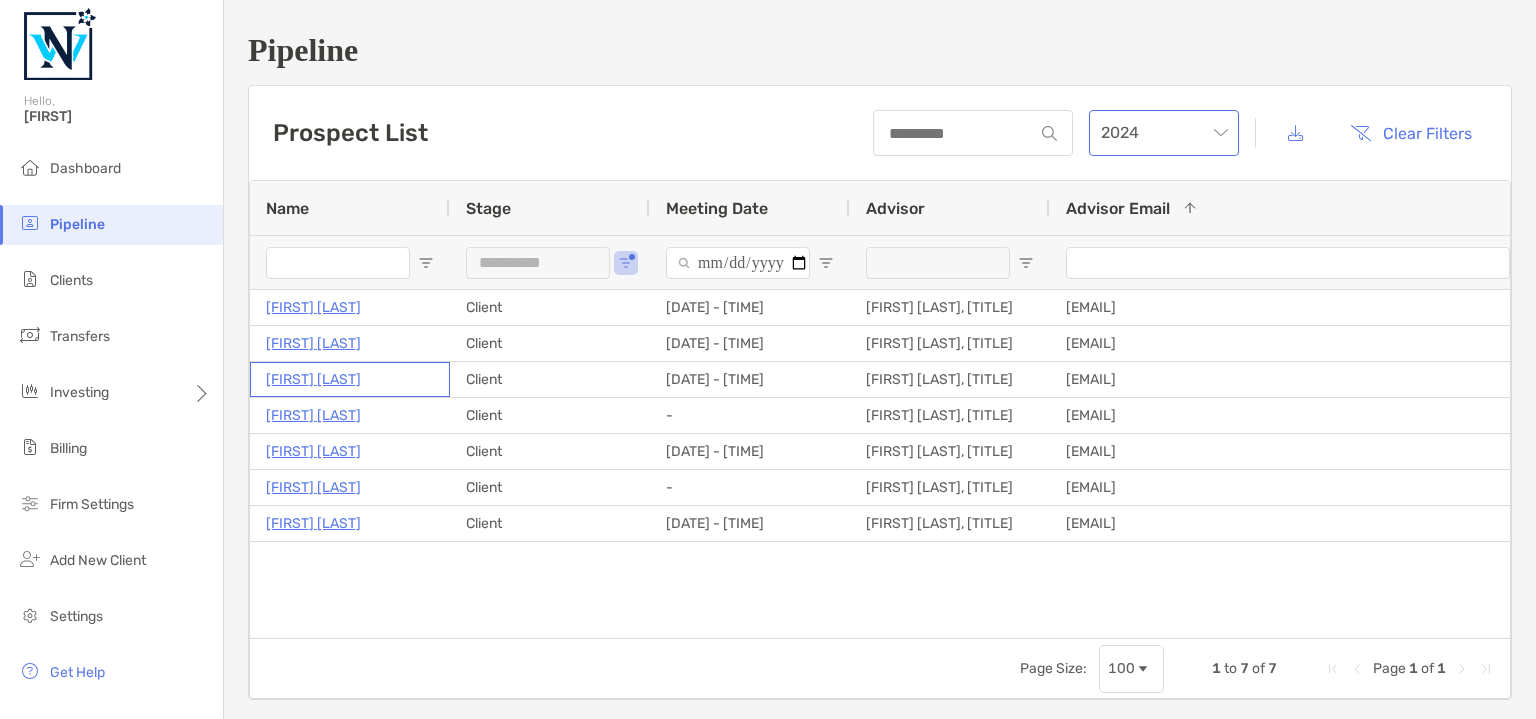 click on "2024" at bounding box center (1164, 133) 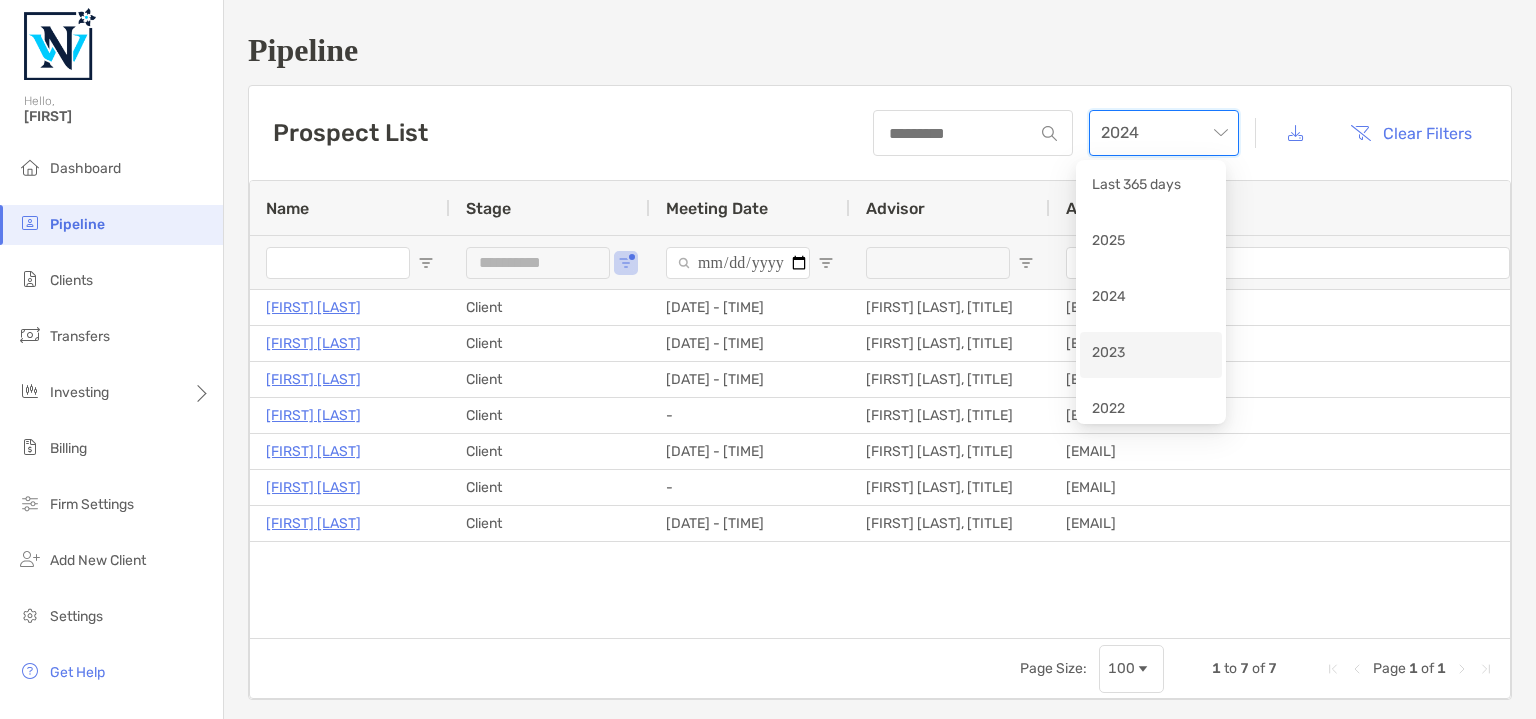 click on "2023" at bounding box center [1151, 354] 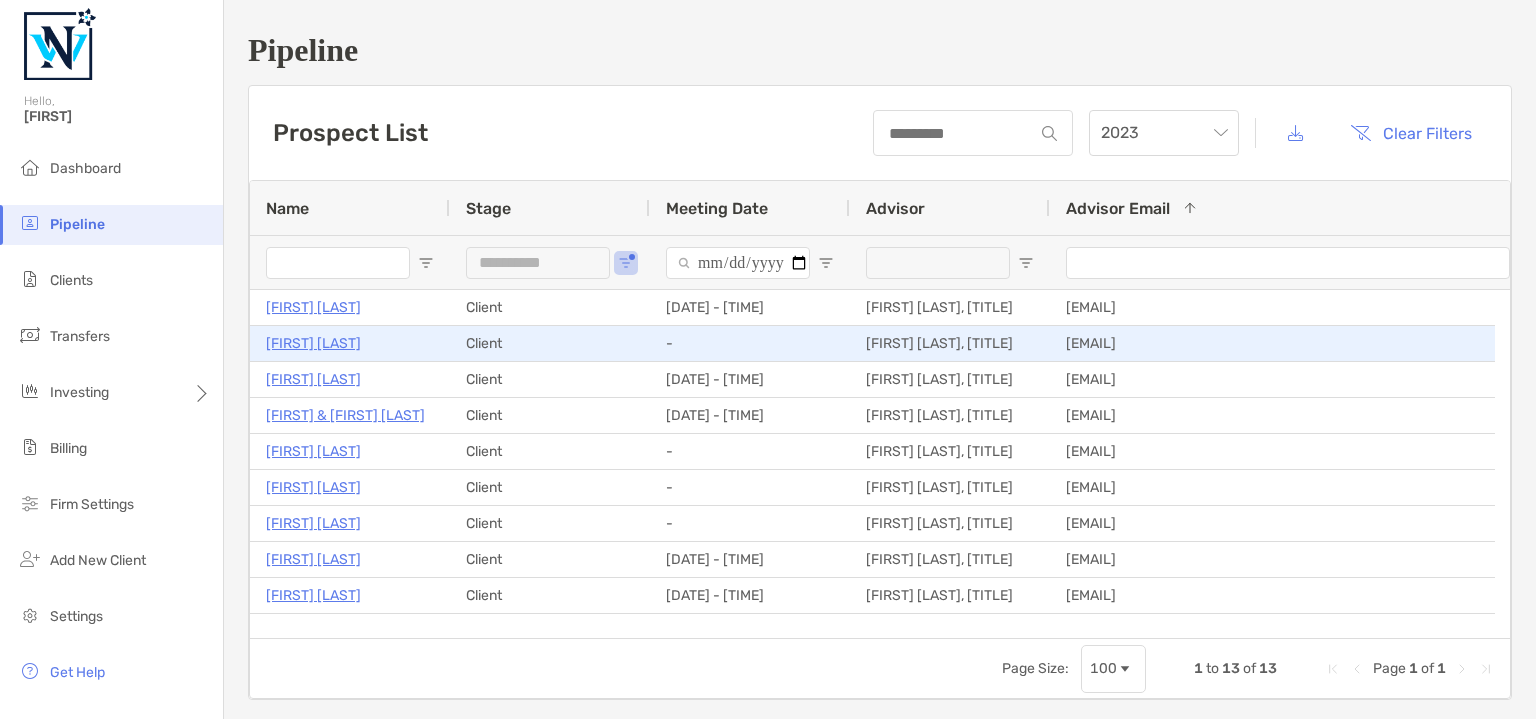 scroll, scrollTop: 100, scrollLeft: 0, axis: vertical 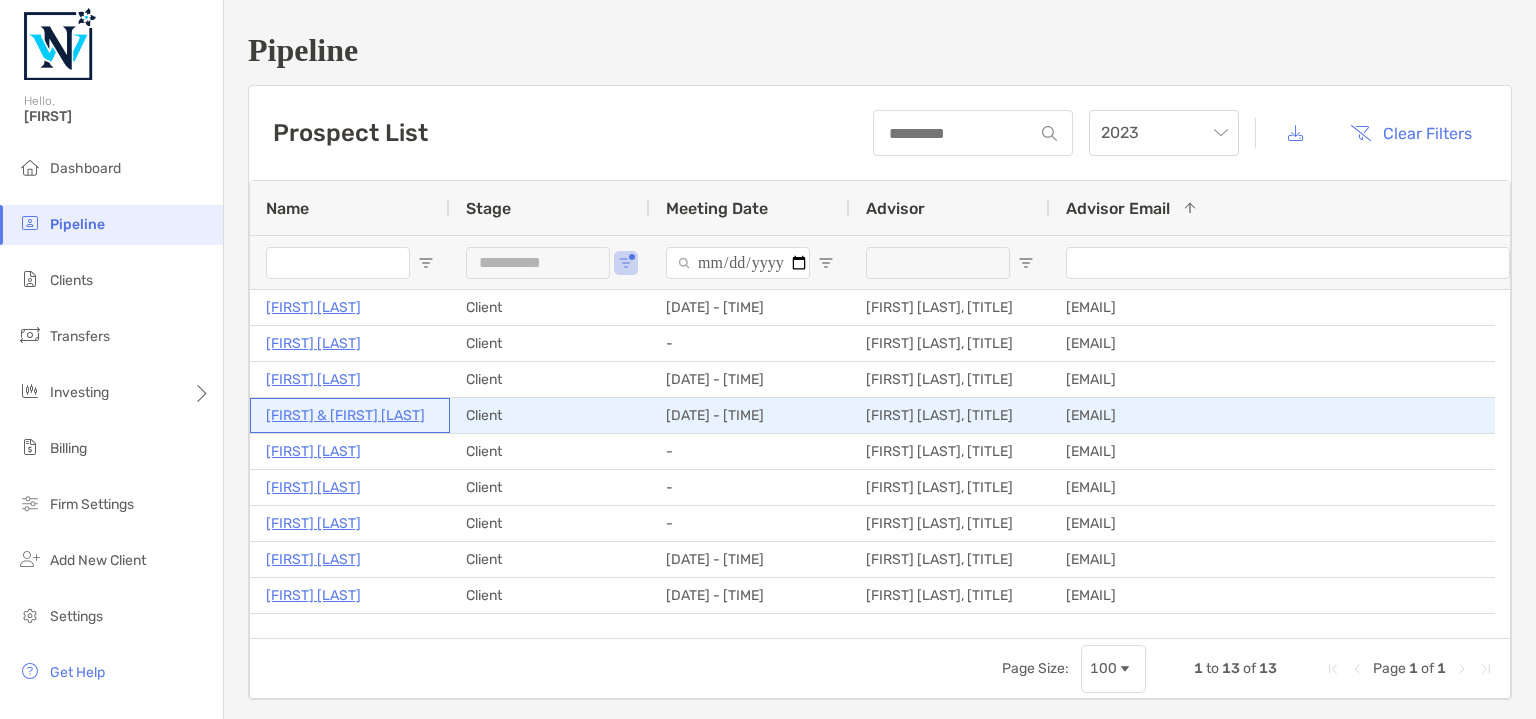 click on "Mitch & Cheryl Davidson" at bounding box center (345, 415) 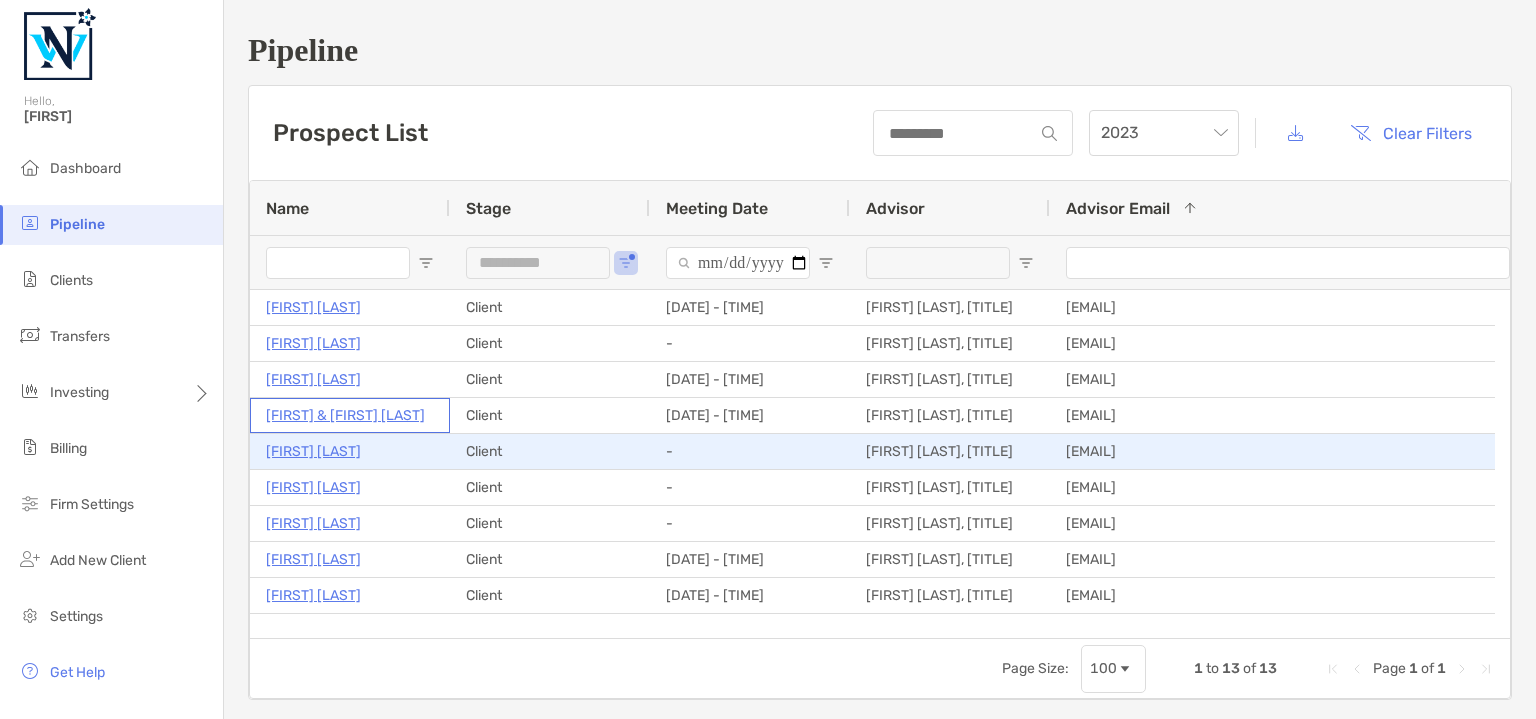 scroll, scrollTop: 76, scrollLeft: 0, axis: vertical 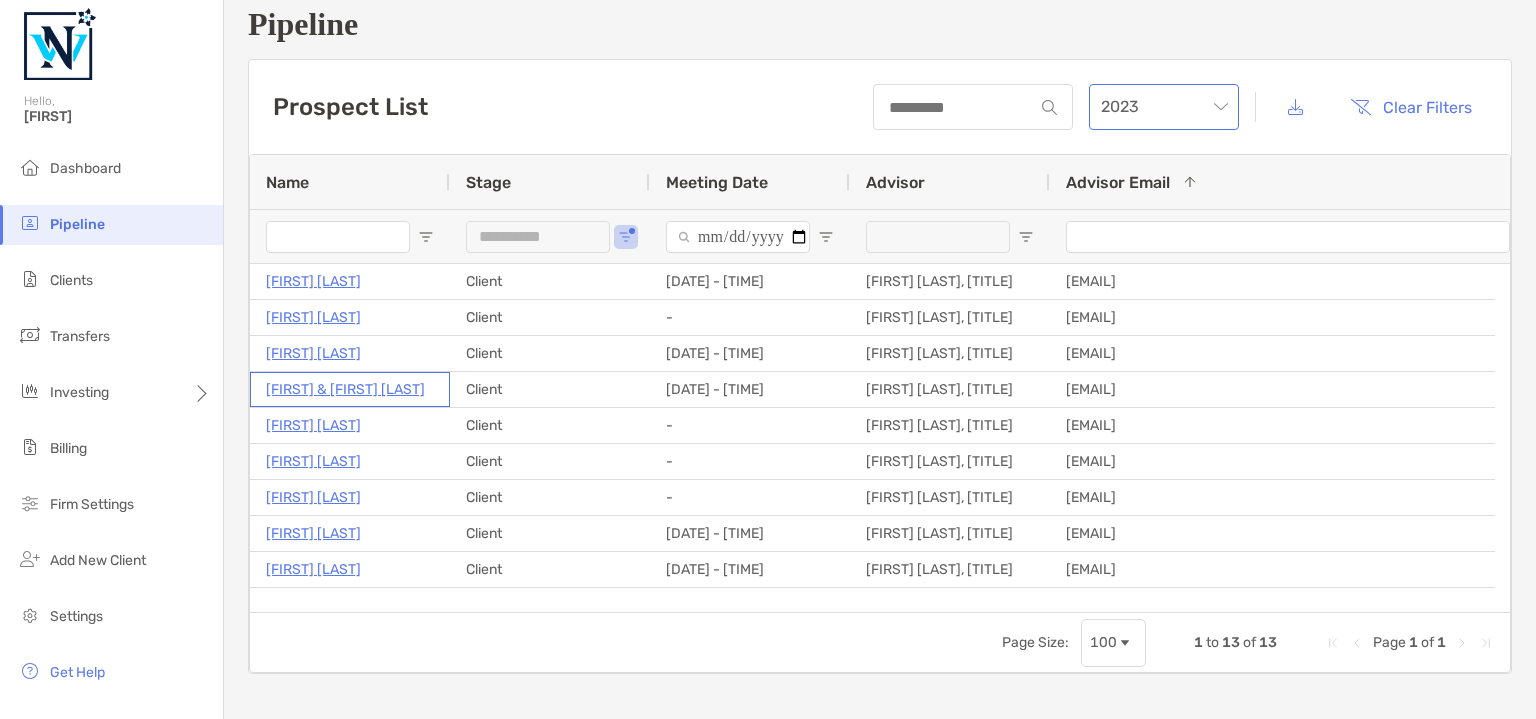 click on "2023" at bounding box center (1164, 107) 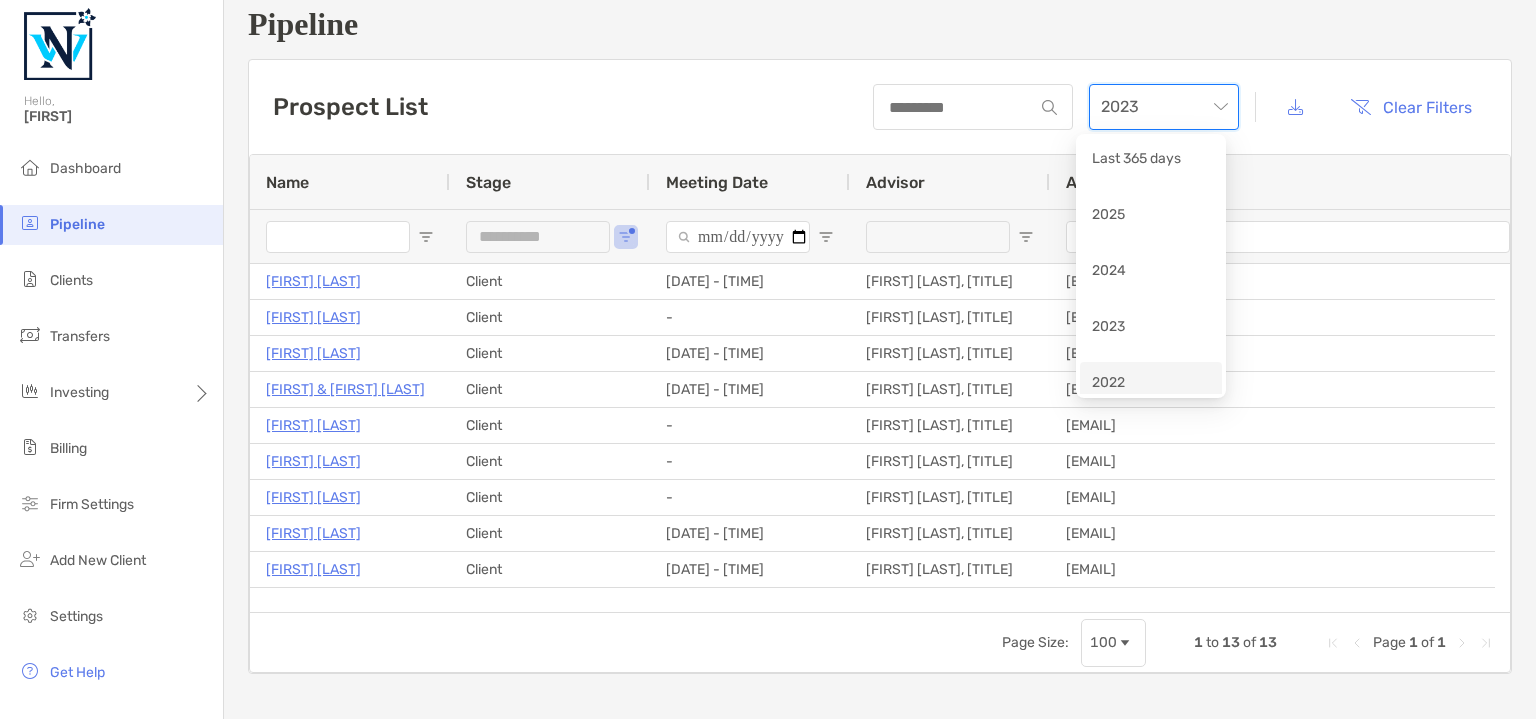 click on "2022" at bounding box center [1151, 385] 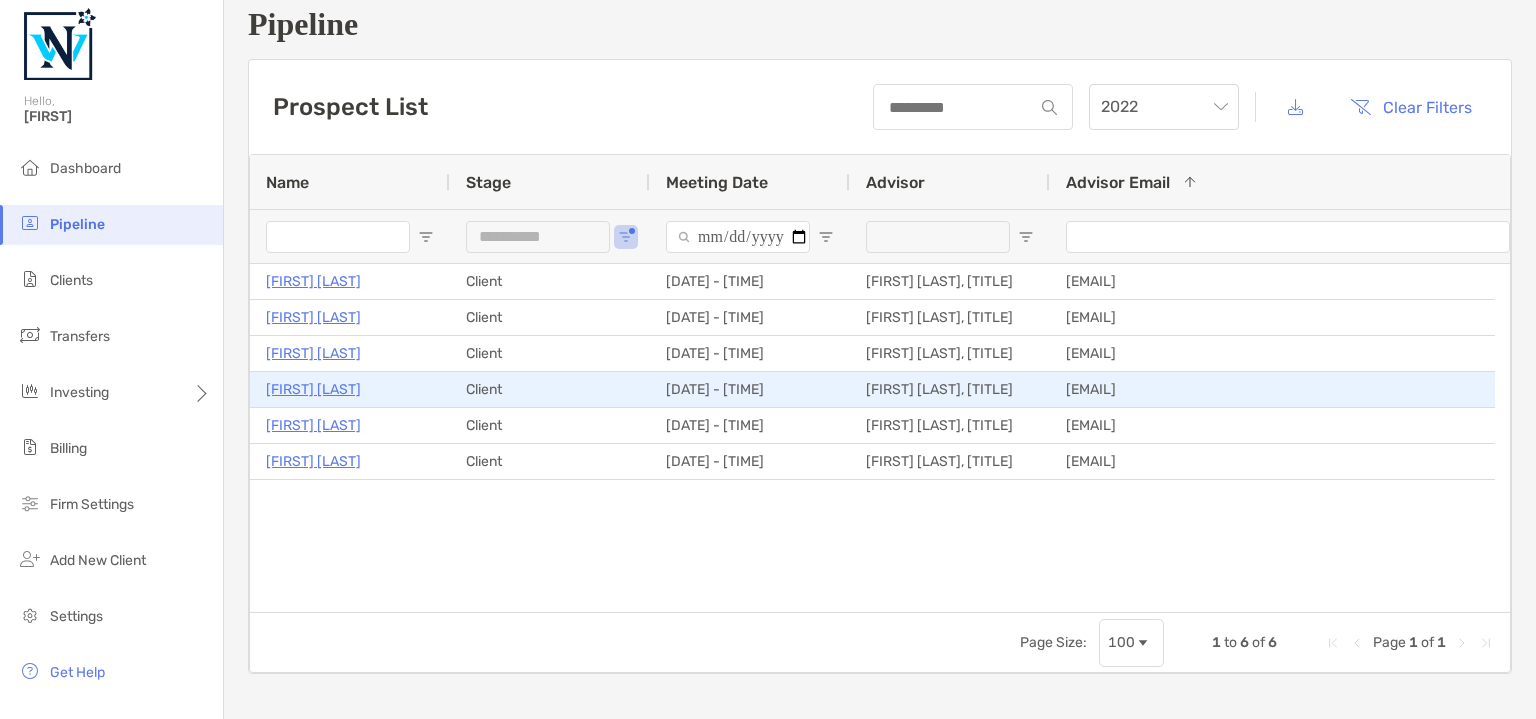 scroll, scrollTop: 0, scrollLeft: 0, axis: both 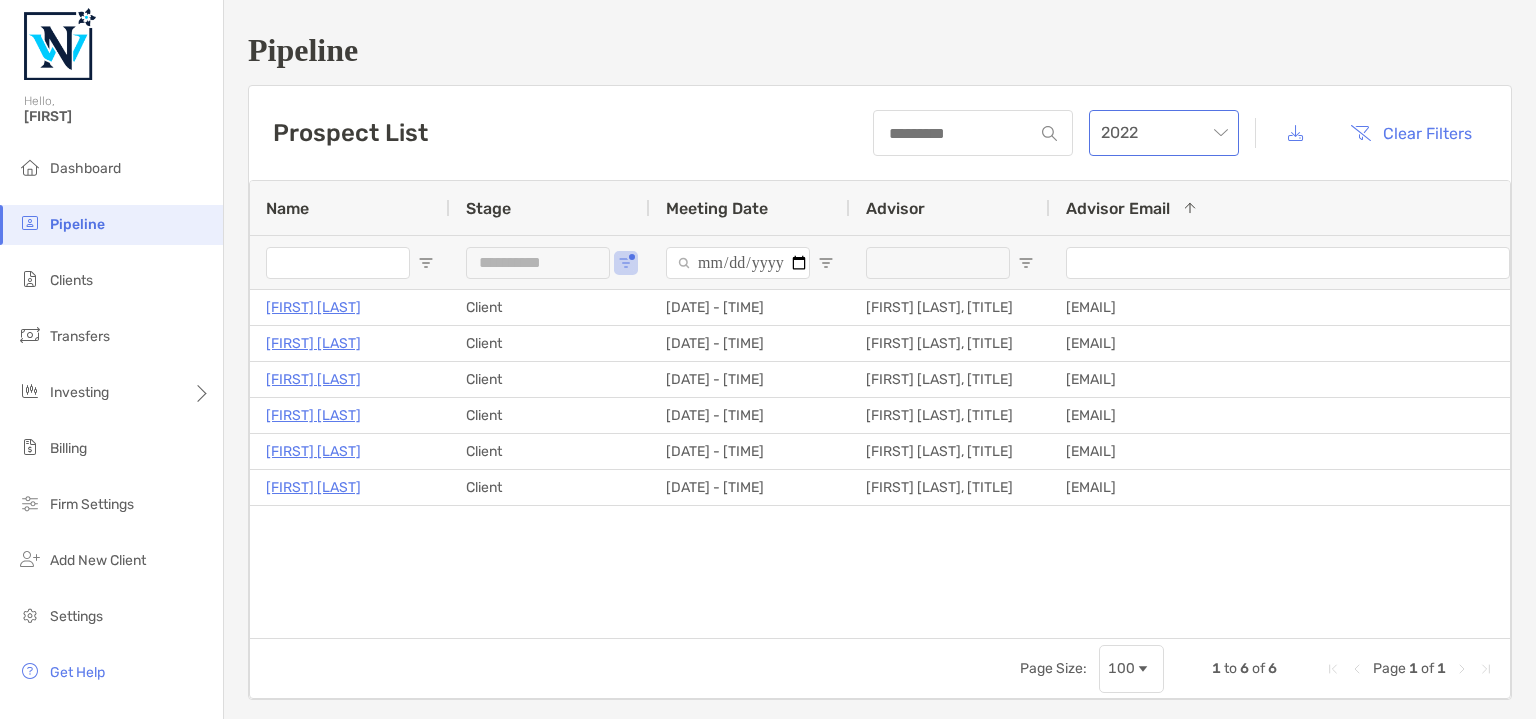 click on "2022" at bounding box center (1164, 133) 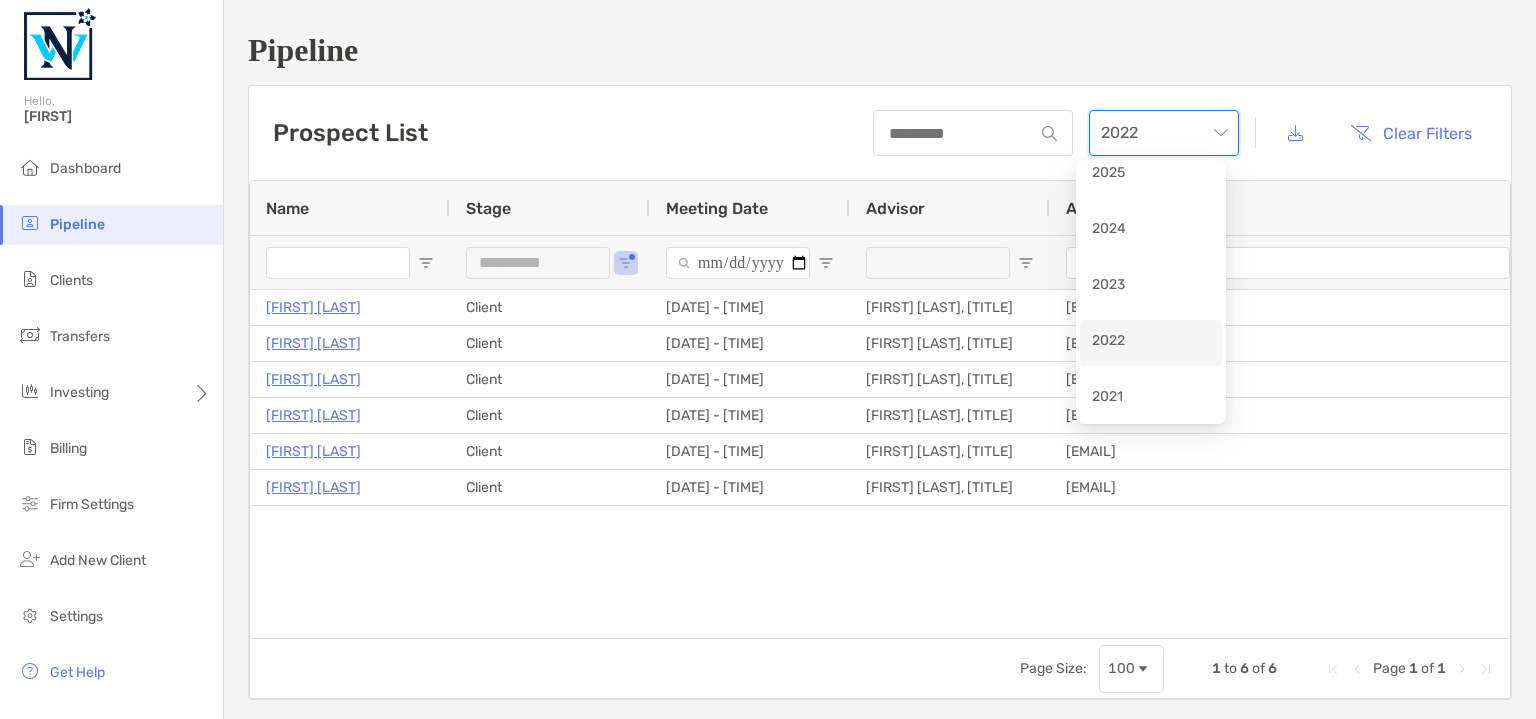 scroll, scrollTop: 100, scrollLeft: 0, axis: vertical 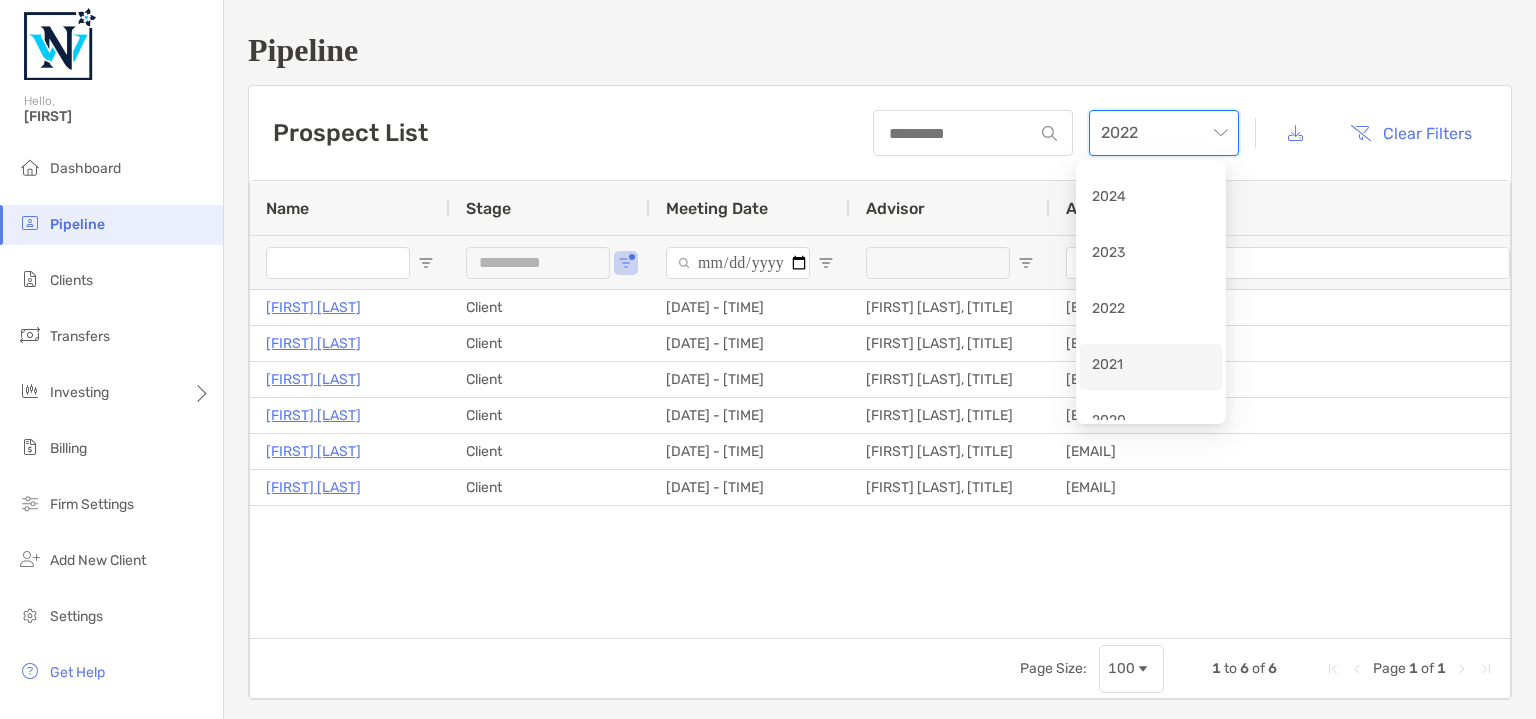 click on "2021" at bounding box center (1151, 367) 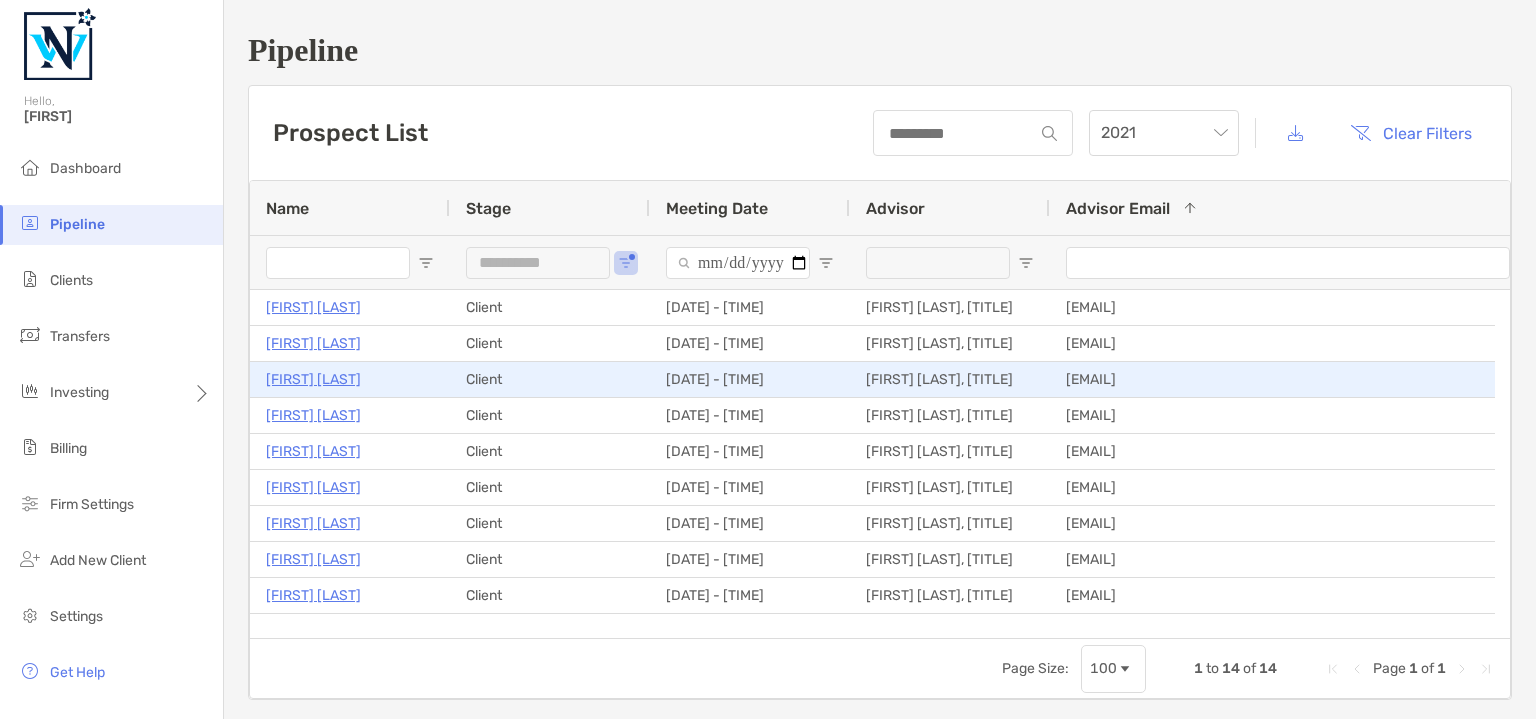 scroll, scrollTop: 65, scrollLeft: 0, axis: vertical 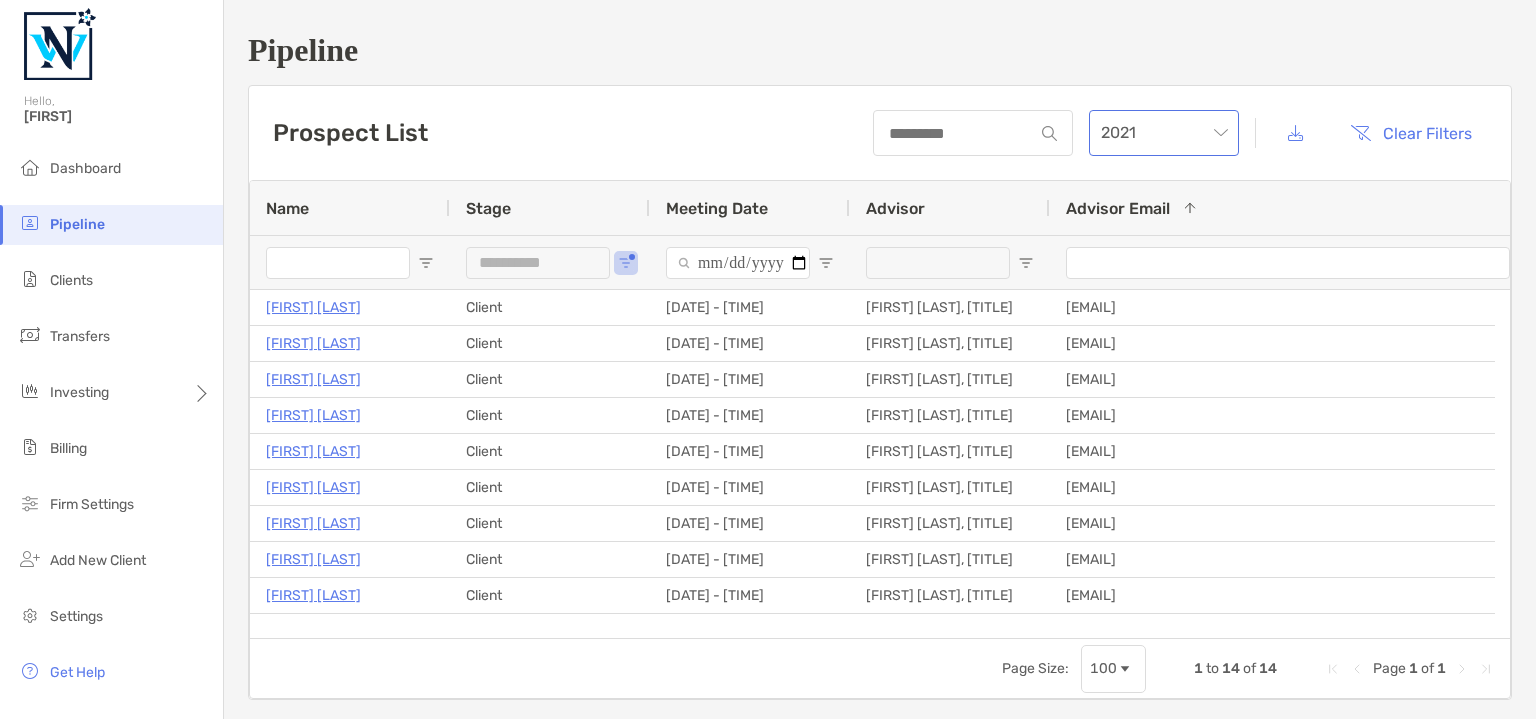 click on "2021" at bounding box center [1164, 133] 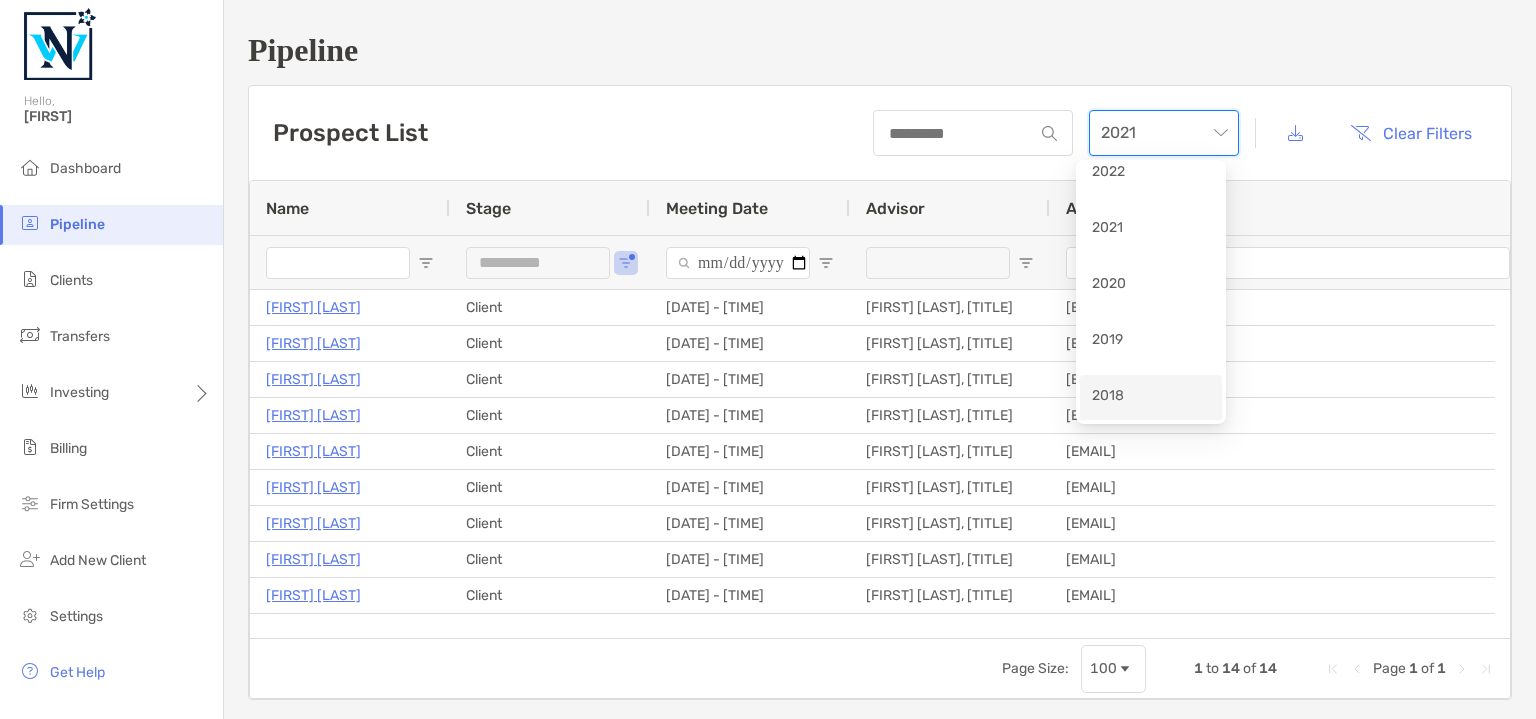 scroll, scrollTop: 238, scrollLeft: 0, axis: vertical 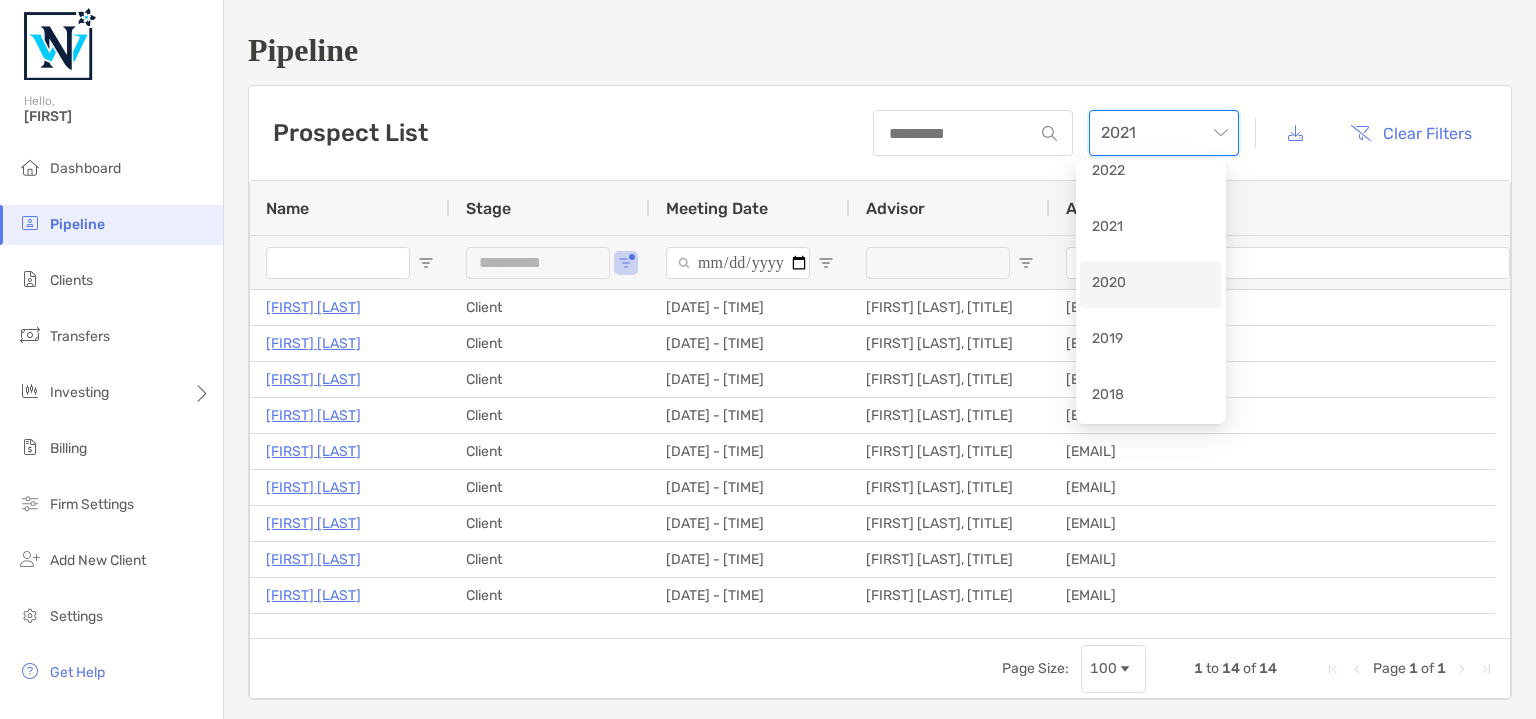 click on "2020" at bounding box center (1151, 284) 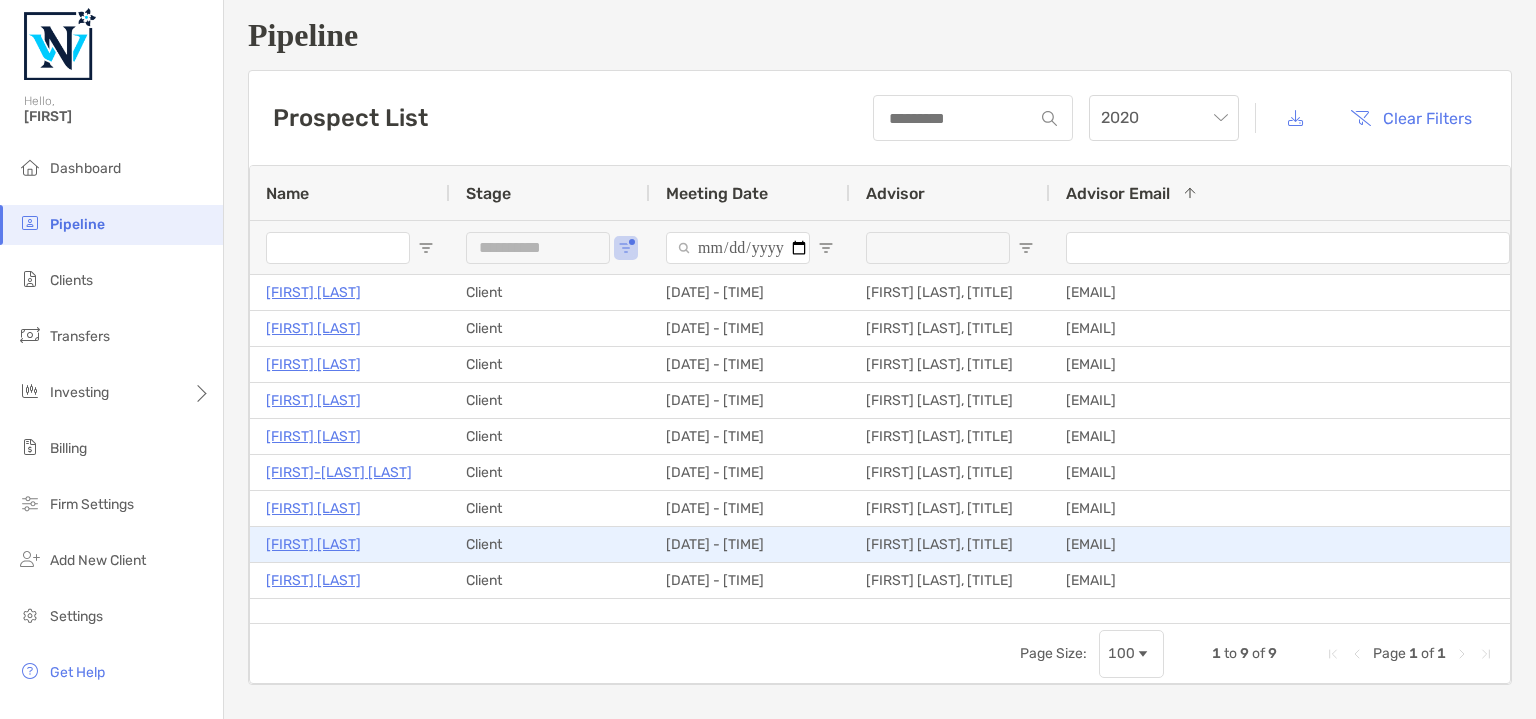 scroll, scrollTop: 0, scrollLeft: 0, axis: both 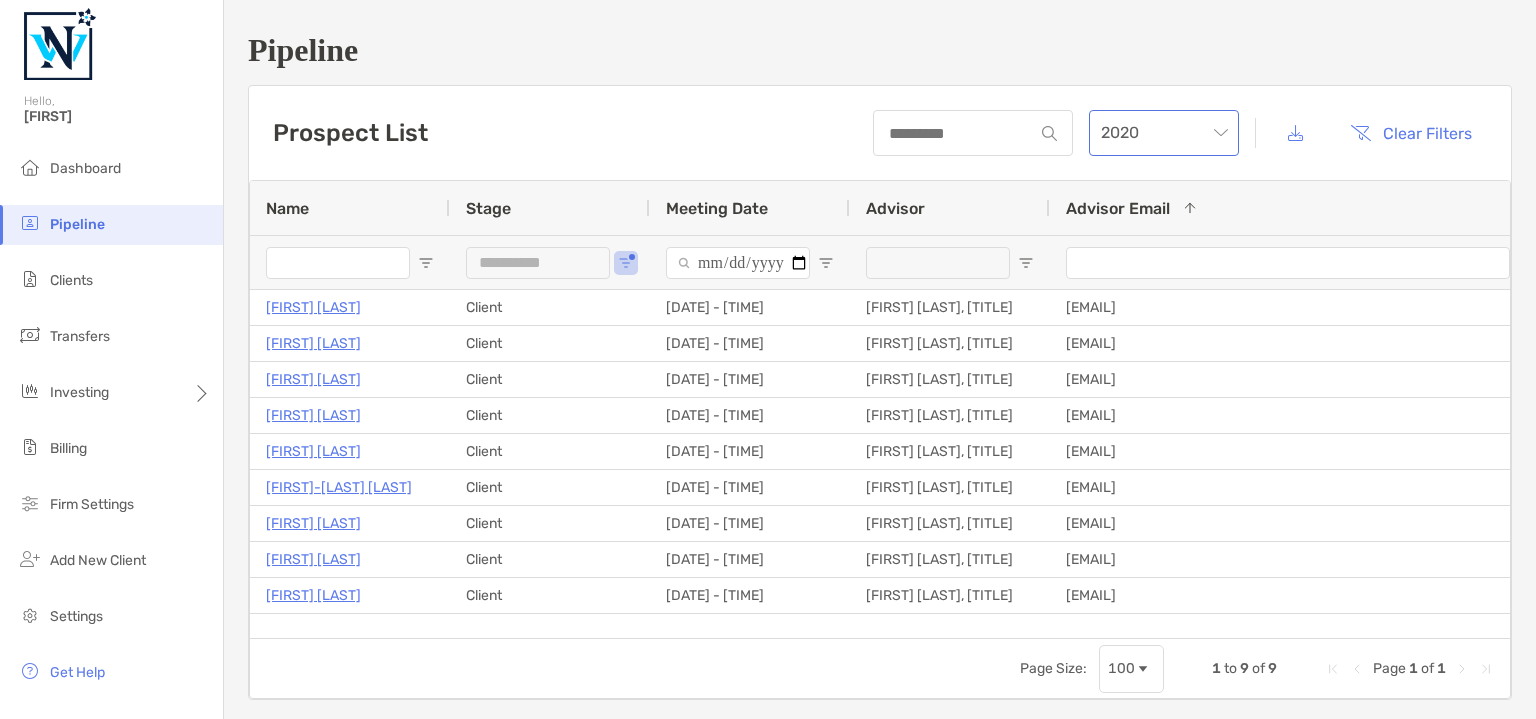 click on "2020" at bounding box center [1164, 133] 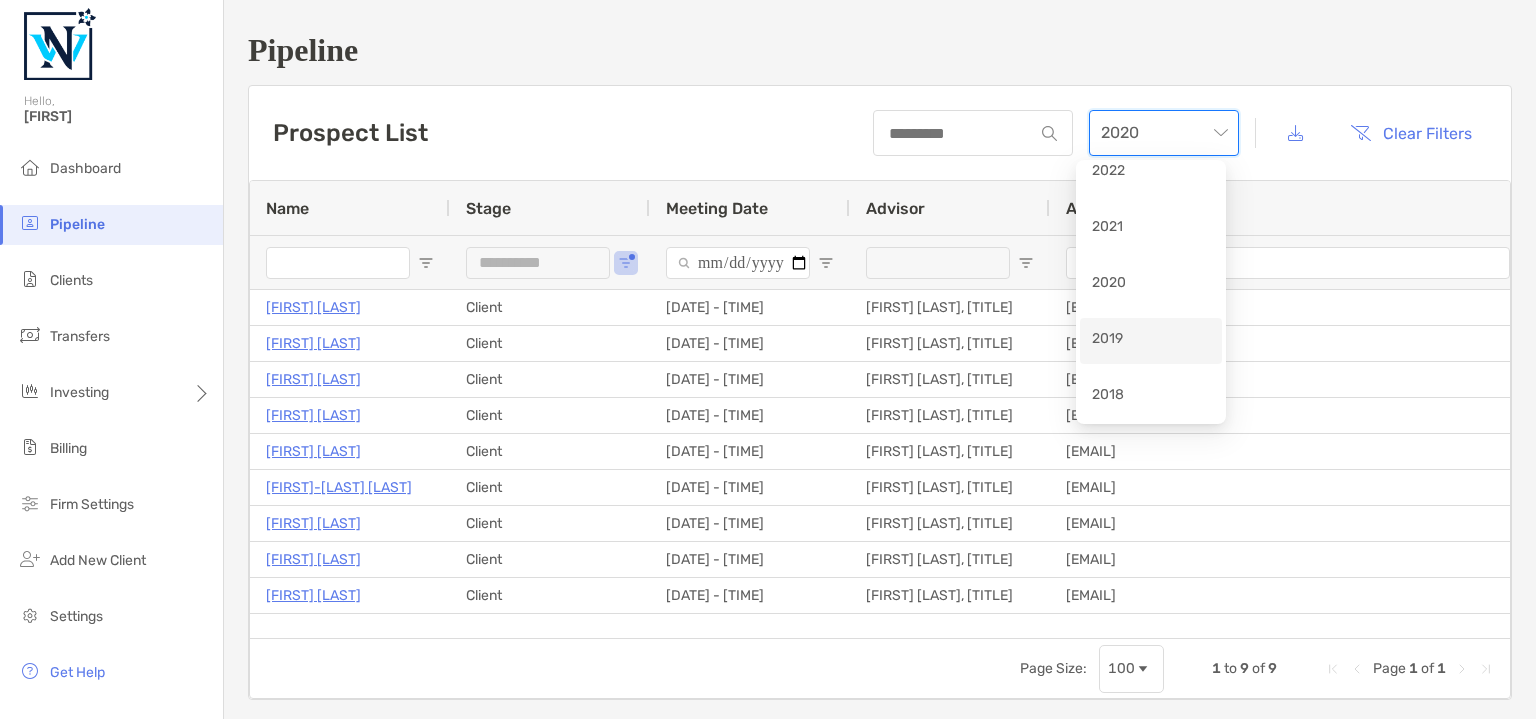 click on "2019" at bounding box center (1151, 340) 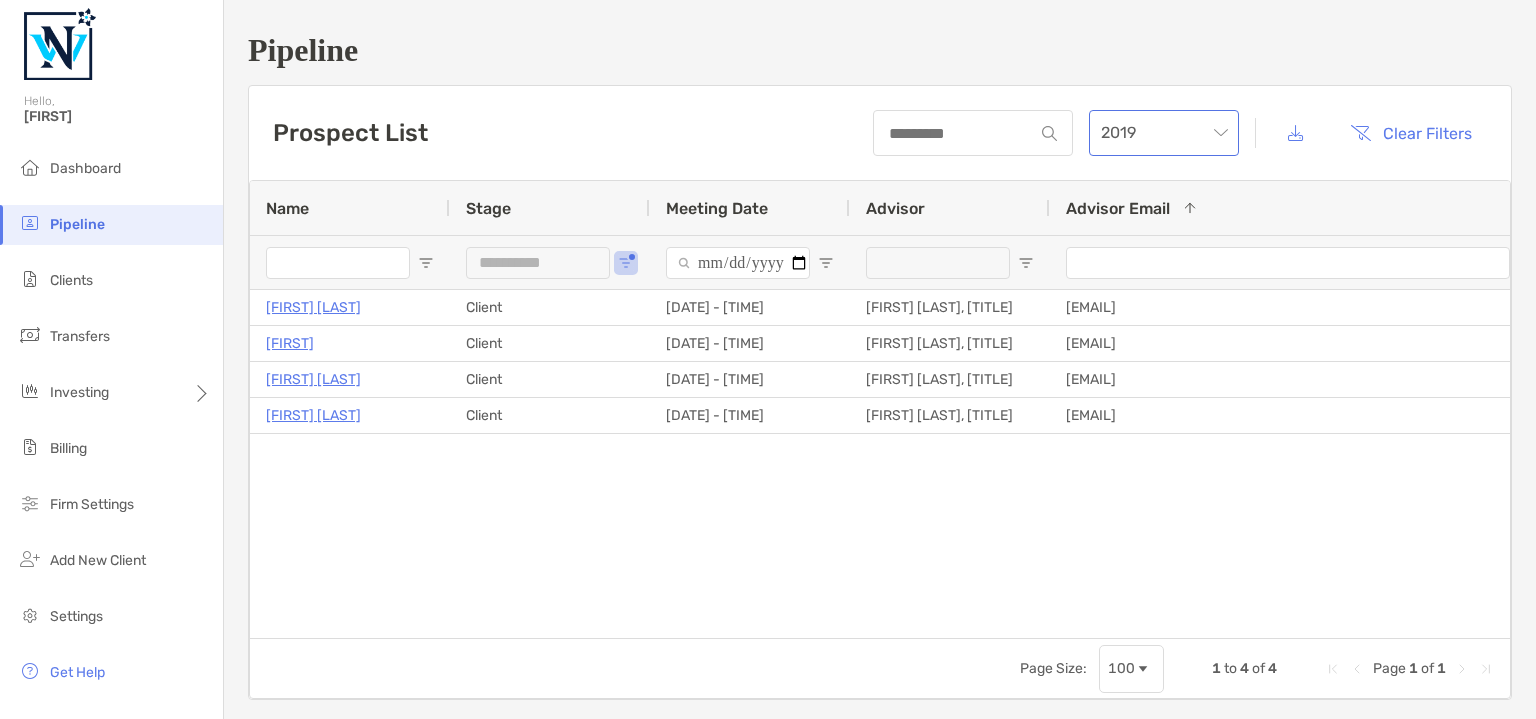 click on "2019" at bounding box center [1164, 133] 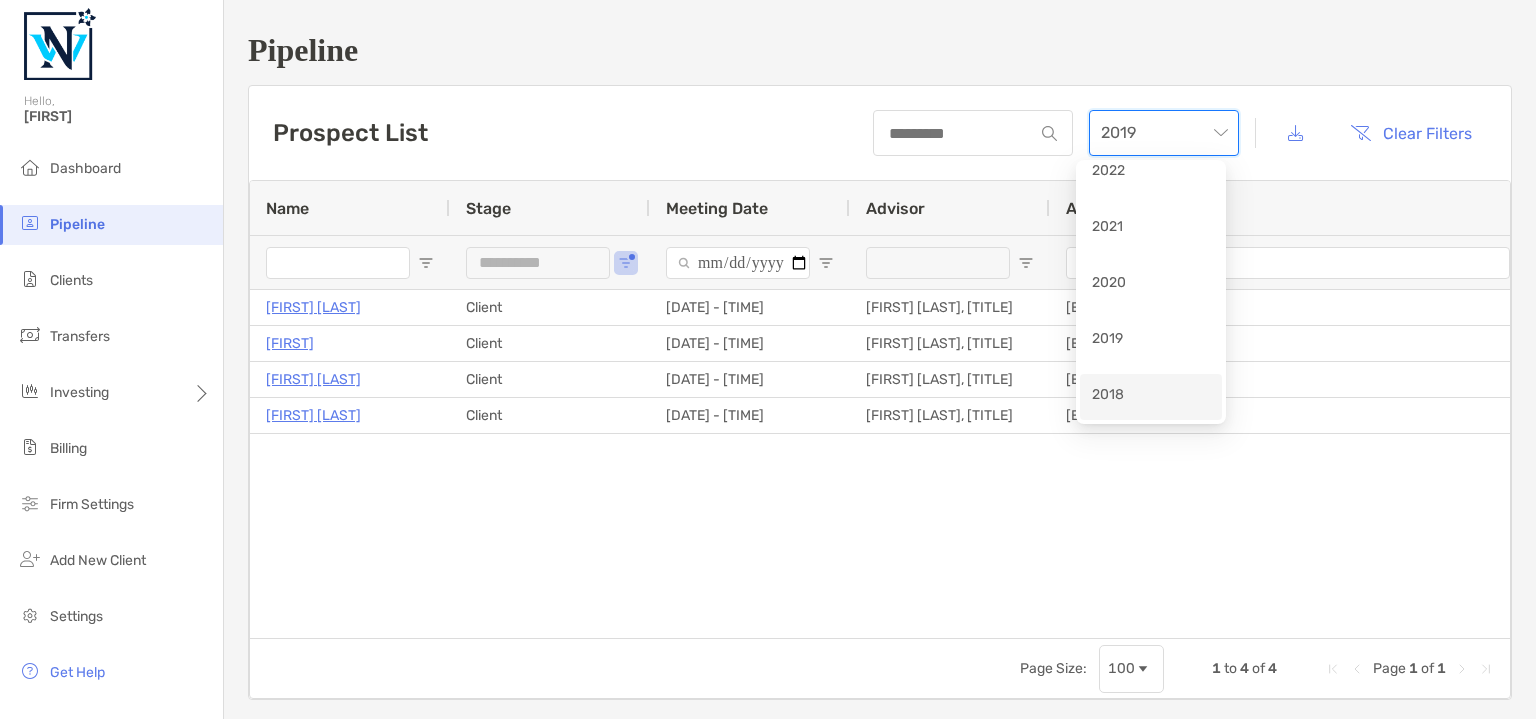 click on "2018" at bounding box center (1151, 396) 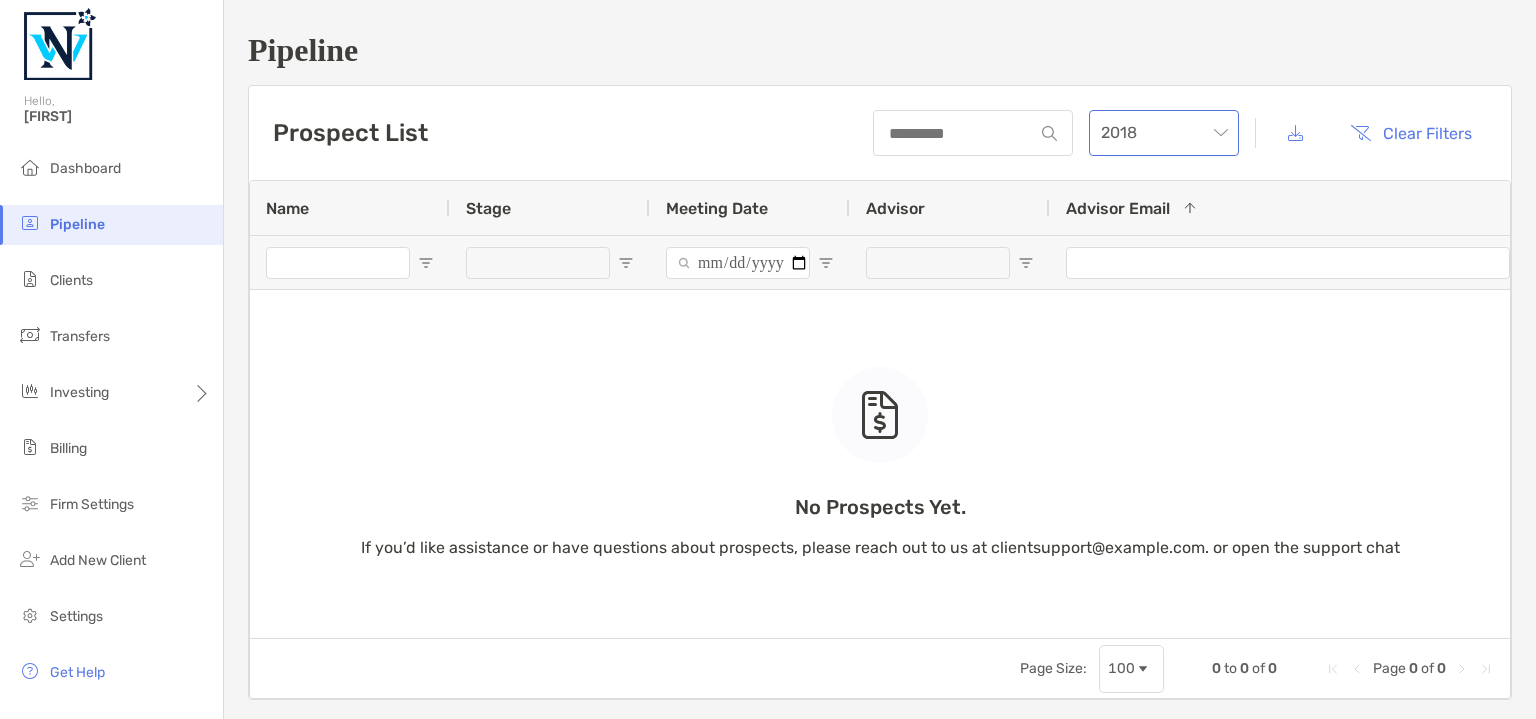 click on "2018" at bounding box center (1164, 133) 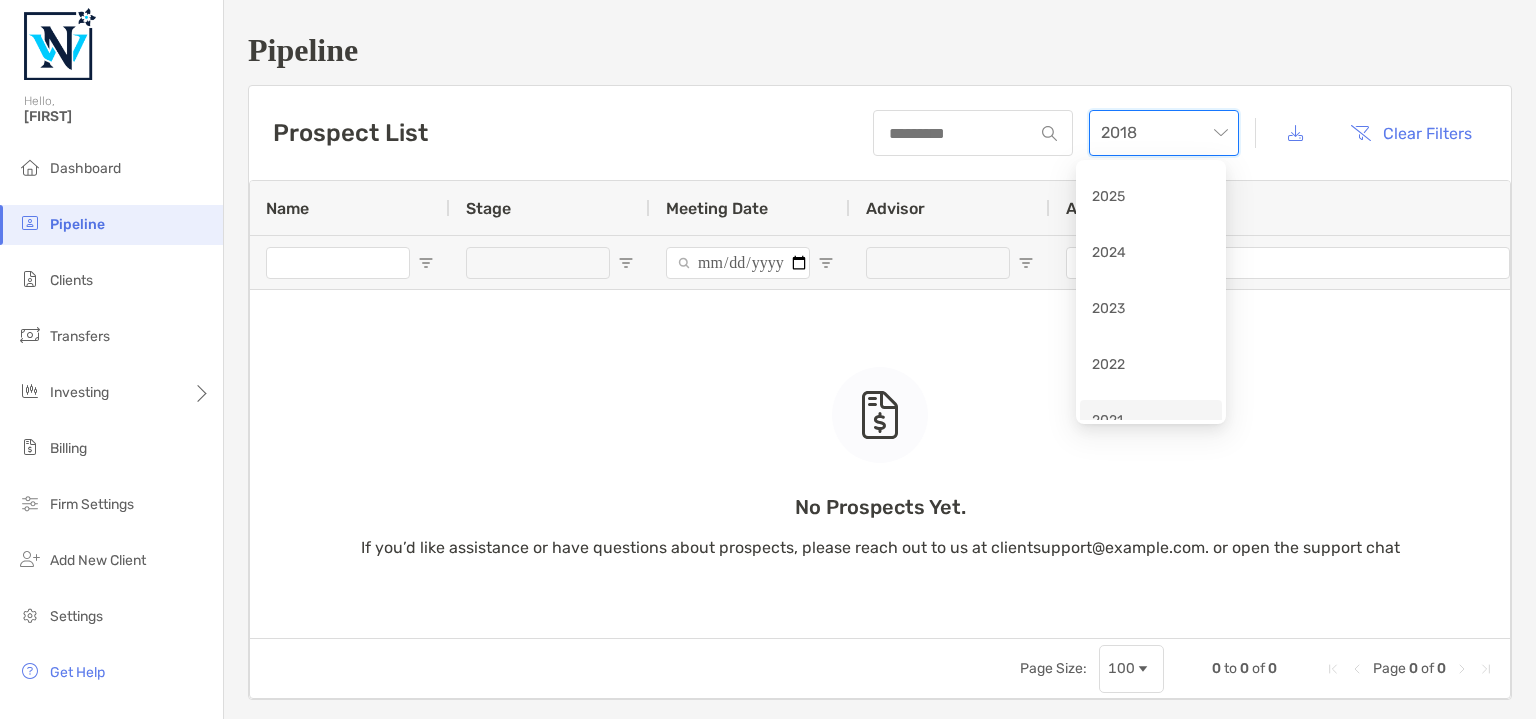 scroll, scrollTop: 0, scrollLeft: 0, axis: both 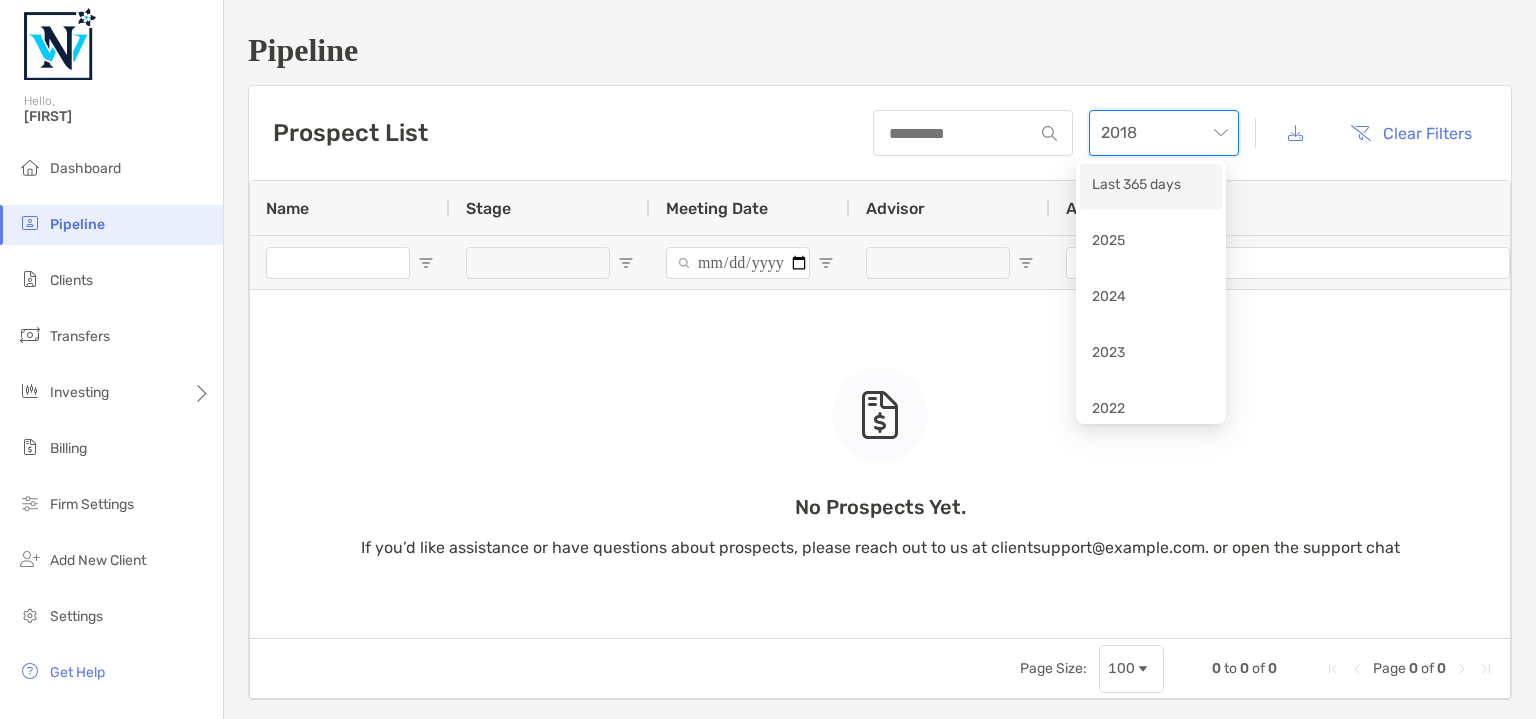 click on "Pipeline Prospect List 2018 Clear Filters 0 to 0 of 0. Page 0 of 0                   Name                                       Stage                                       Meeting Date                                       Advisor                                       Advisor Email       1                                 Create Date                                                                                                                                                         No Prospects Yet. If you’d like assistance or have questions about prospects, please reach out to us at clientsupport@zoefin.com. or open the support chat         Page Size:     100           0   to   0   of   0             Page   0   of   0" at bounding box center [880, 366] 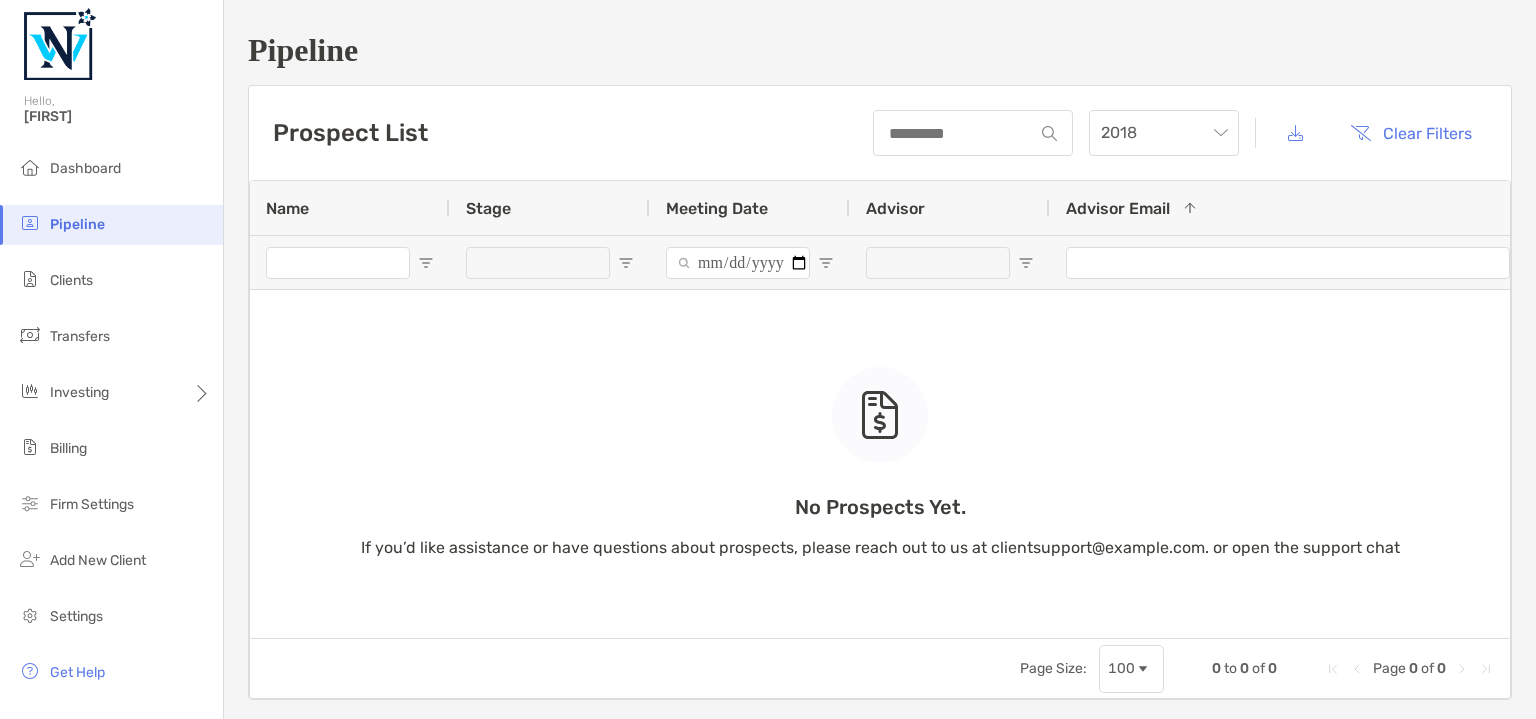 click on "No Prospects Yet. If you’d like assistance or have questions about prospects, please reach out to us at clientsupport@zoefin.com. or open the support chat" at bounding box center [880, 409] 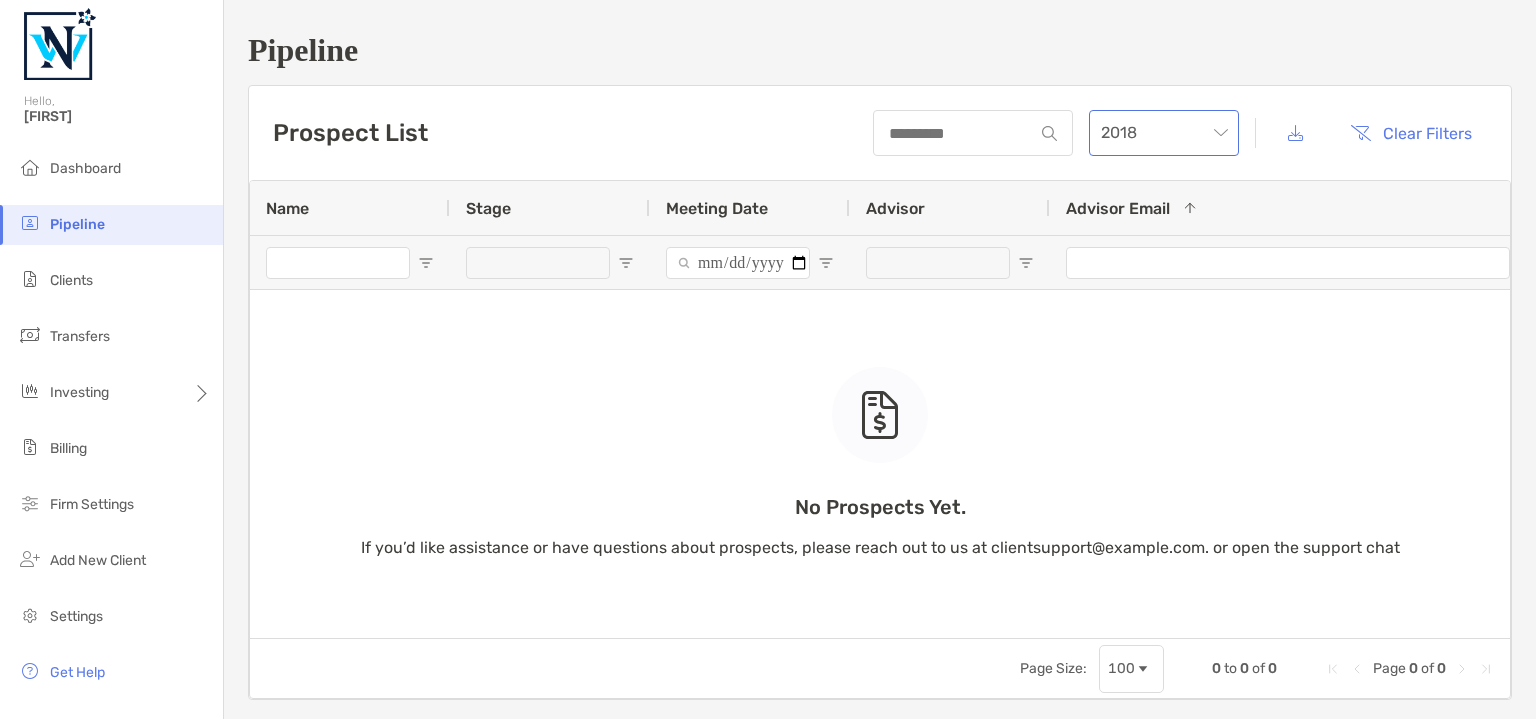 click on "2018" at bounding box center [1164, 133] 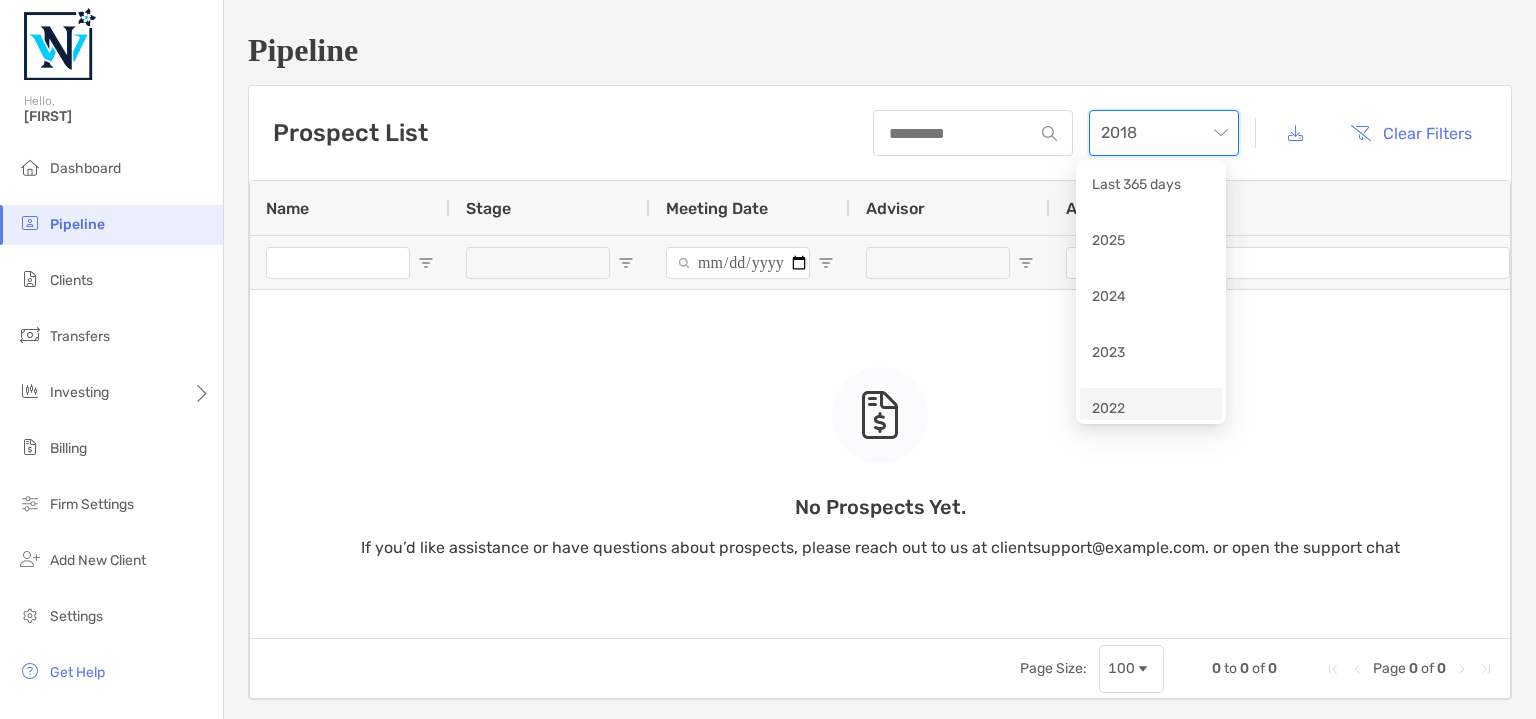 click on "2022" at bounding box center (1151, 410) 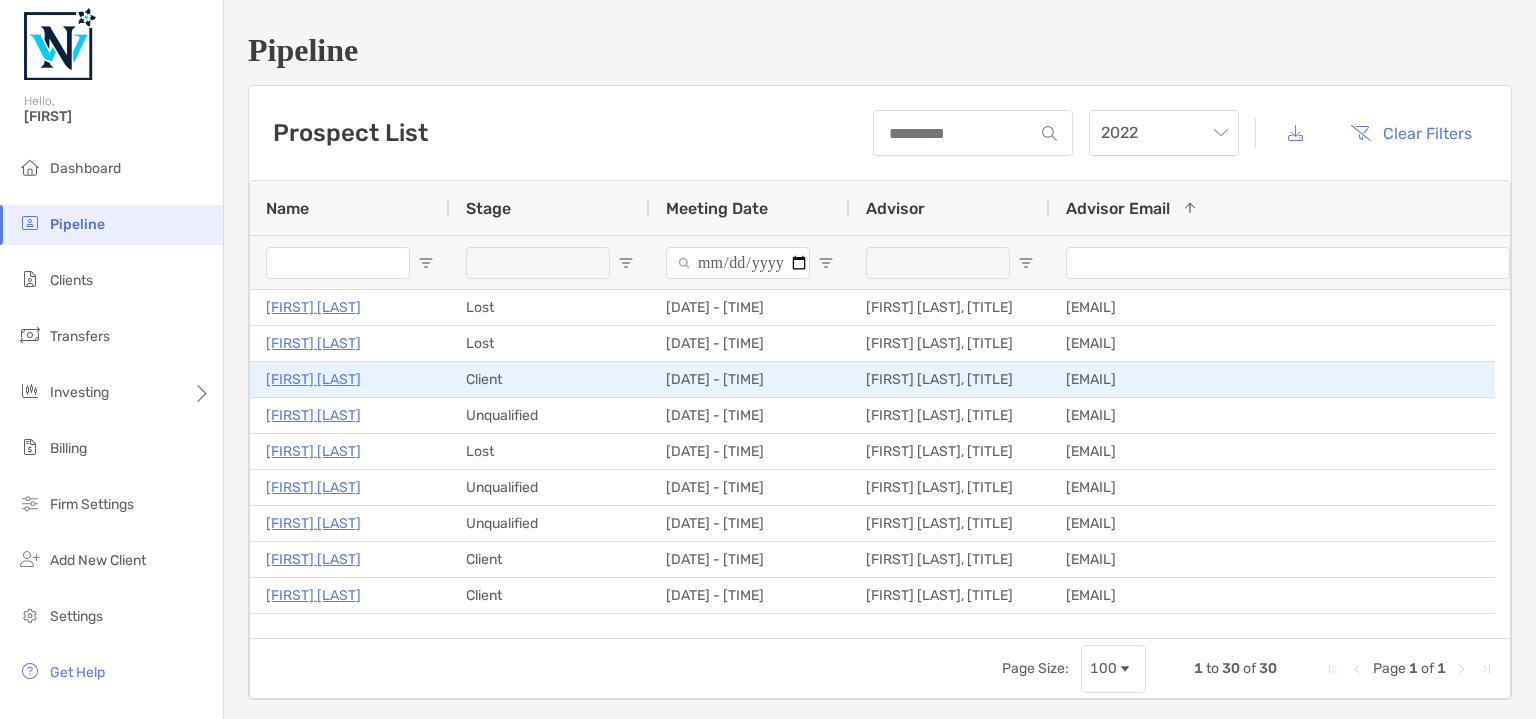 scroll, scrollTop: 65, scrollLeft: 0, axis: vertical 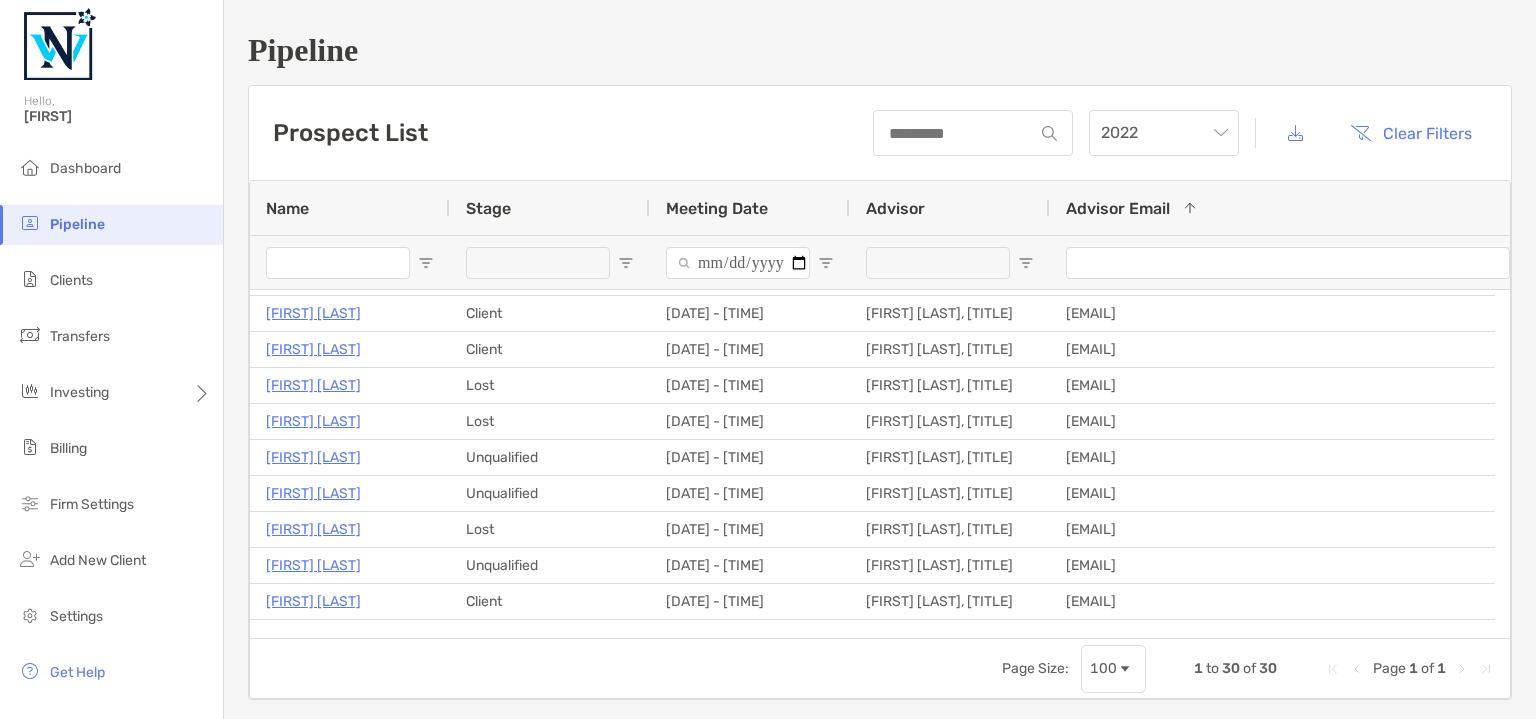 click at bounding box center [538, 263] 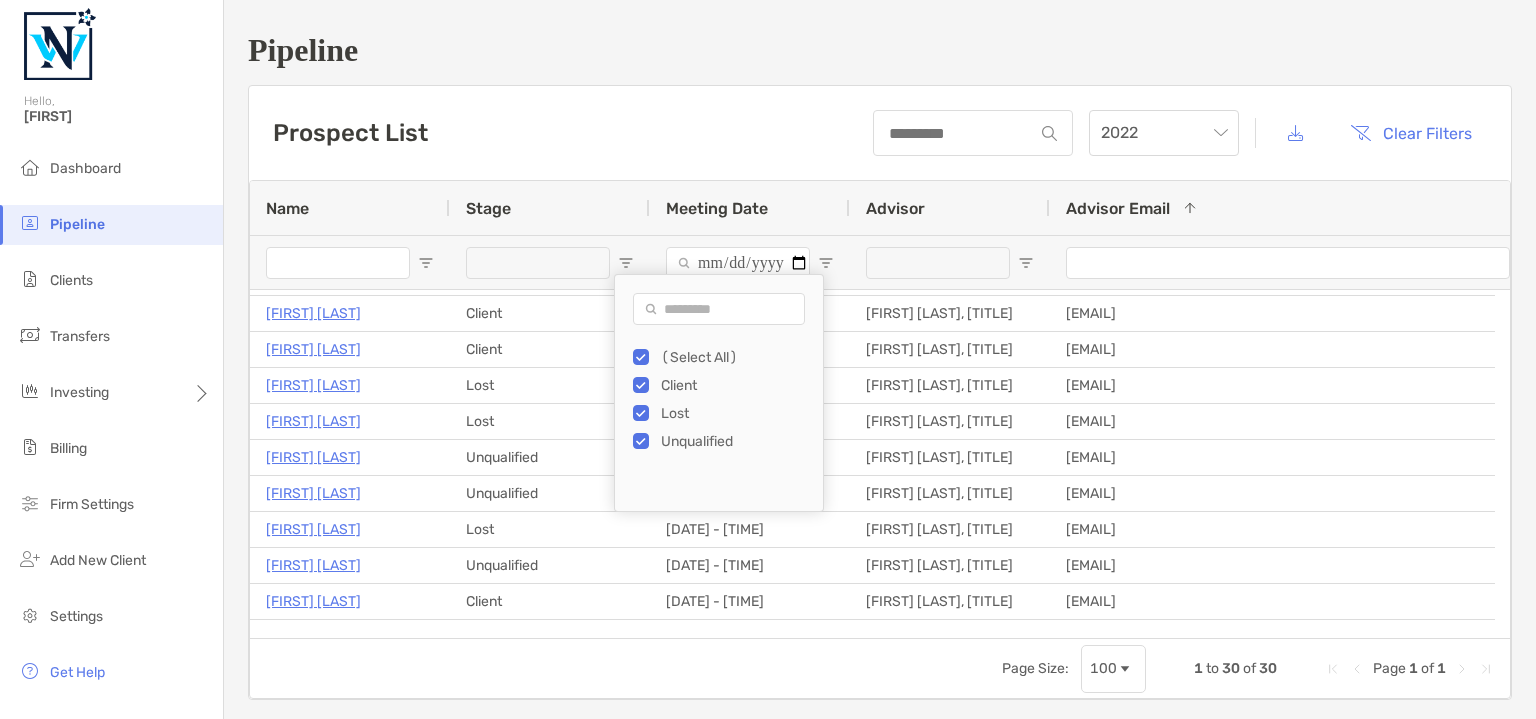 click at bounding box center [626, 263] 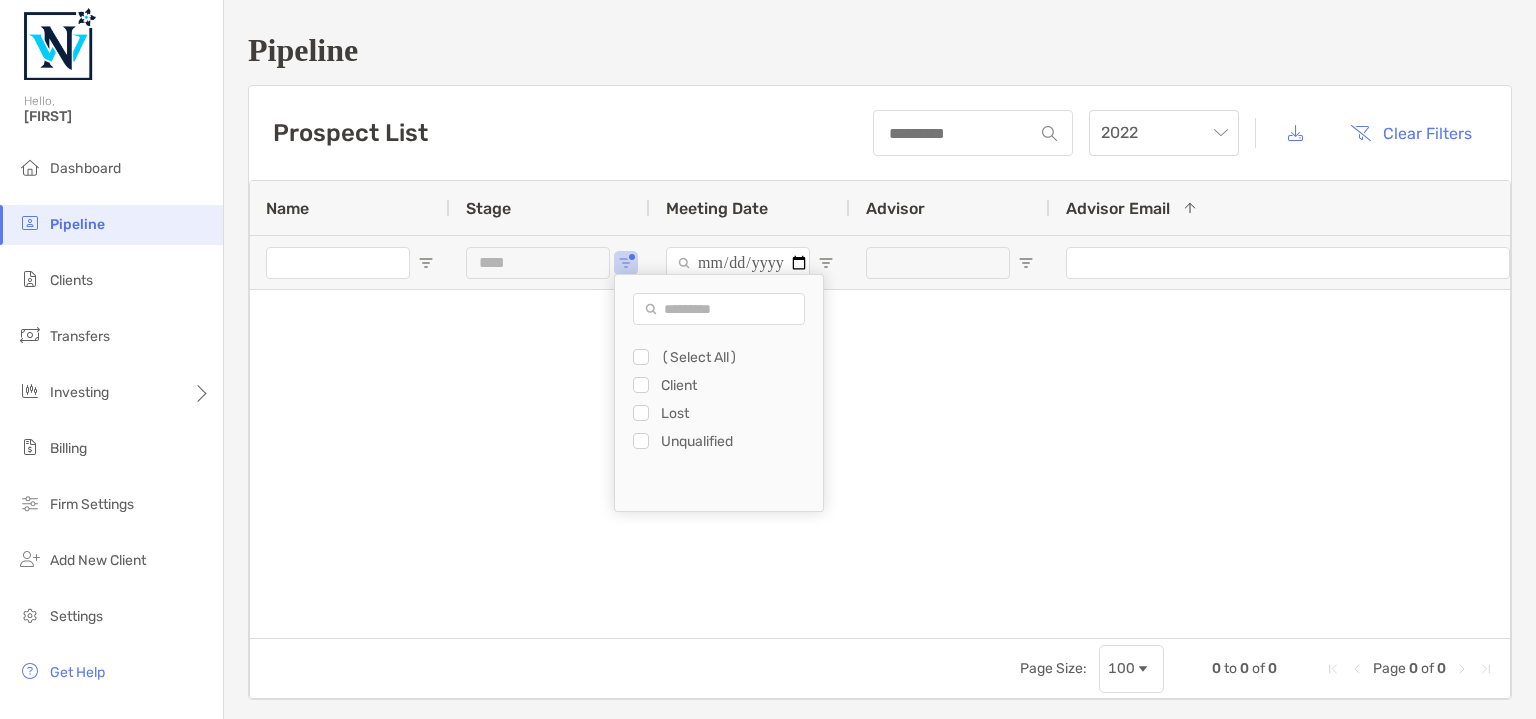 scroll, scrollTop: 0, scrollLeft: 0, axis: both 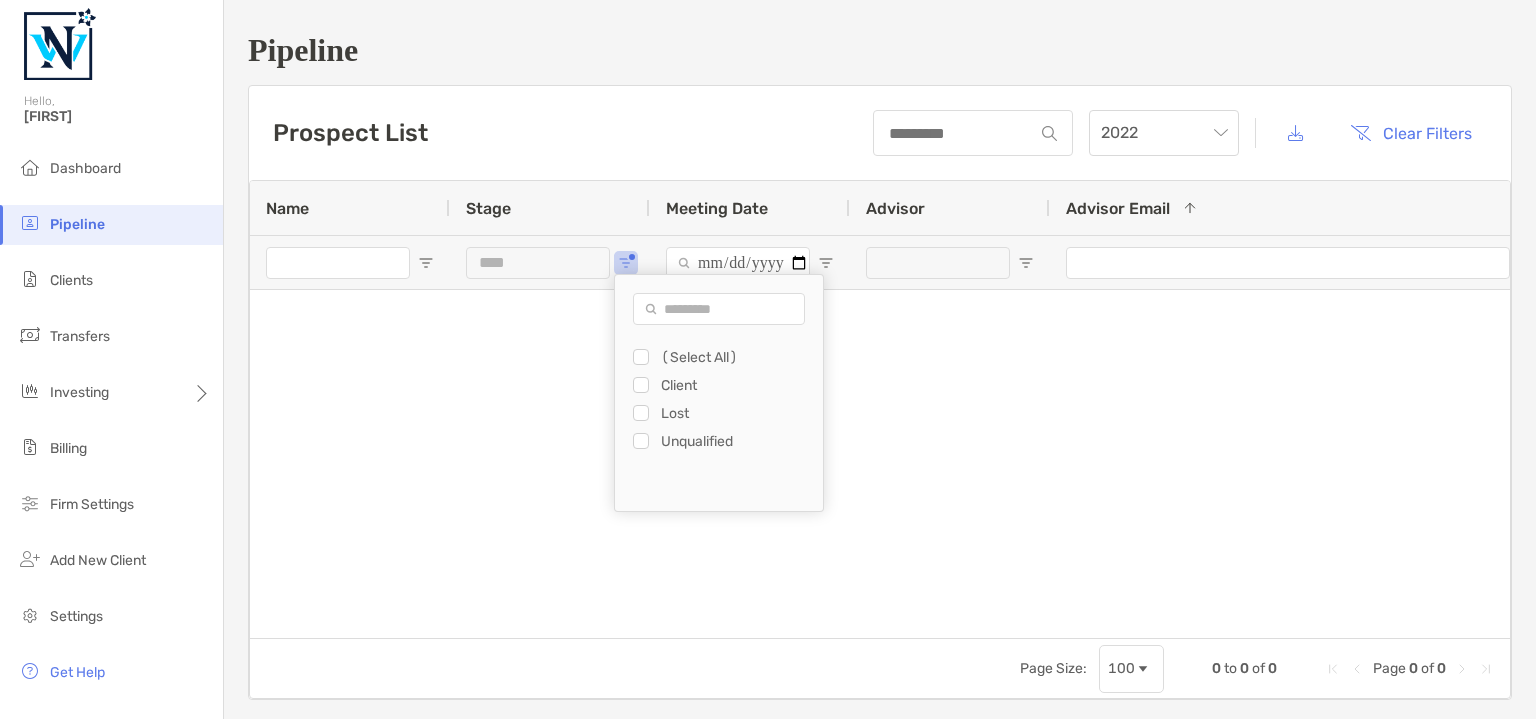 type on "**********" 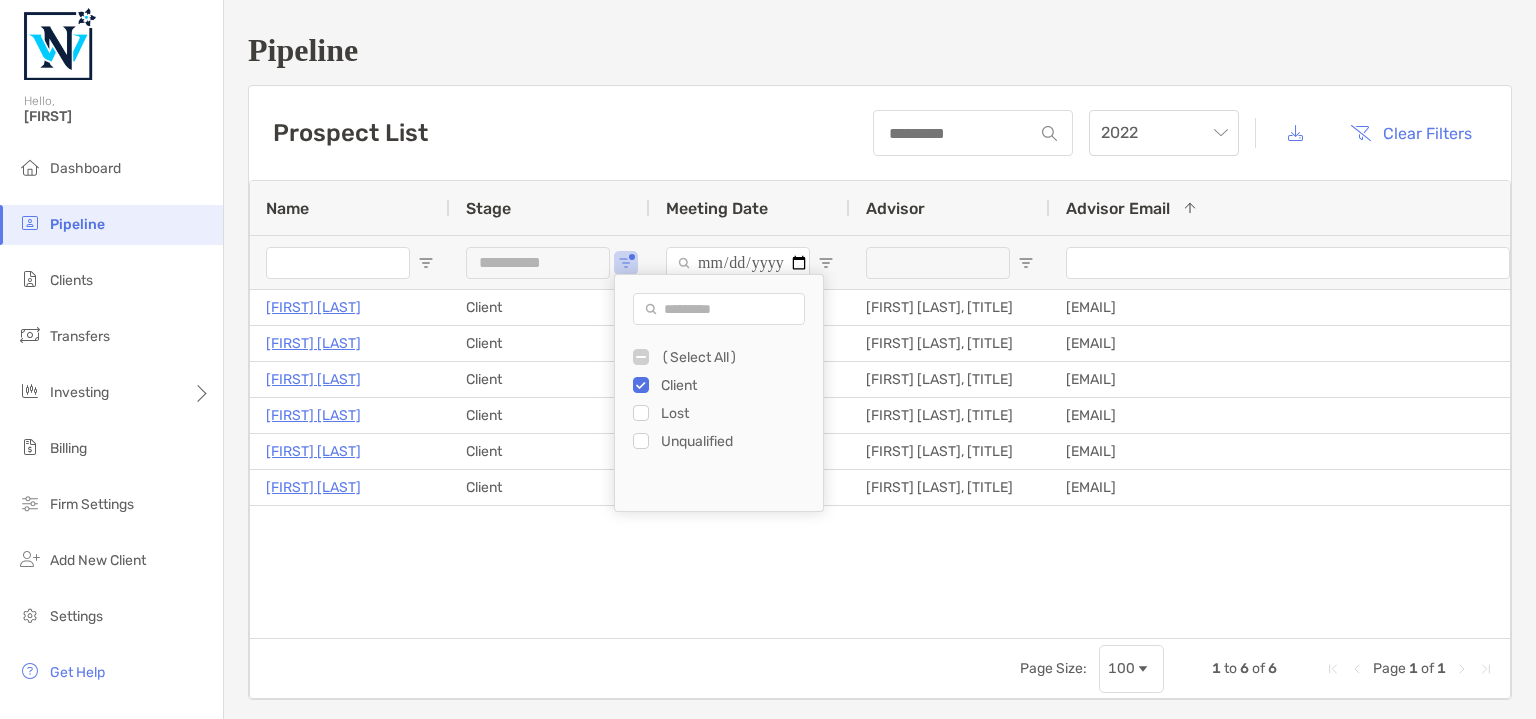 click on "Prospect List 2022 Clear Filters" at bounding box center [880, 133] 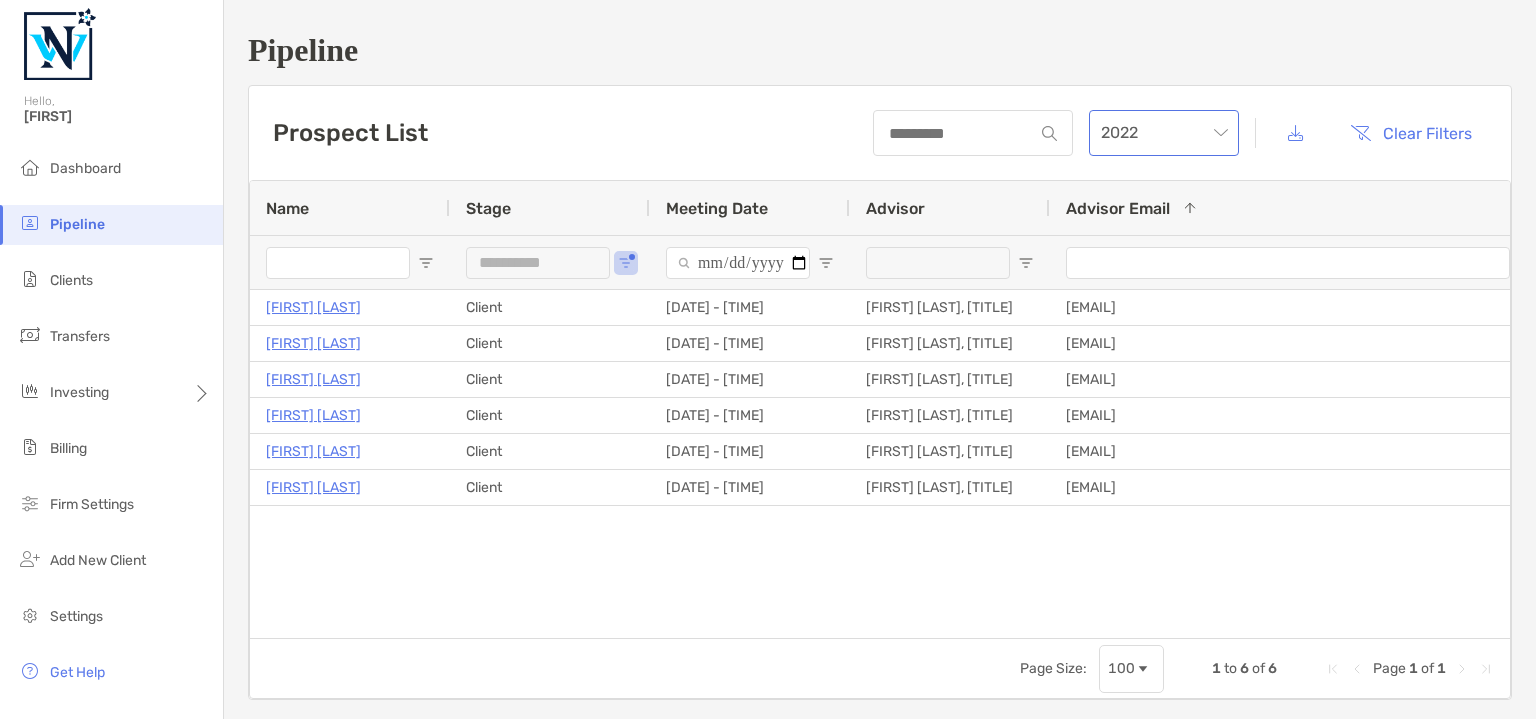 click on "2022" at bounding box center [1164, 133] 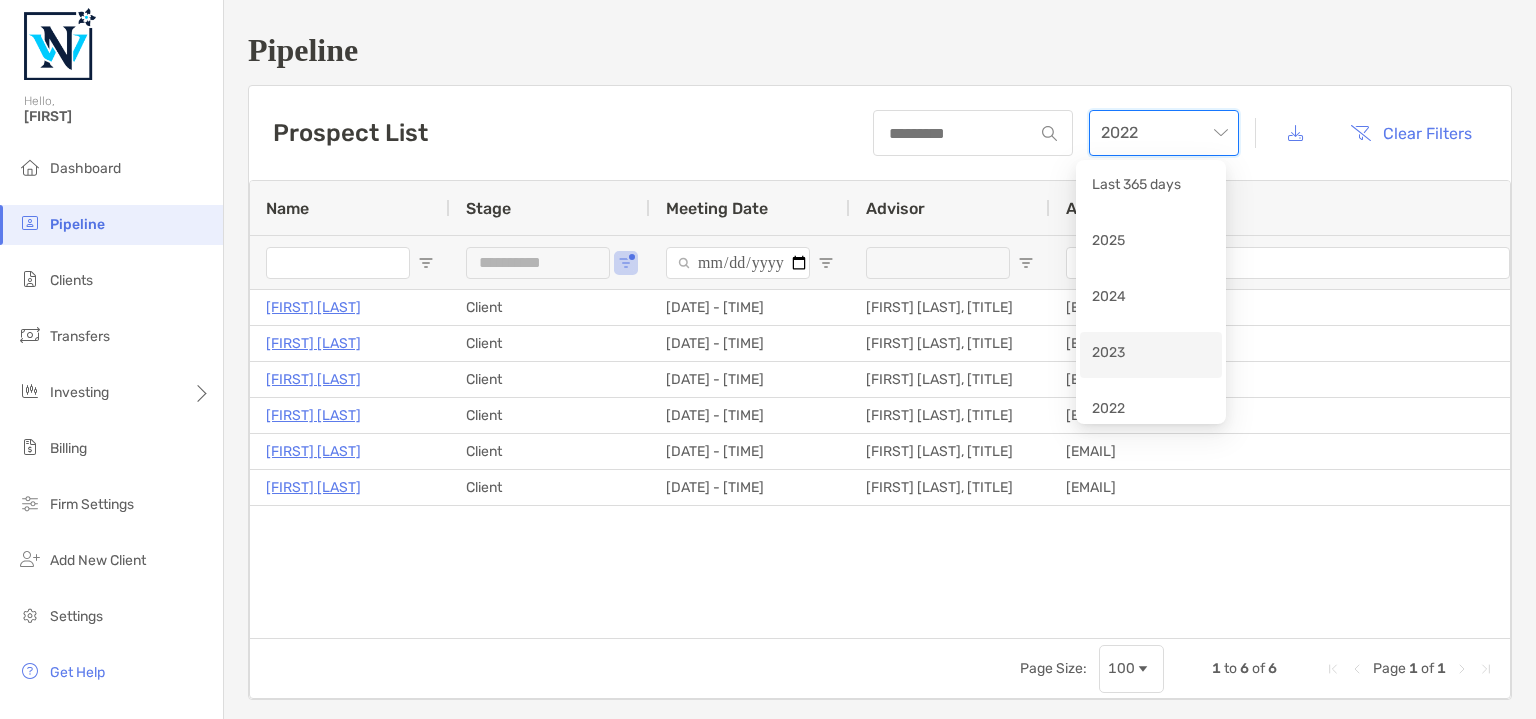 click on "2023" at bounding box center (1151, 354) 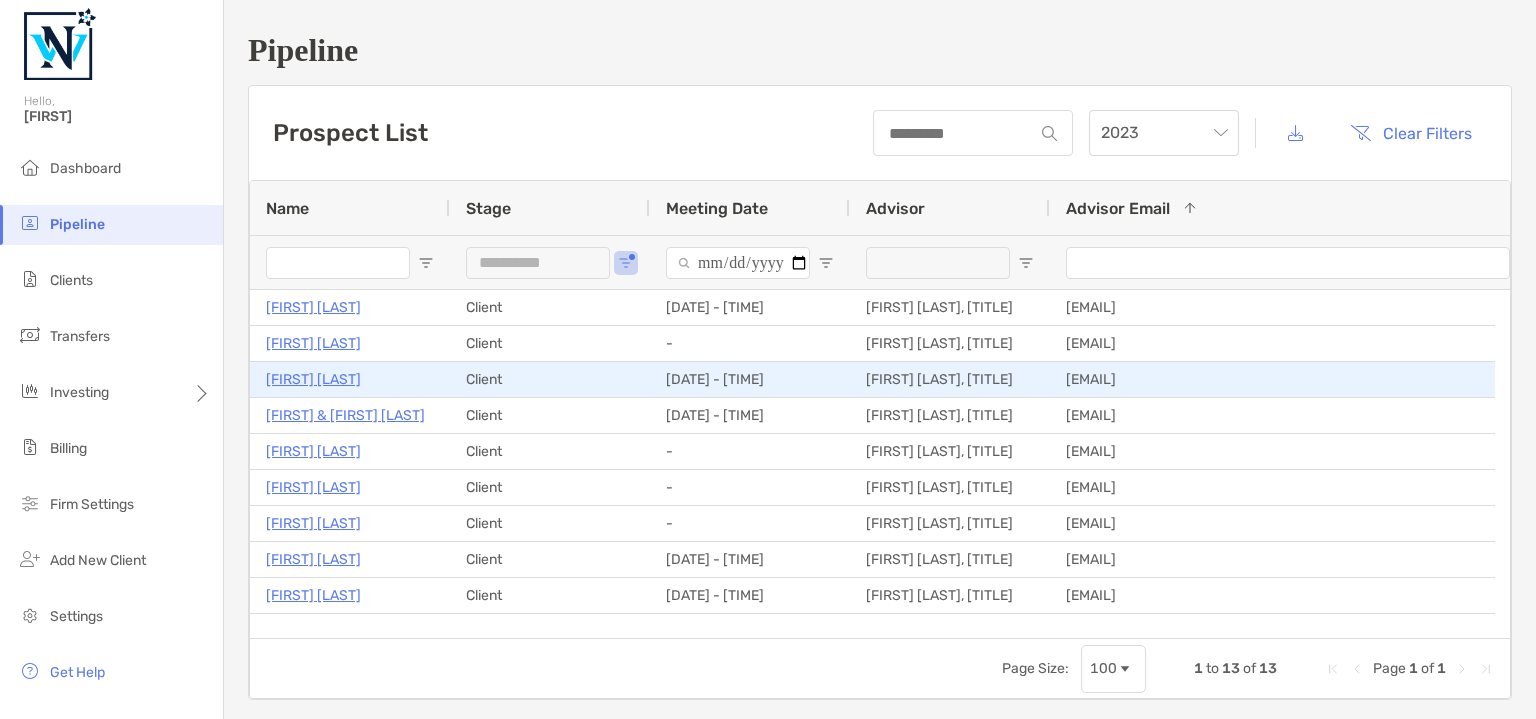 scroll, scrollTop: 69, scrollLeft: 0, axis: vertical 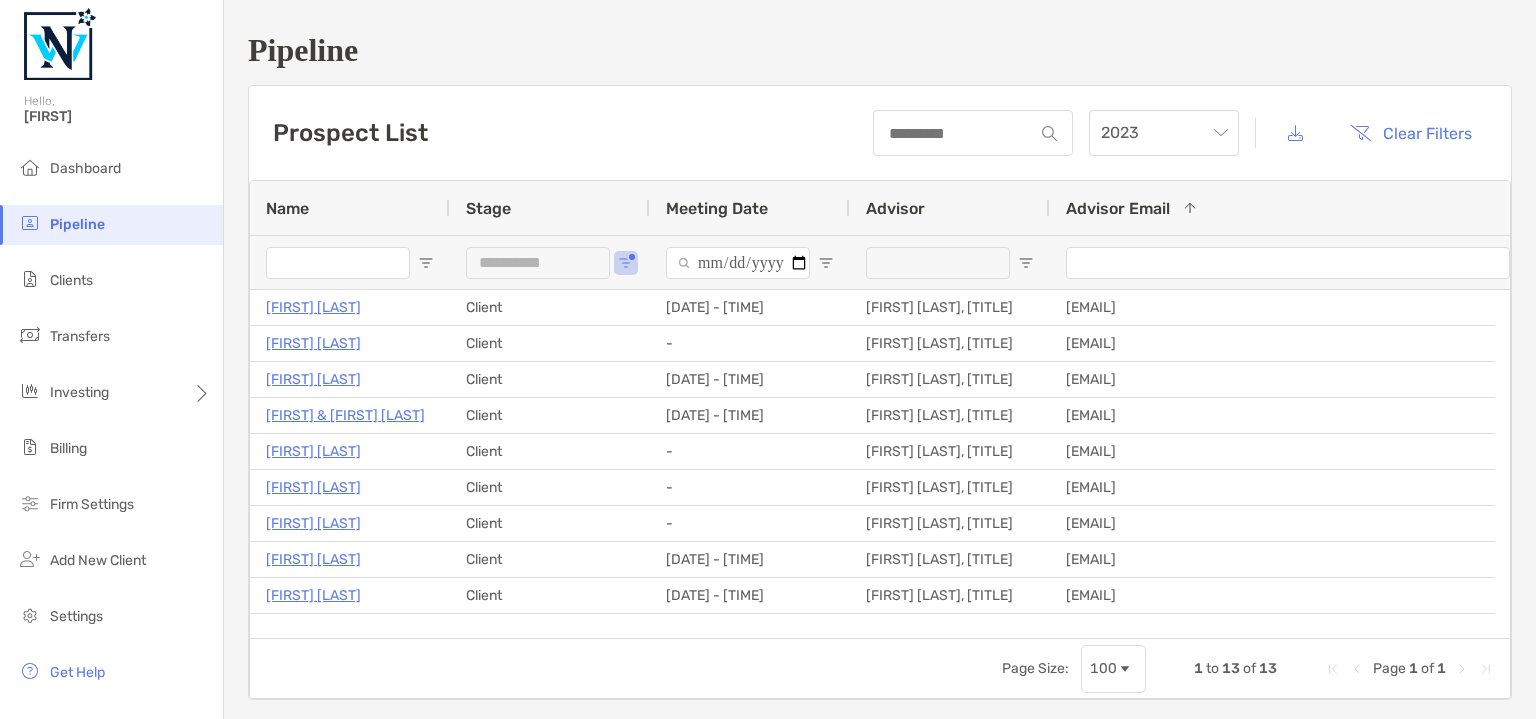 click at bounding box center (338, 263) 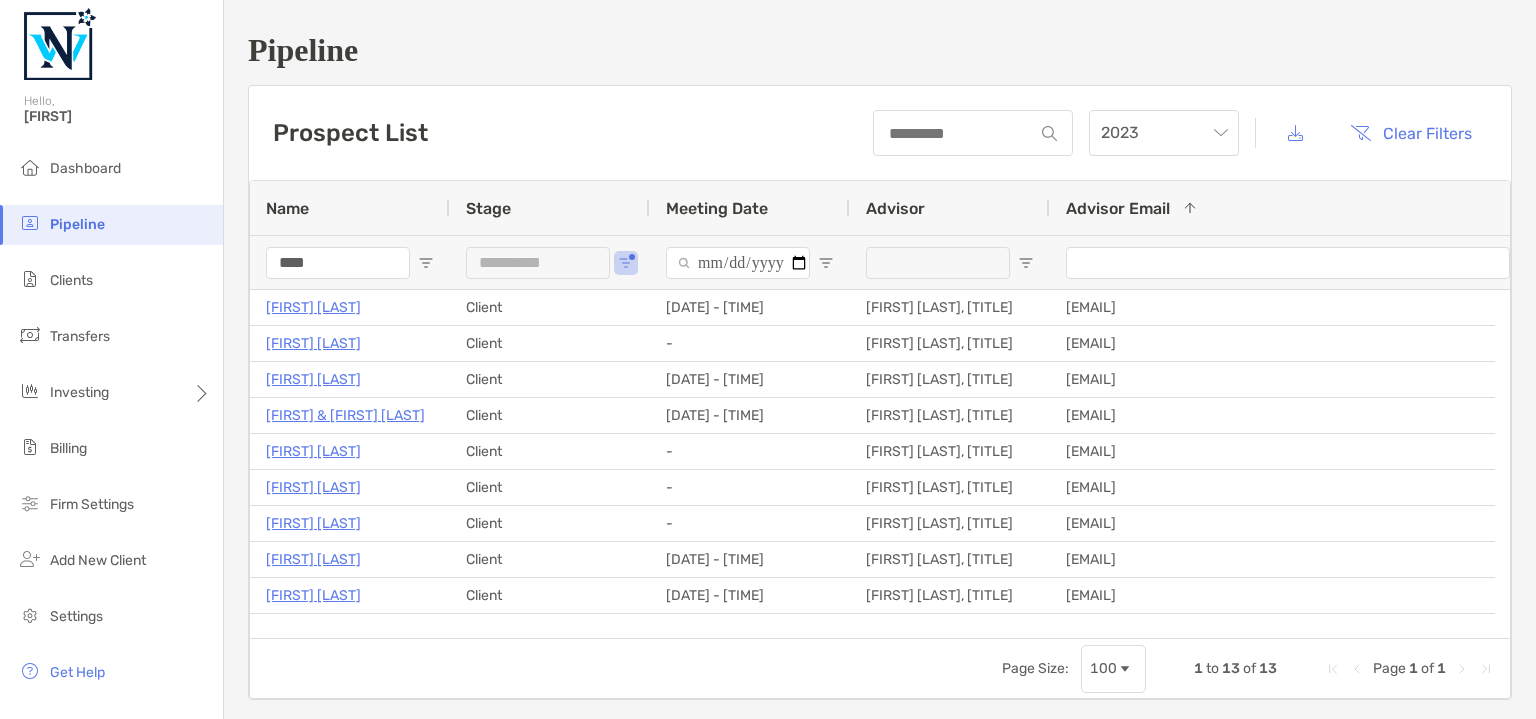 type on "*****" 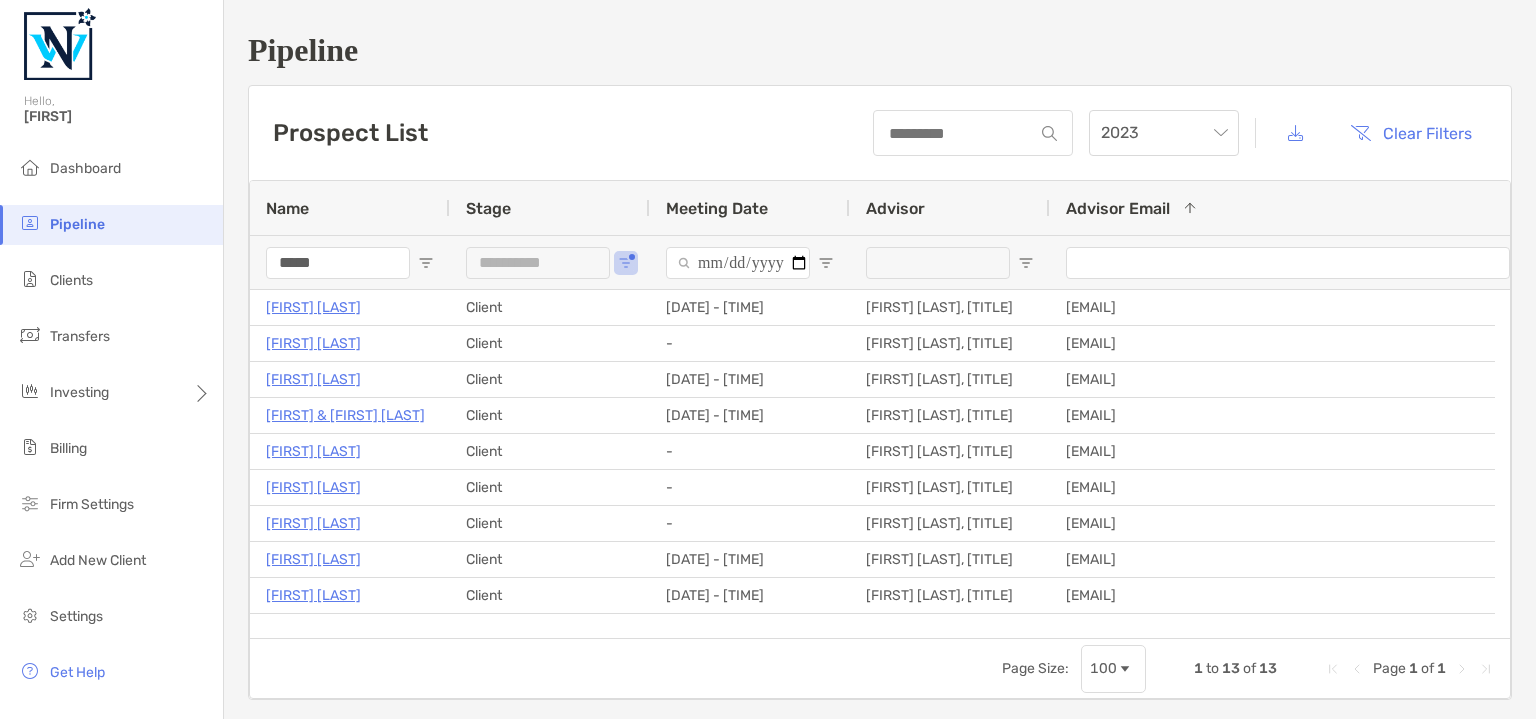 type on "***" 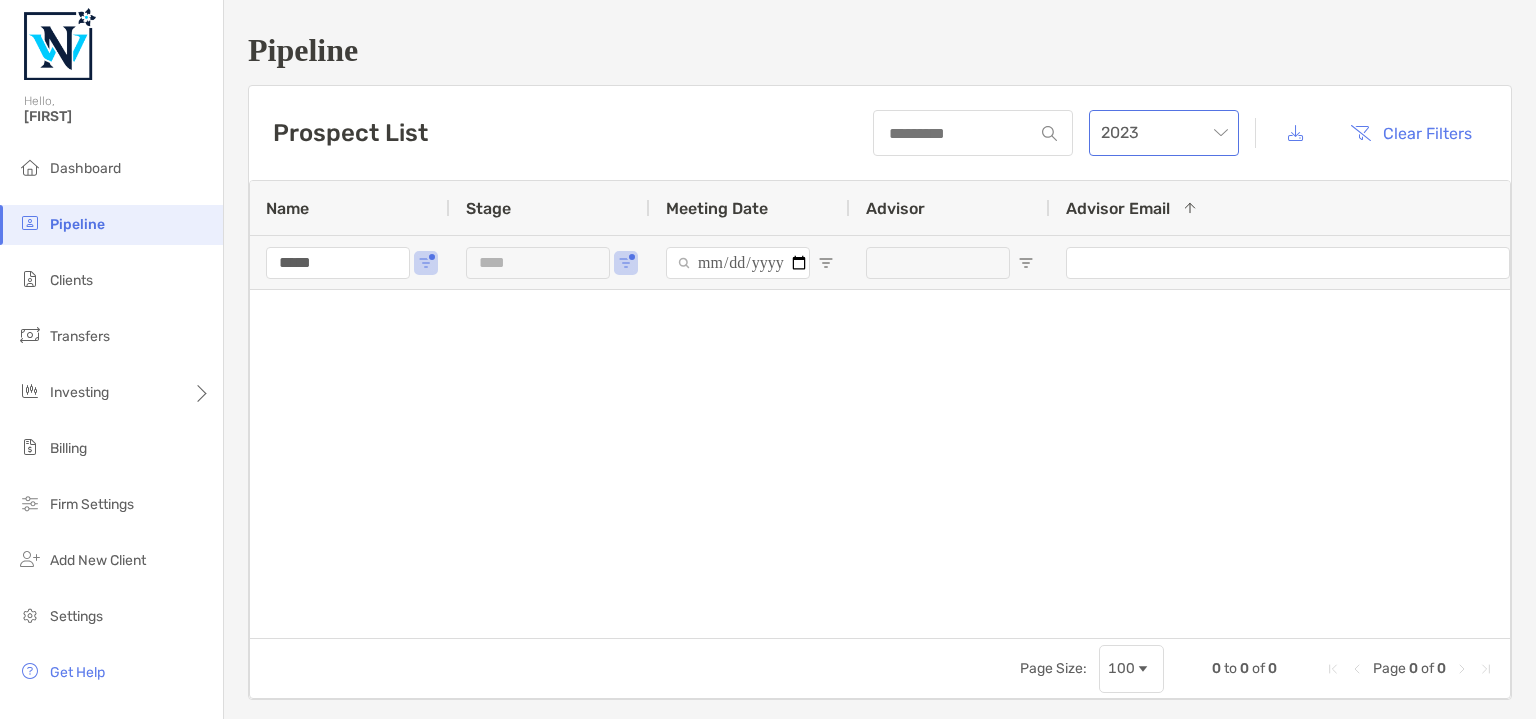 click on "2023" at bounding box center [1164, 133] 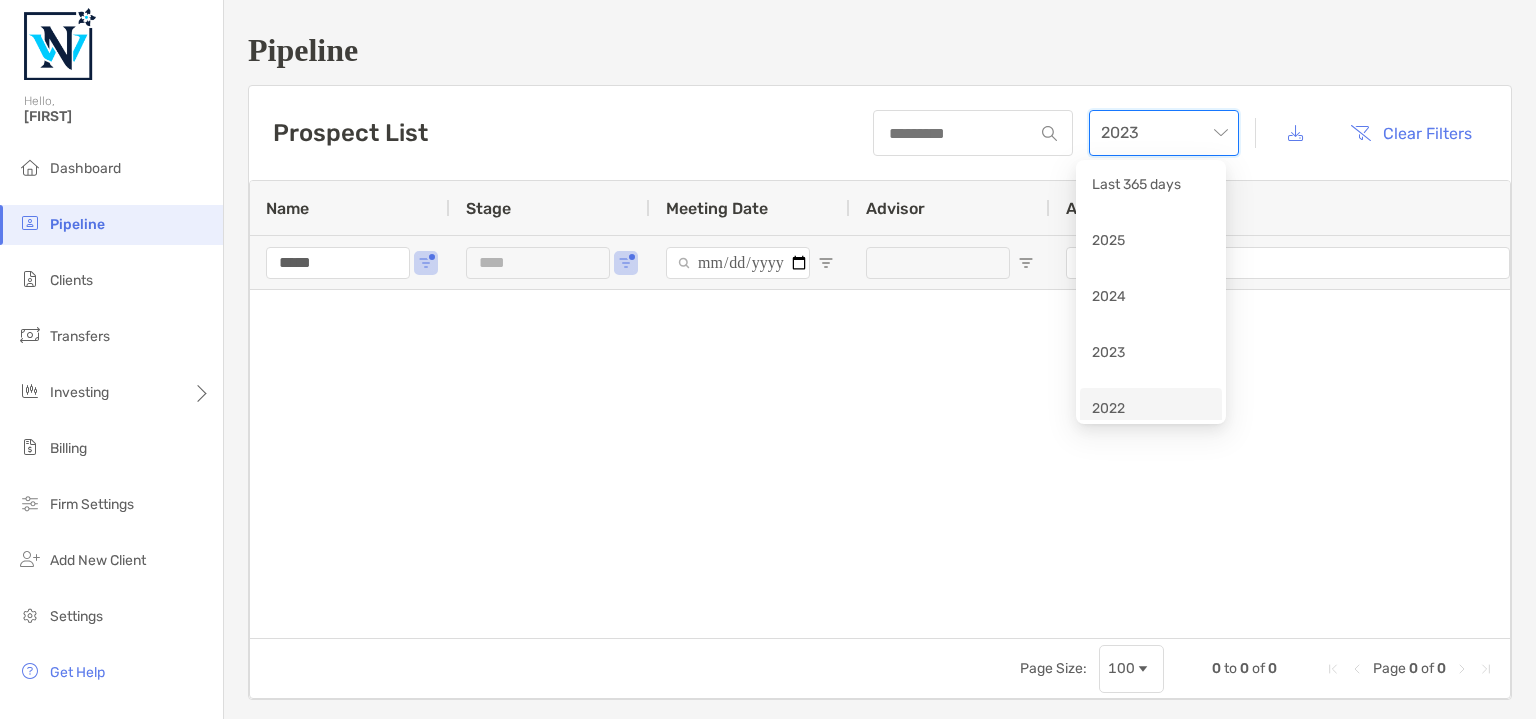 click on "2022" at bounding box center (1151, 411) 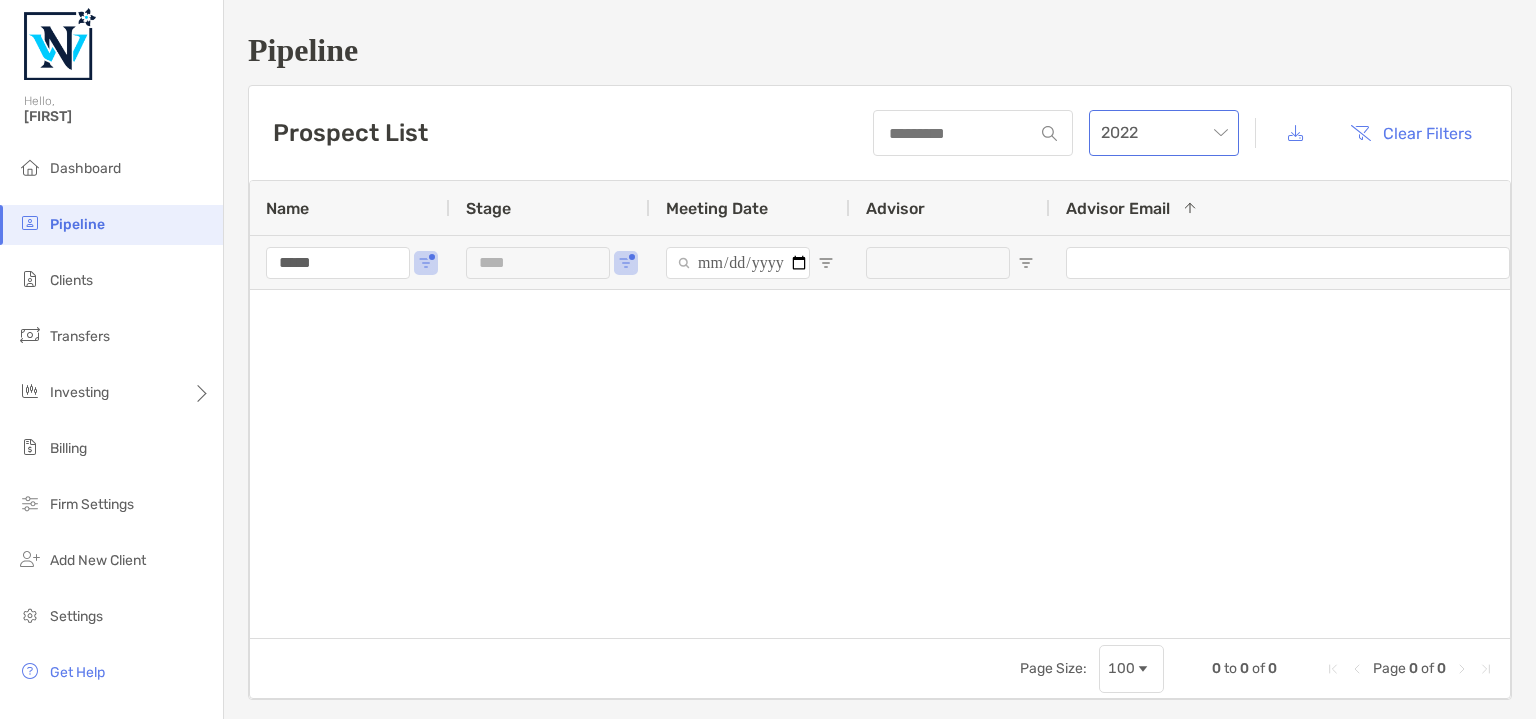 click on "2022" at bounding box center (1164, 133) 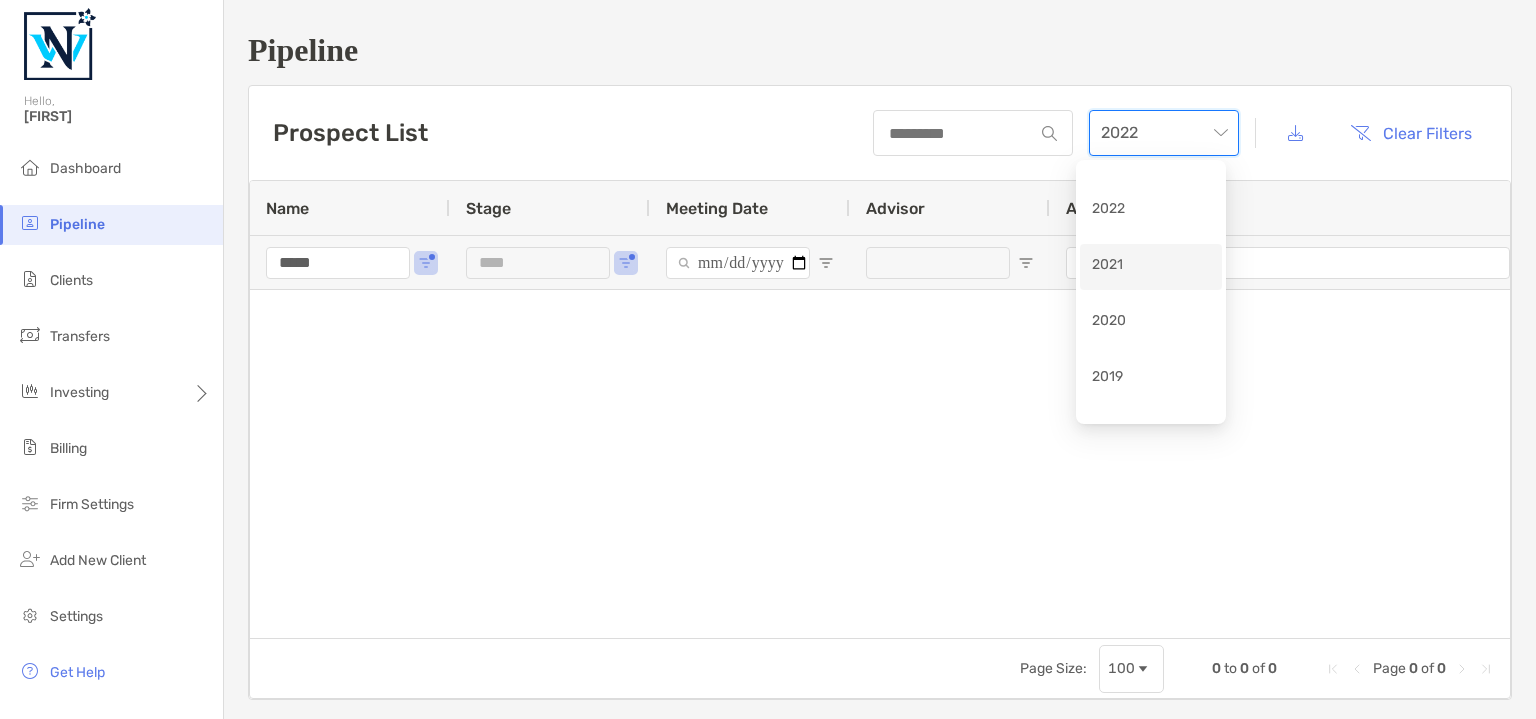 click on "2021" at bounding box center [1151, 266] 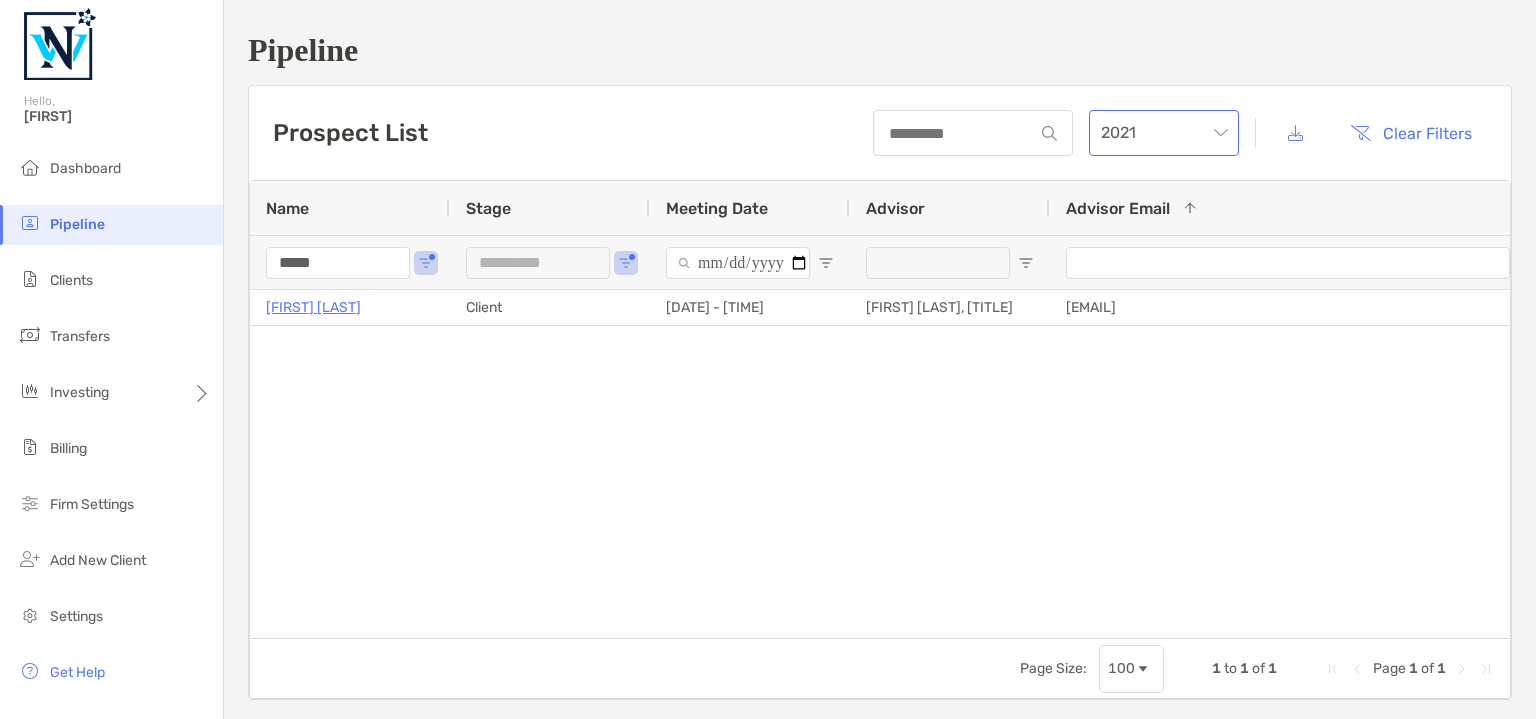 click on "2021" at bounding box center (1164, 133) 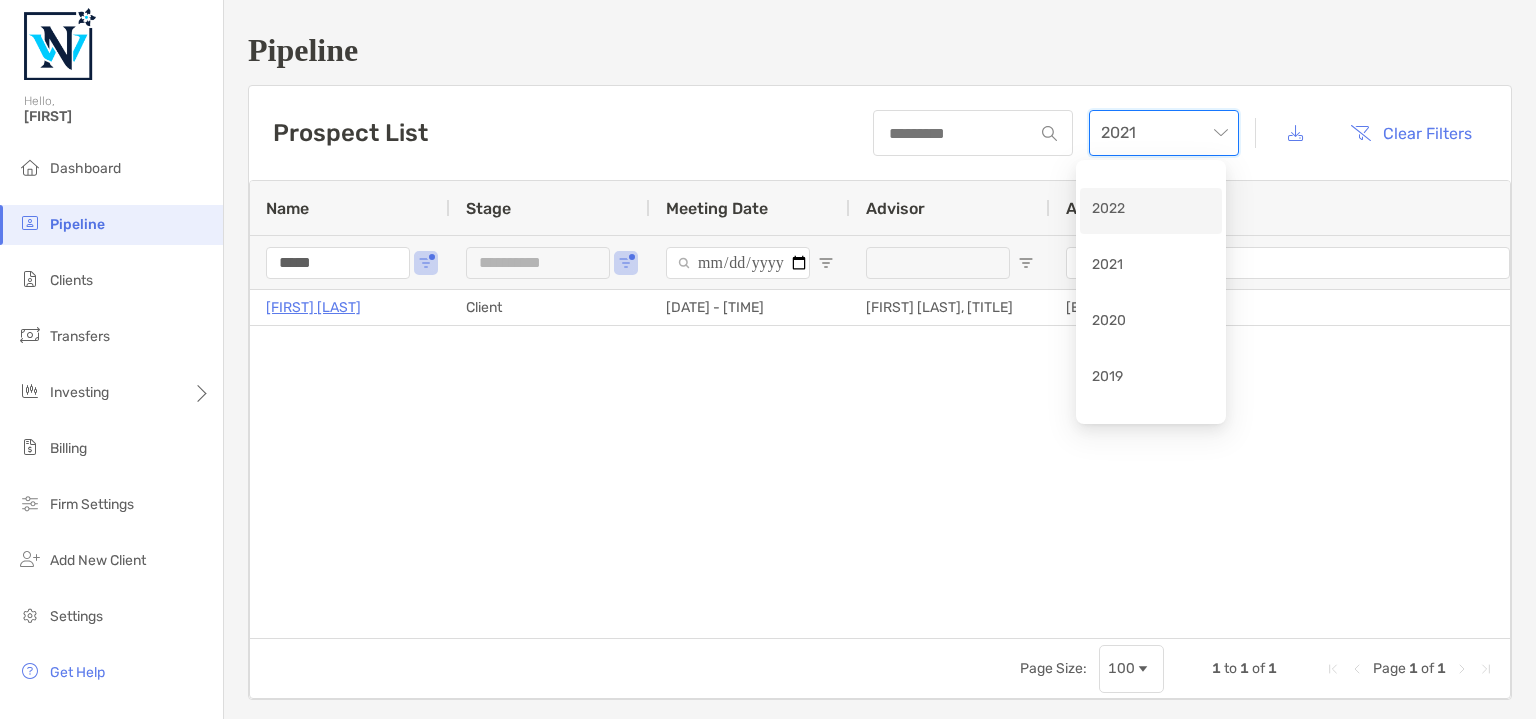 click on "2022" at bounding box center (1151, 210) 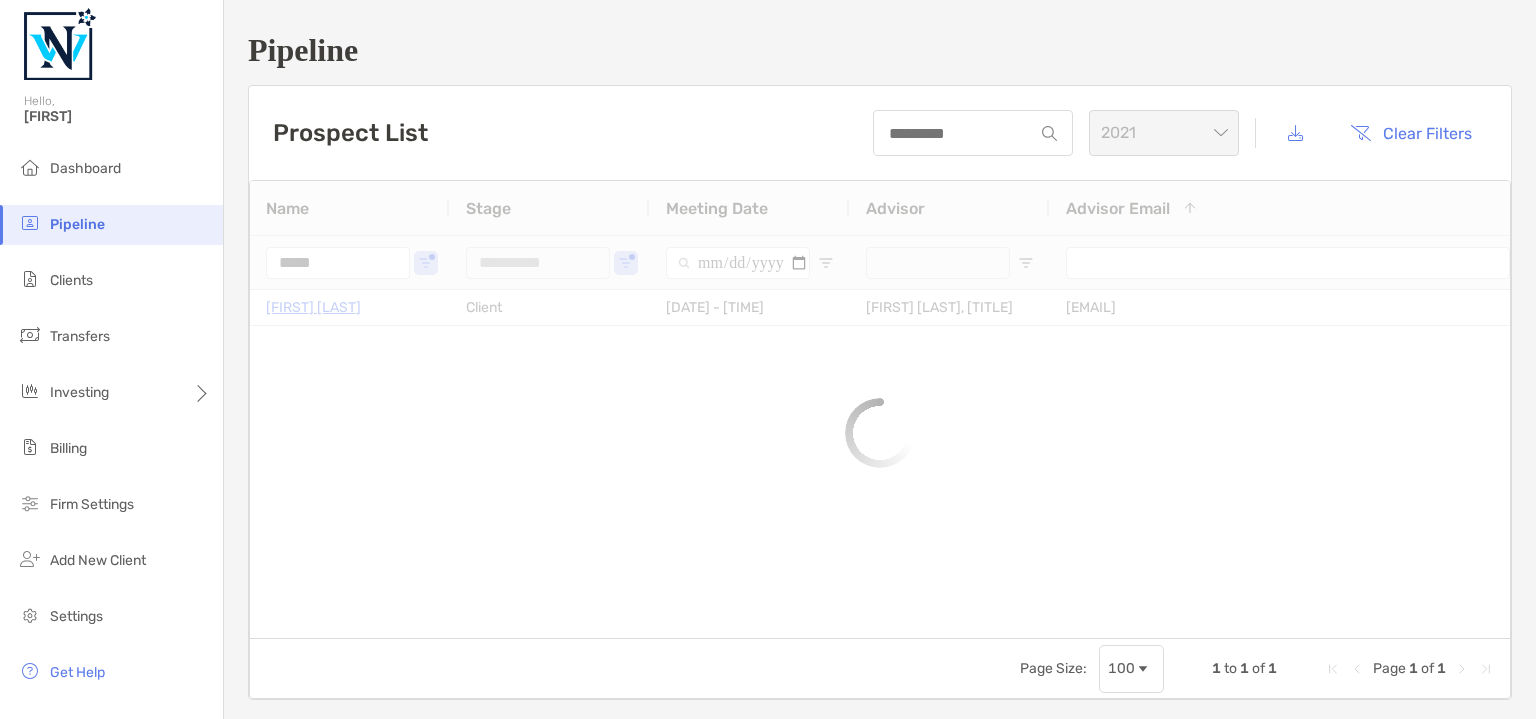 type on "***" 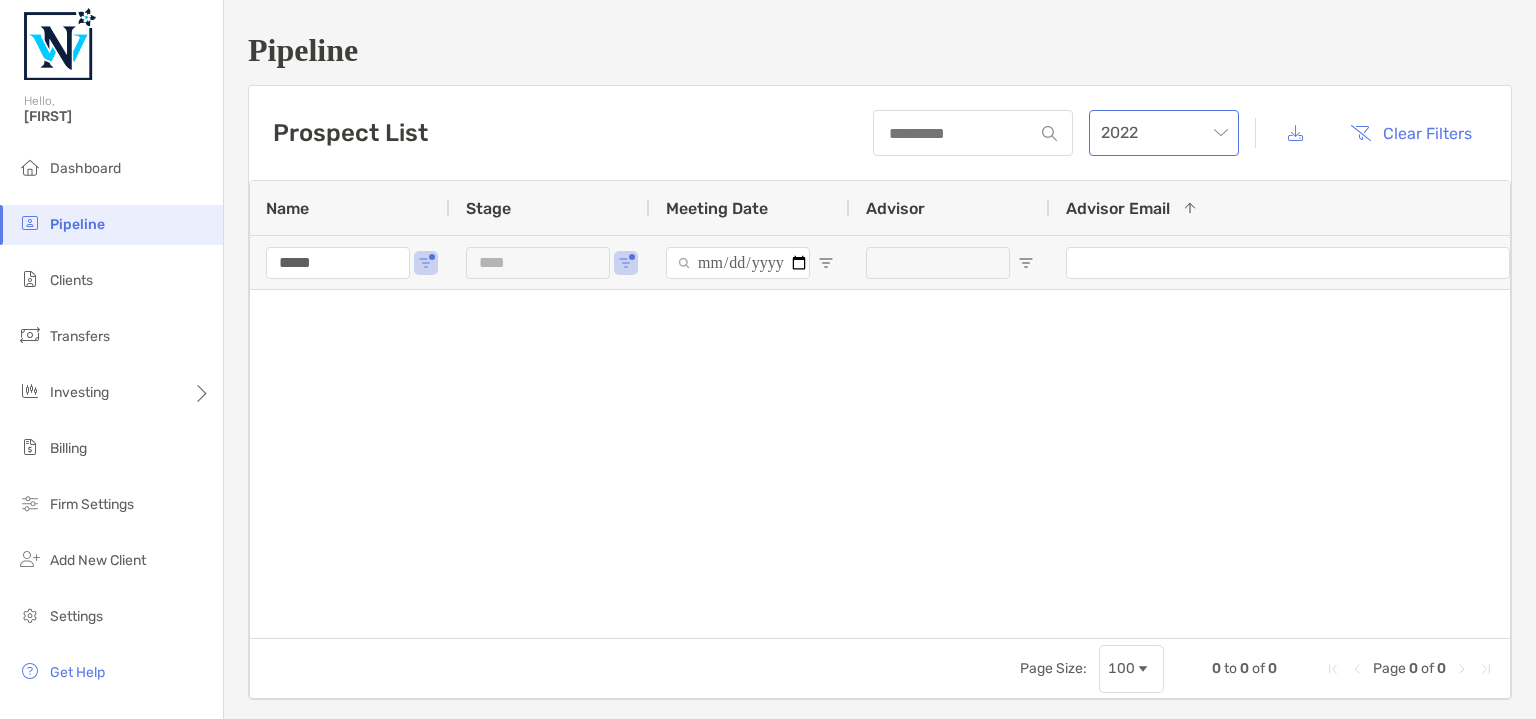 click on "2022" at bounding box center [1164, 133] 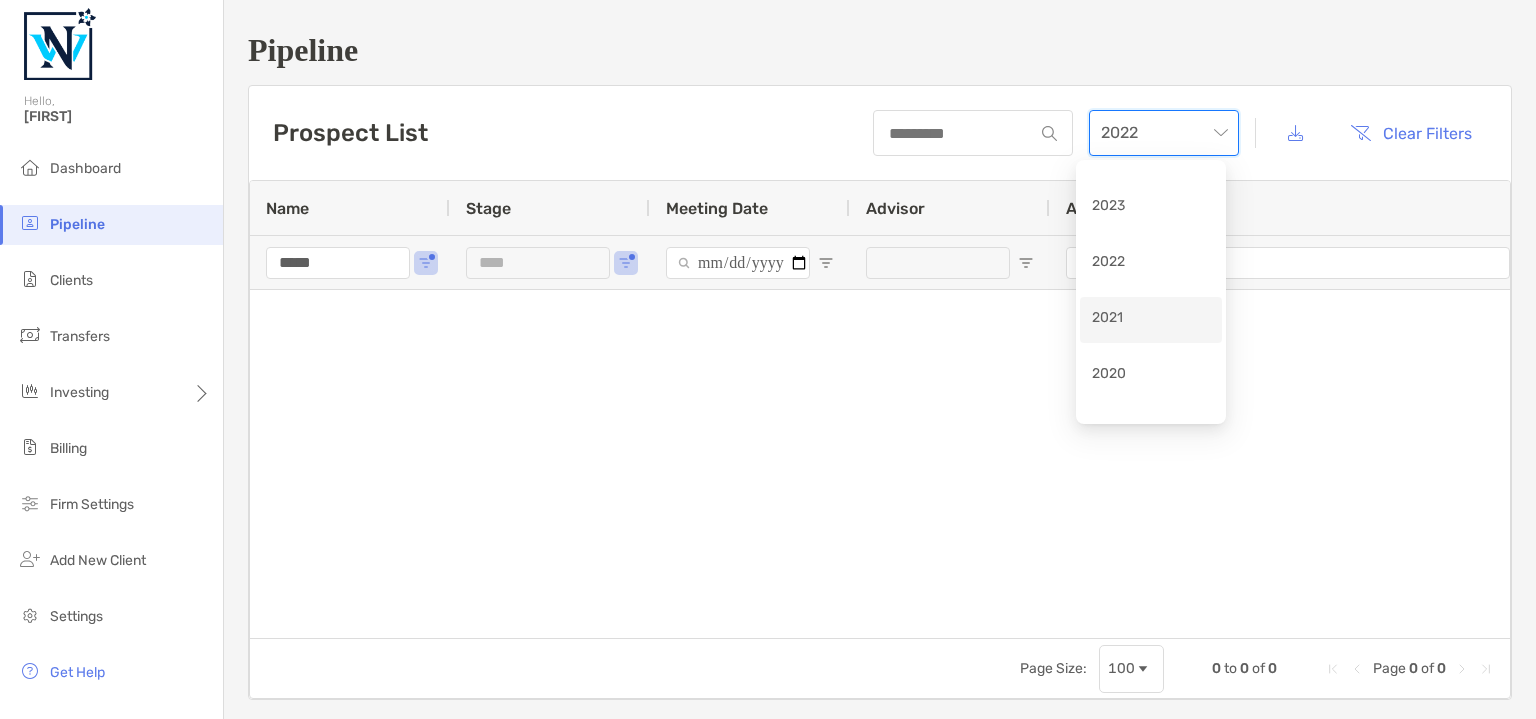 scroll, scrollTop: 100, scrollLeft: 0, axis: vertical 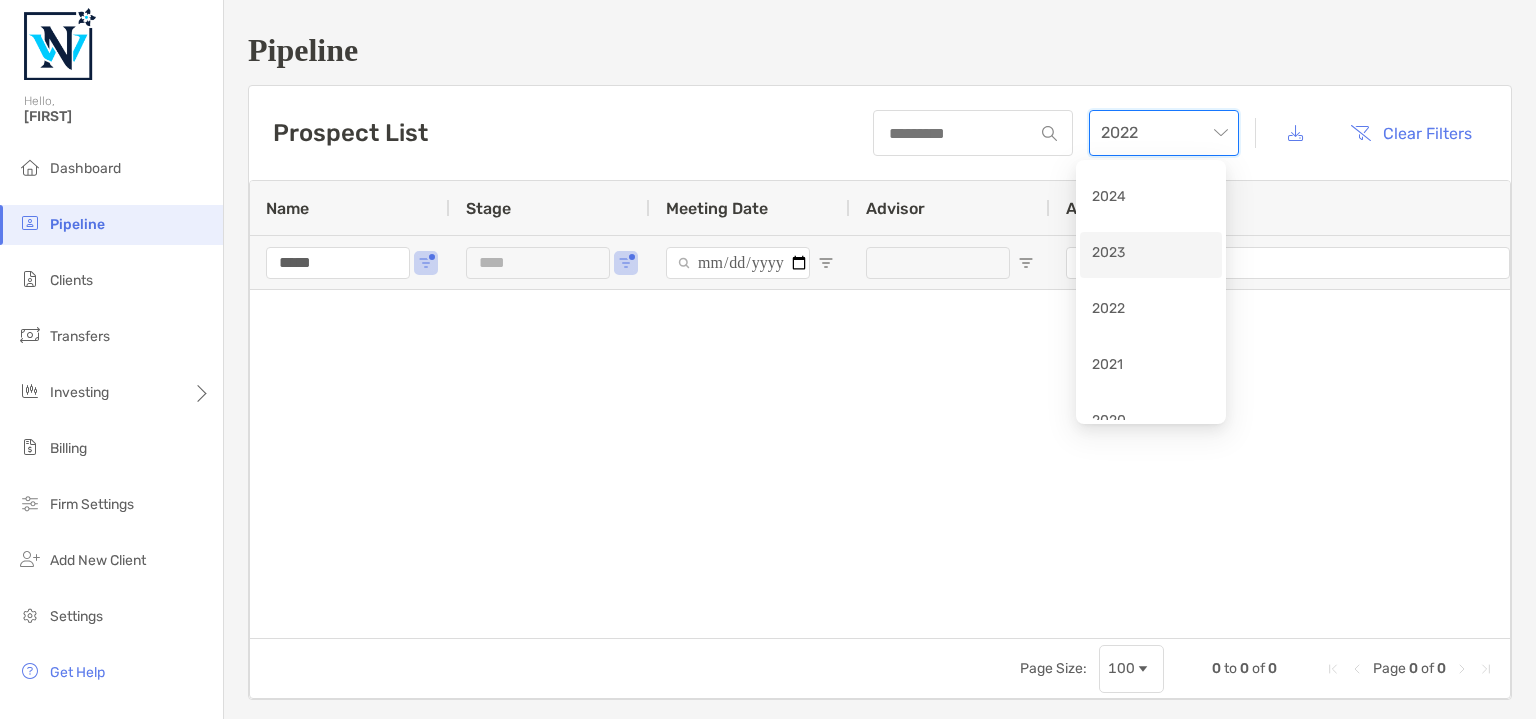 click at bounding box center (880, 456) 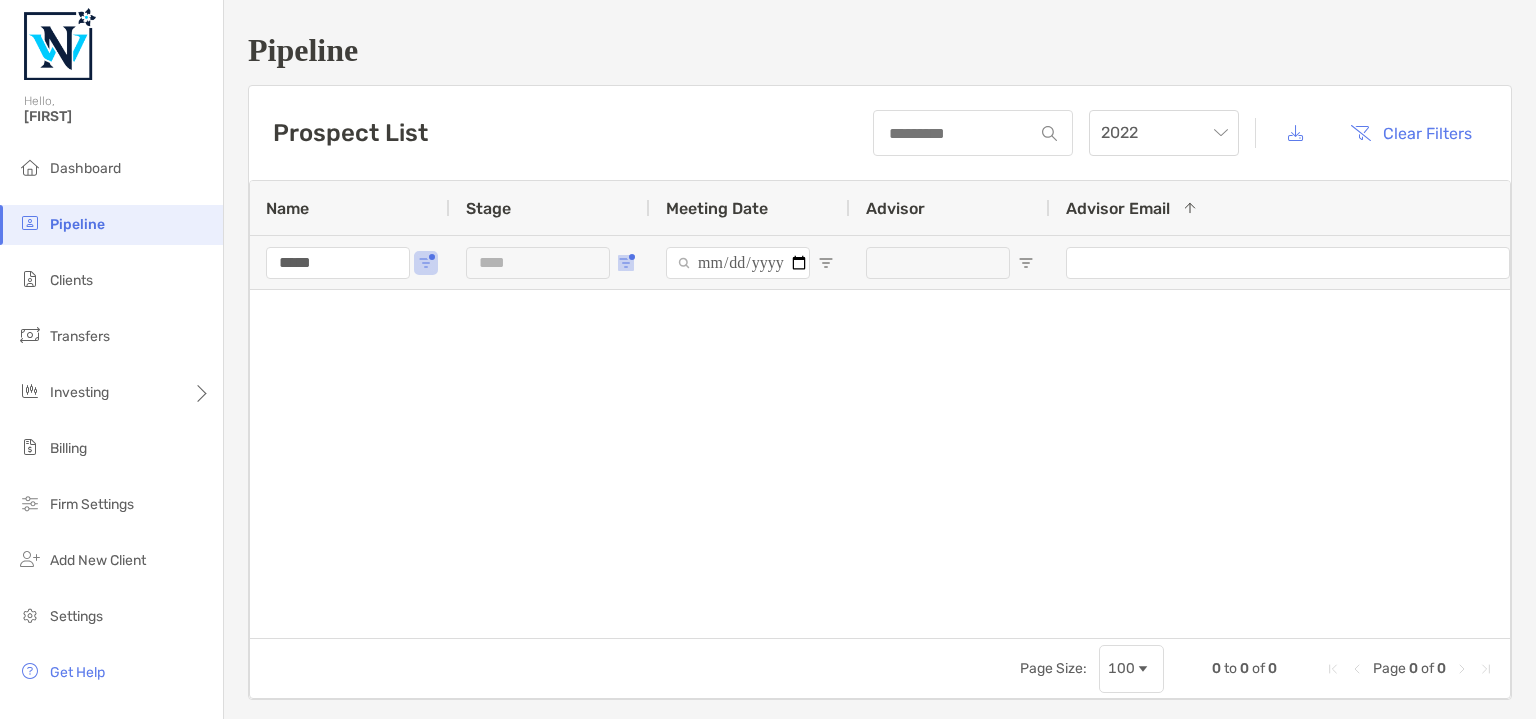 click at bounding box center [626, 263] 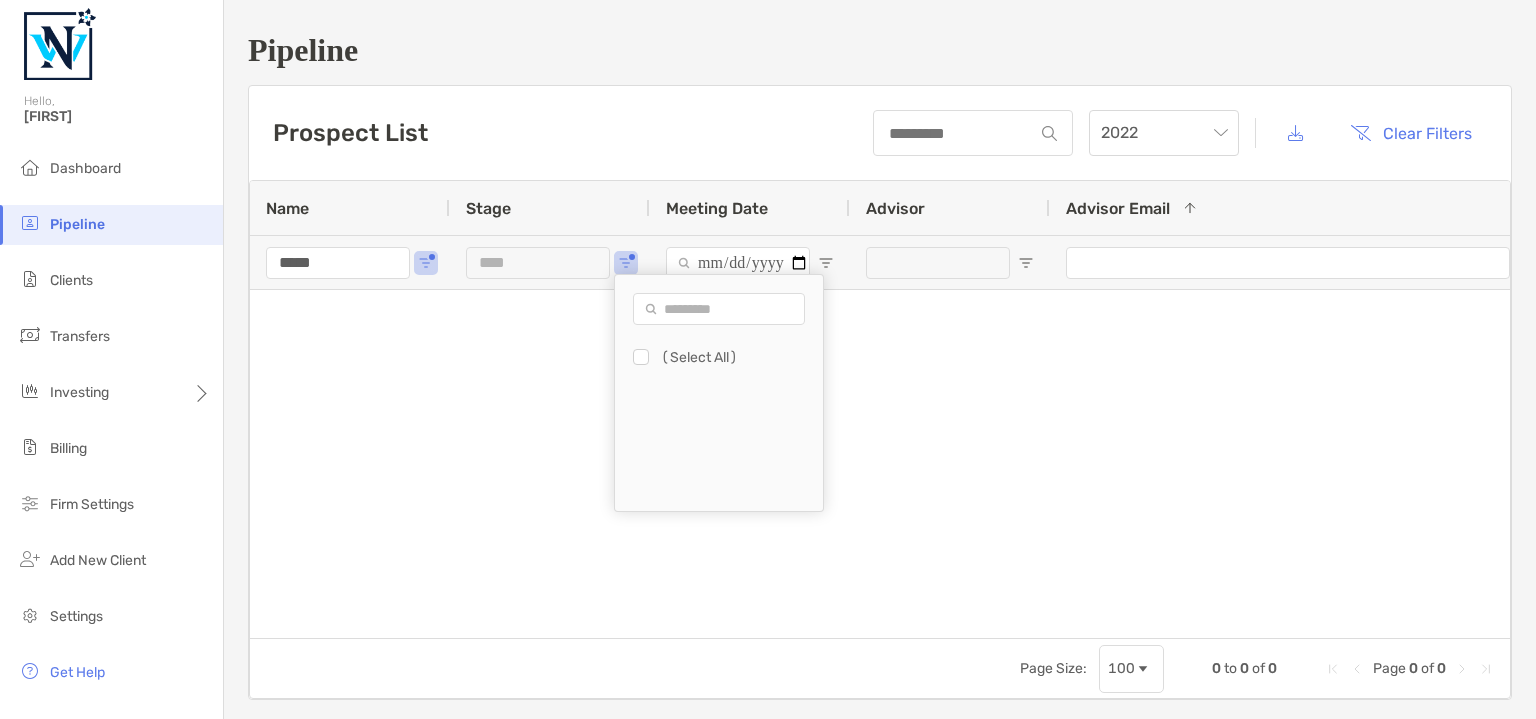 click at bounding box center [880, 456] 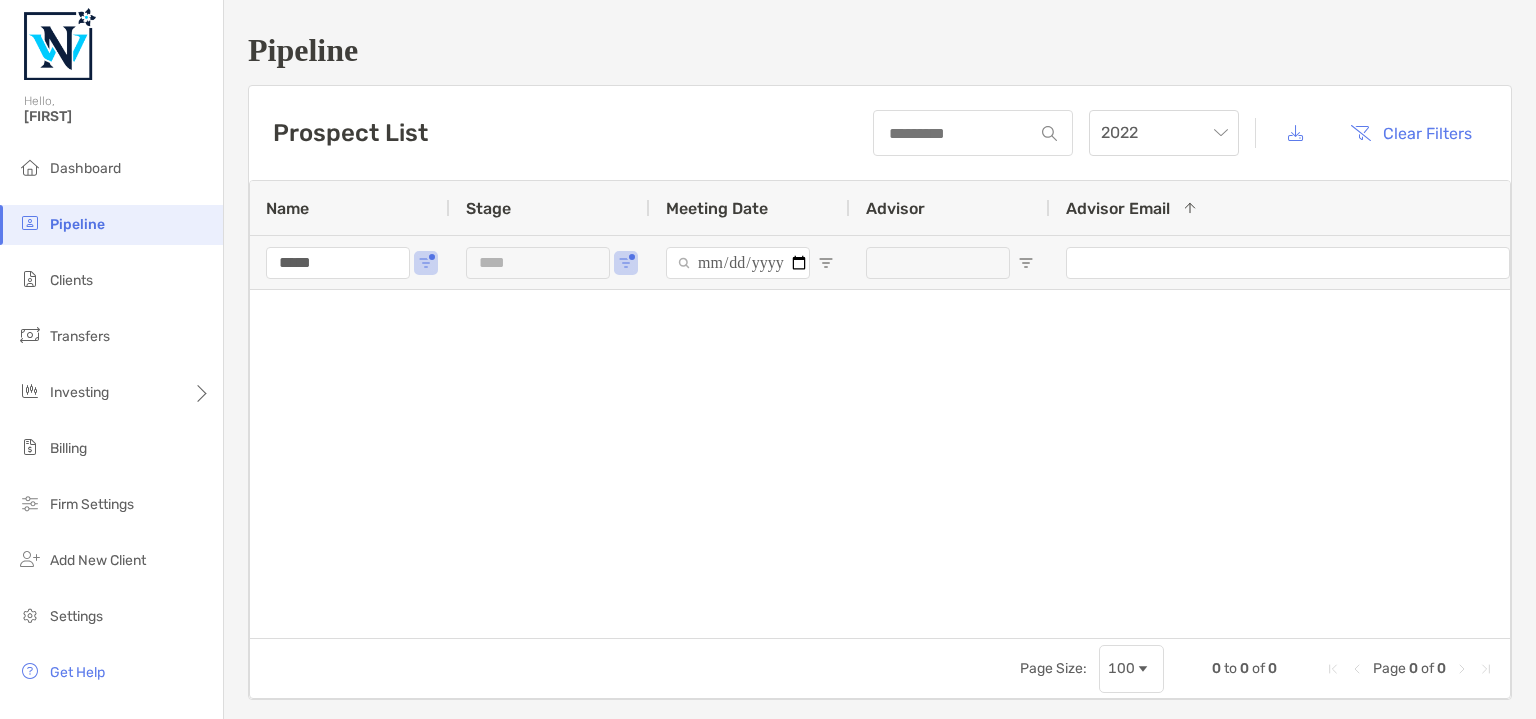 drag, startPoint x: 367, startPoint y: 259, endPoint x: 19, endPoint y: 219, distance: 350.29132 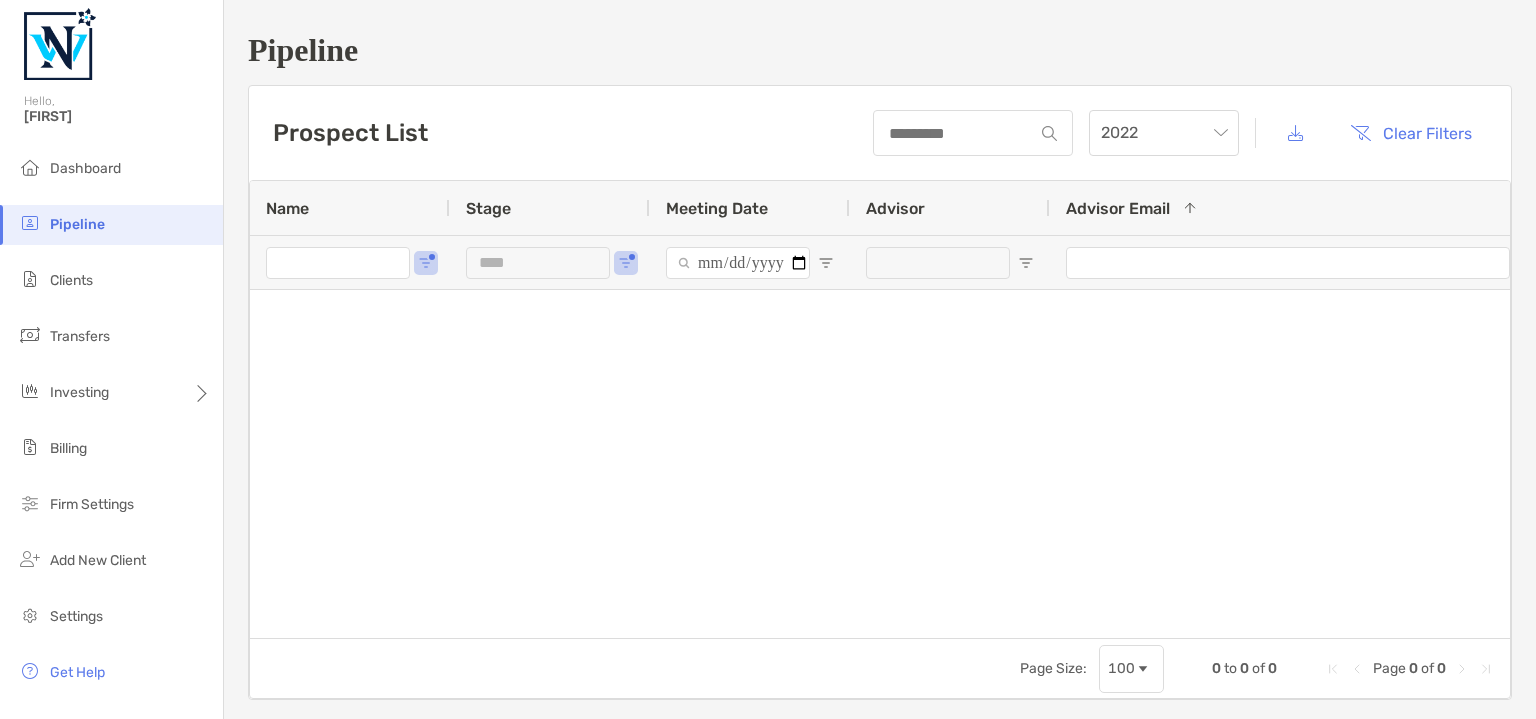 type on "**********" 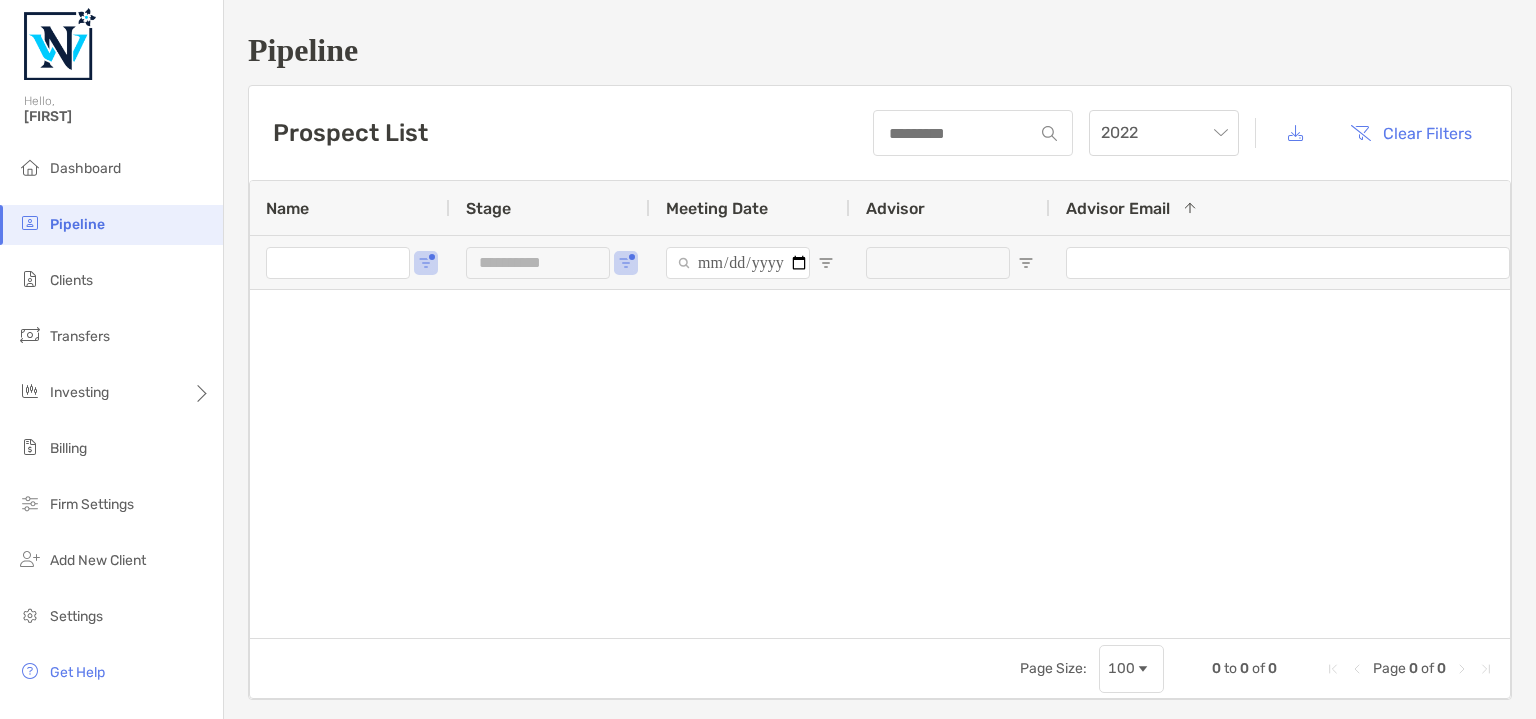 type 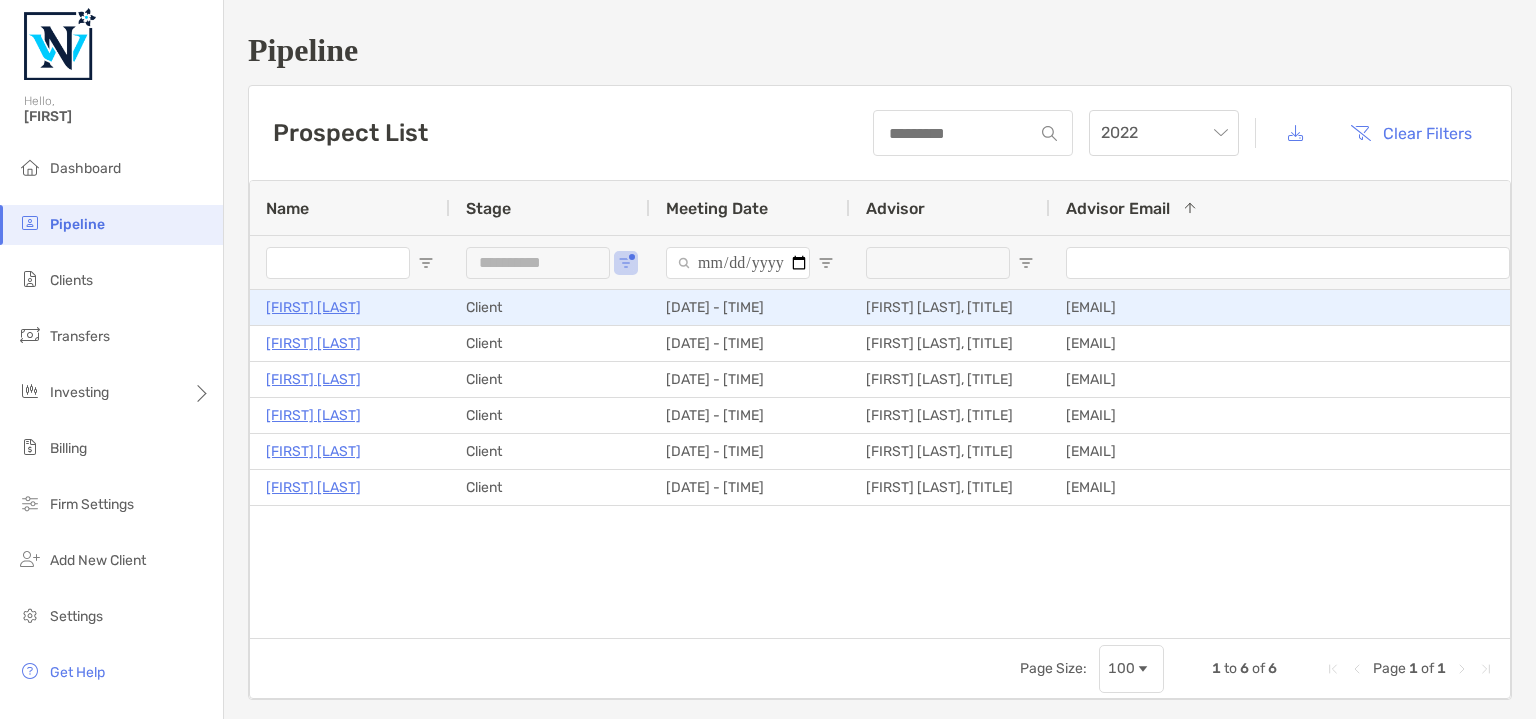 click on "Client" at bounding box center [550, 307] 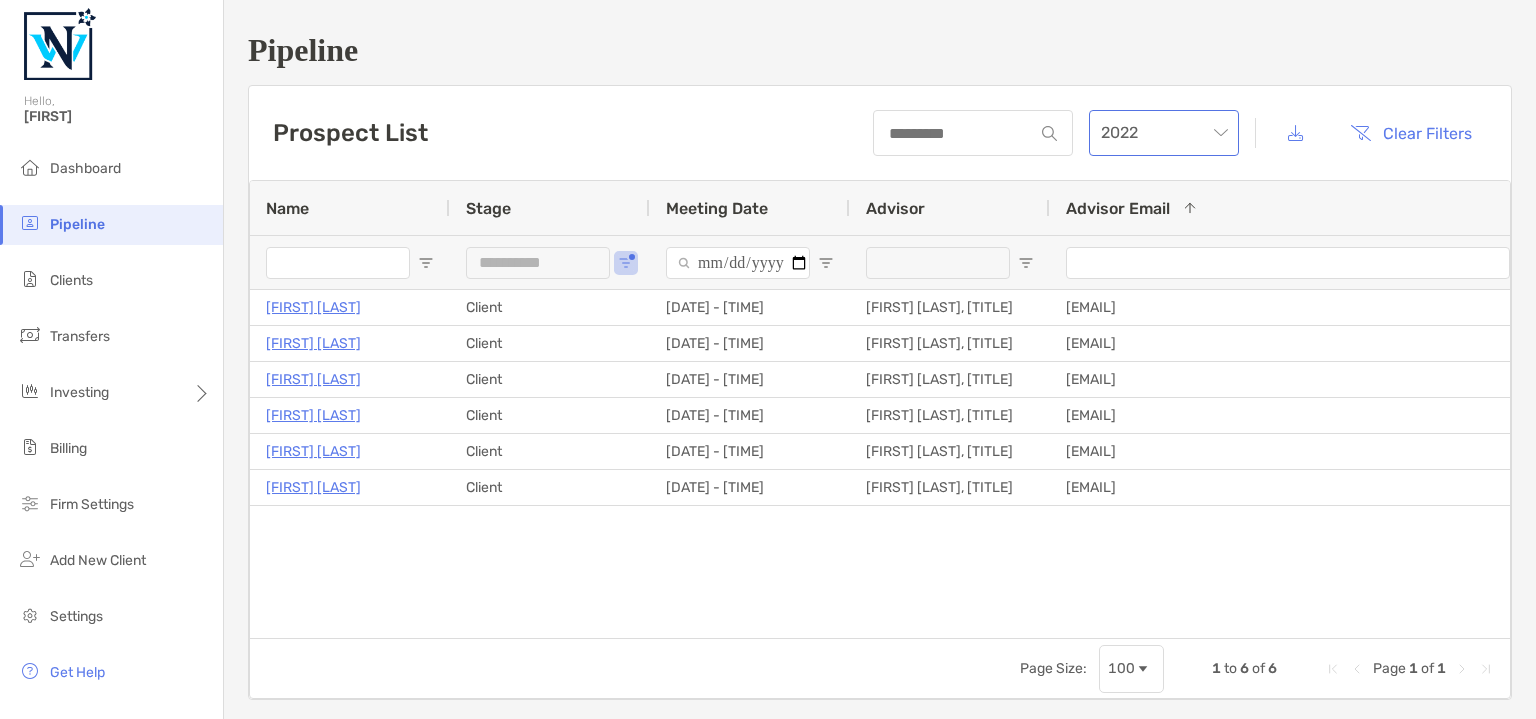 click on "2022" at bounding box center (1164, 133) 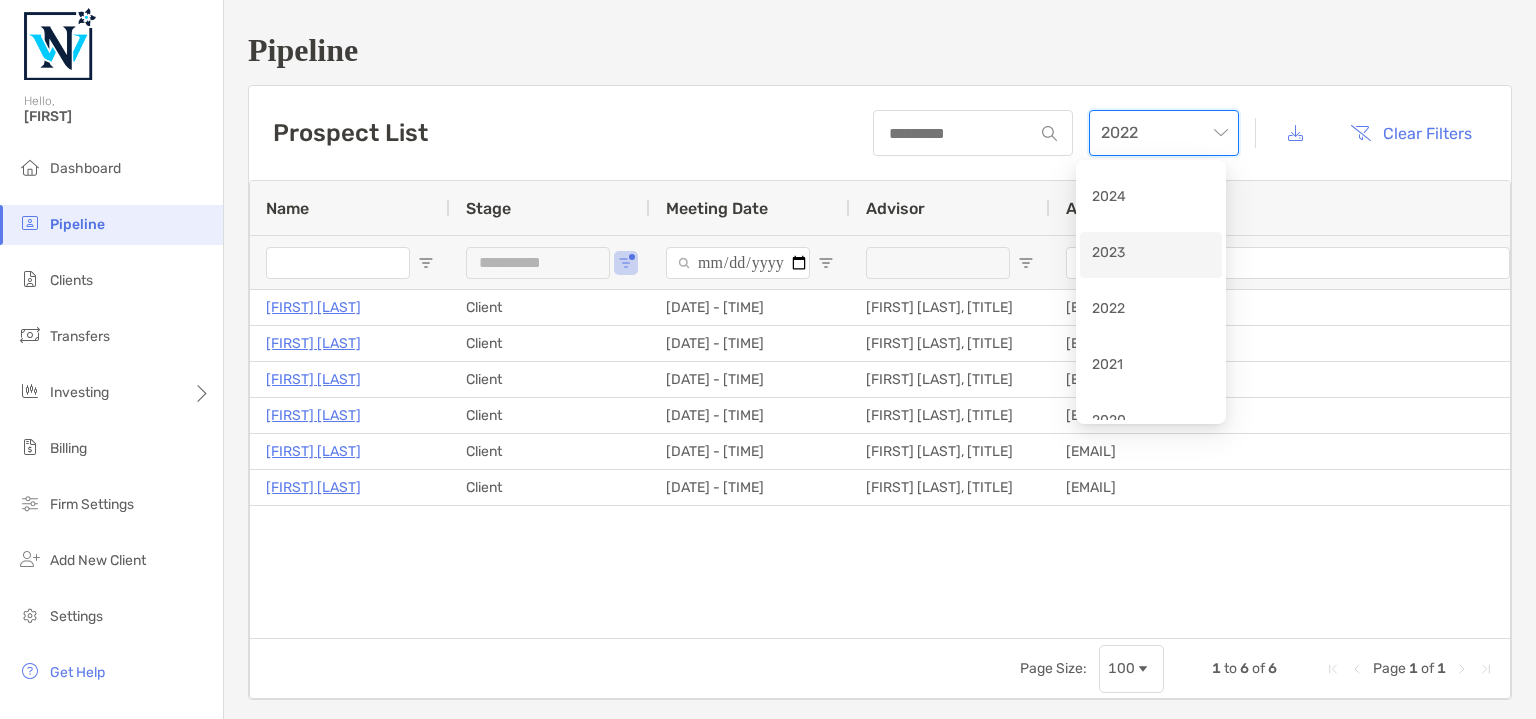 click on "2023" at bounding box center (1151, 254) 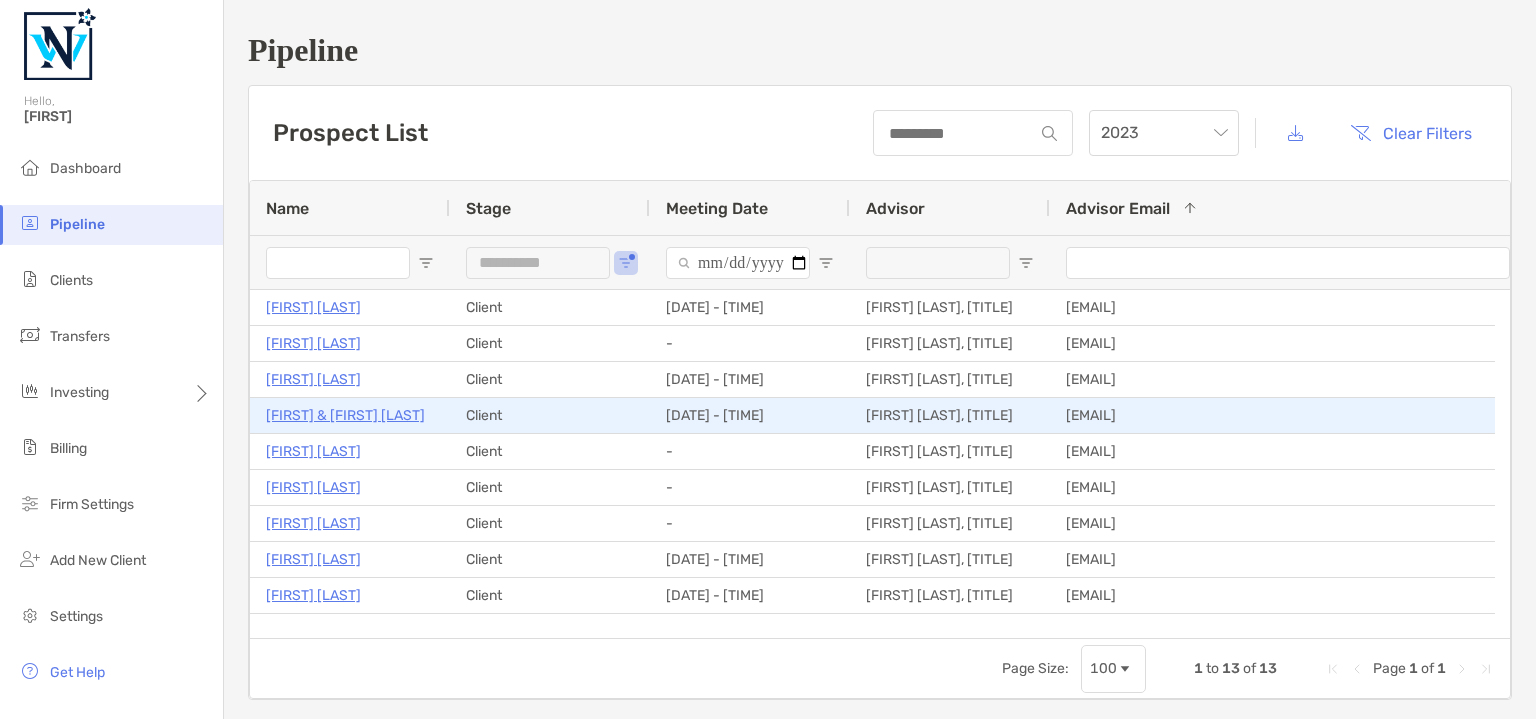 scroll, scrollTop: 80, scrollLeft: 0, axis: vertical 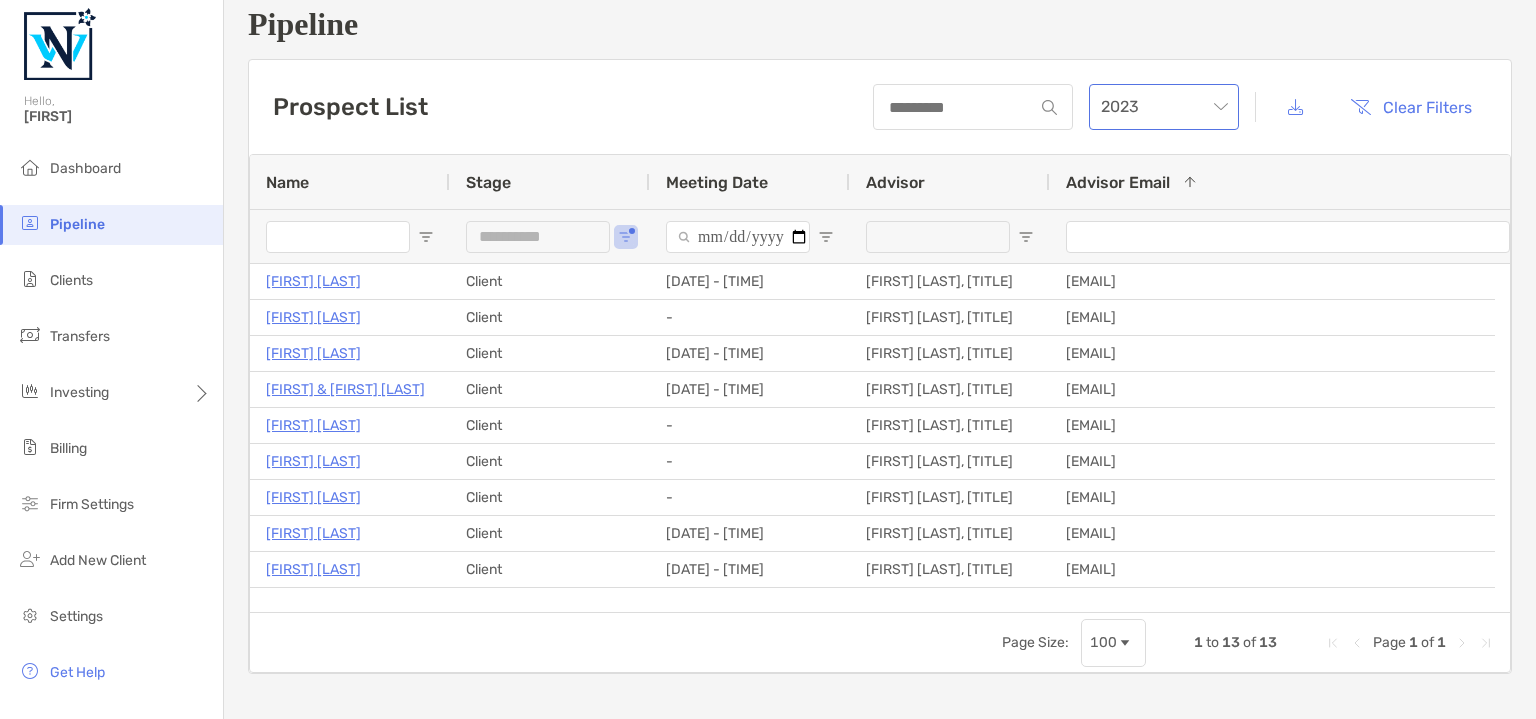 click on "2023" at bounding box center (1164, 107) 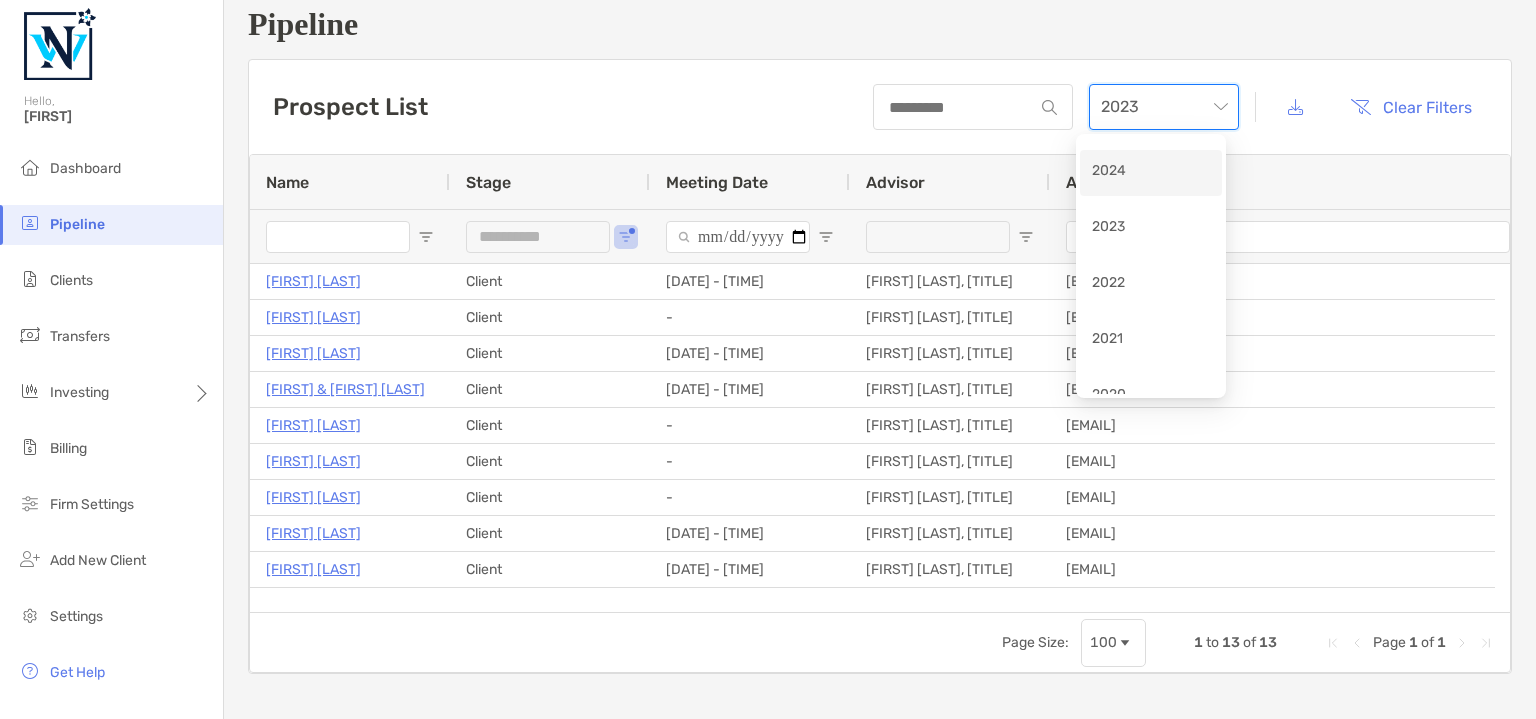 click on "2024" at bounding box center (1151, 172) 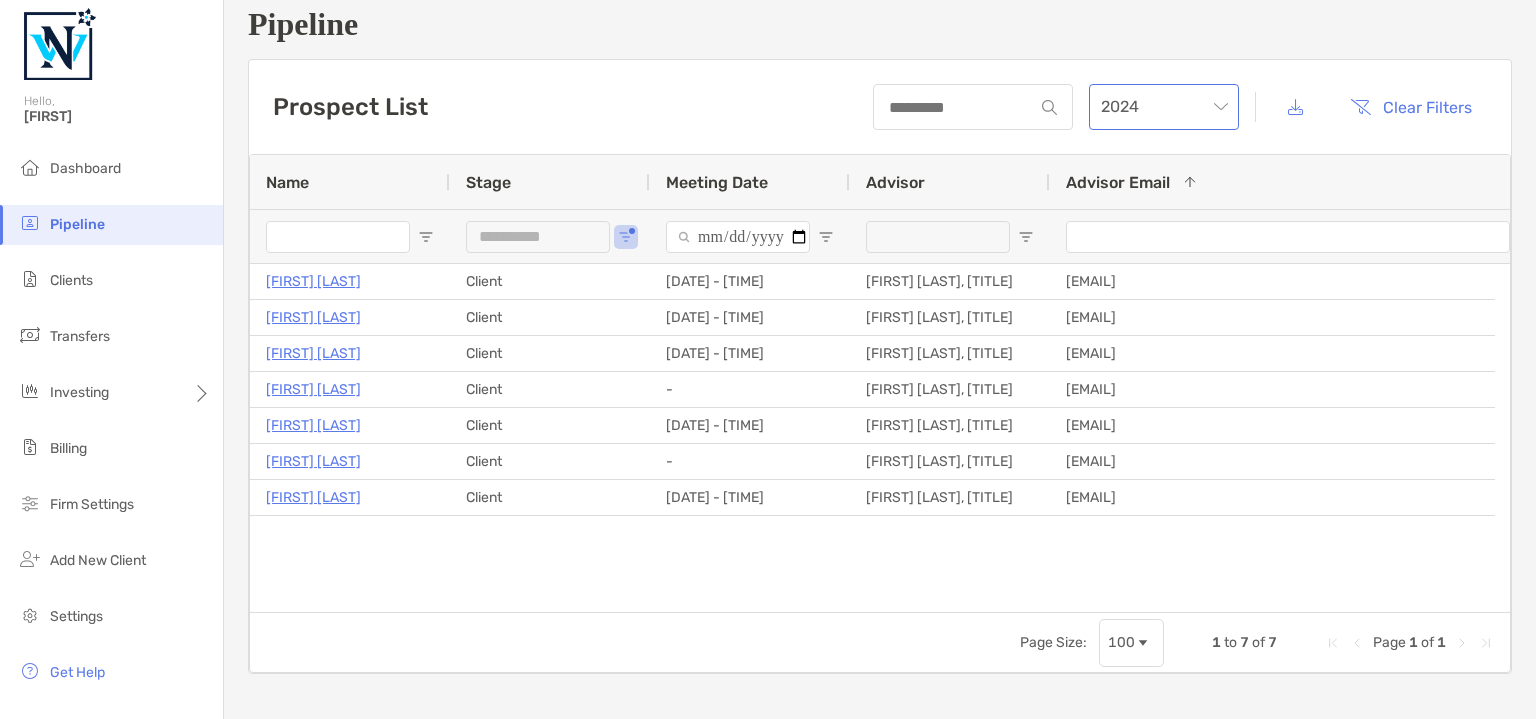 scroll, scrollTop: 0, scrollLeft: 0, axis: both 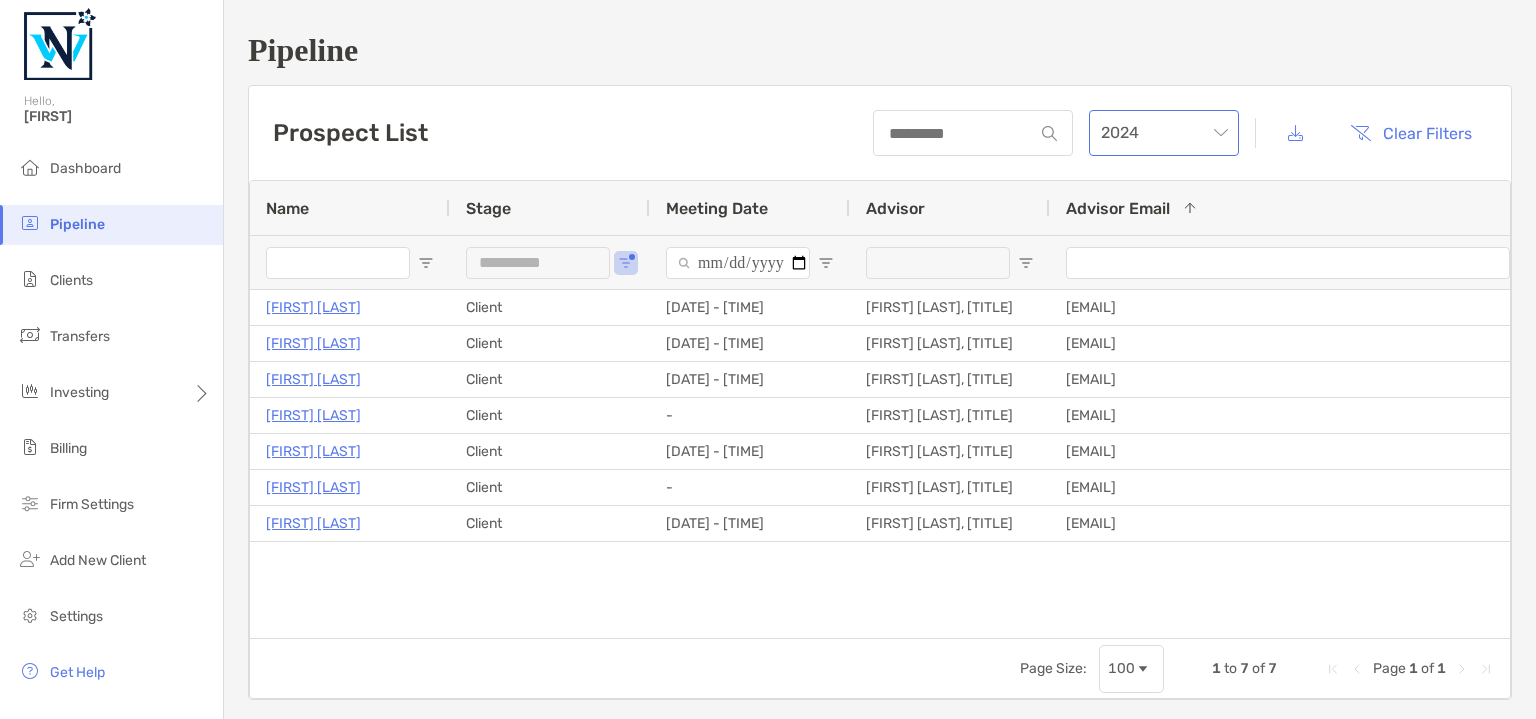 click on "2024" at bounding box center [1164, 133] 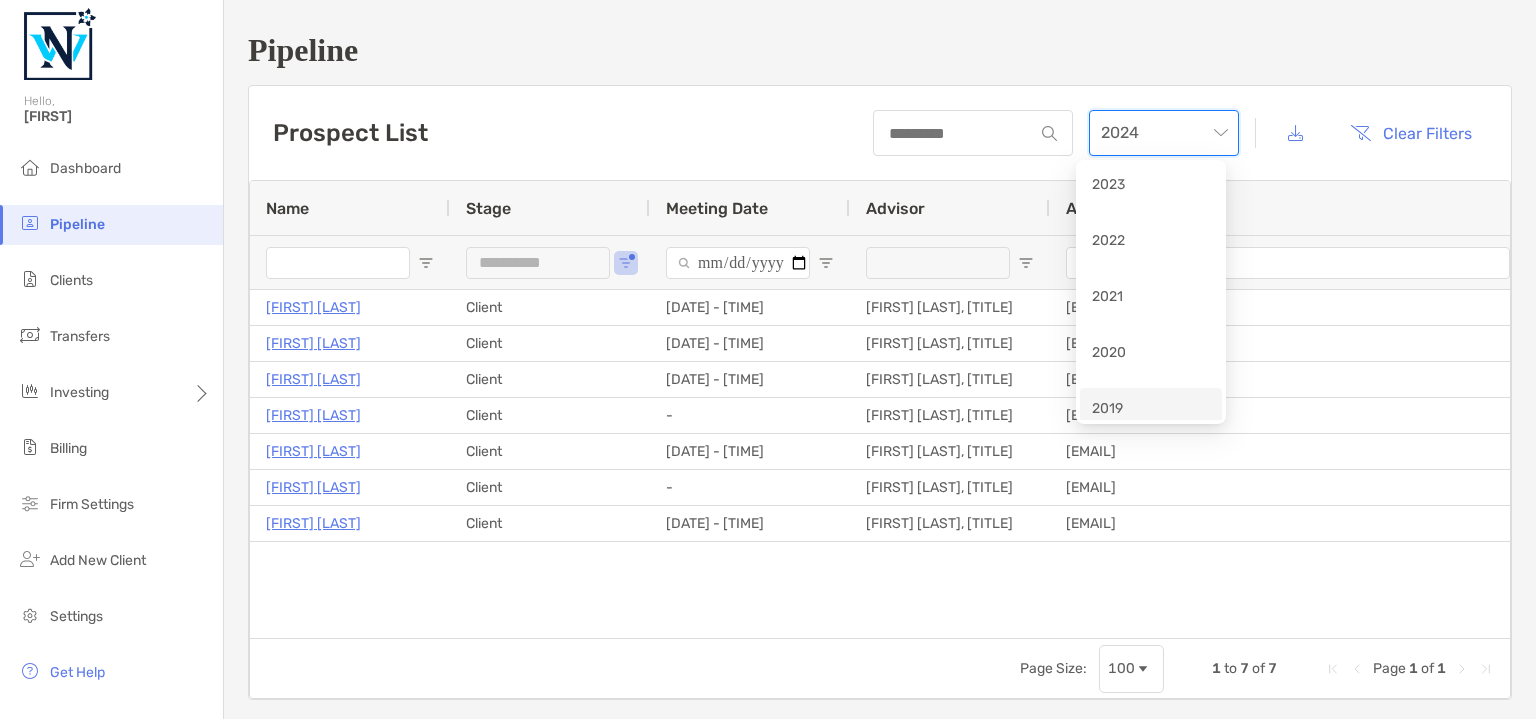 scroll, scrollTop: 200, scrollLeft: 0, axis: vertical 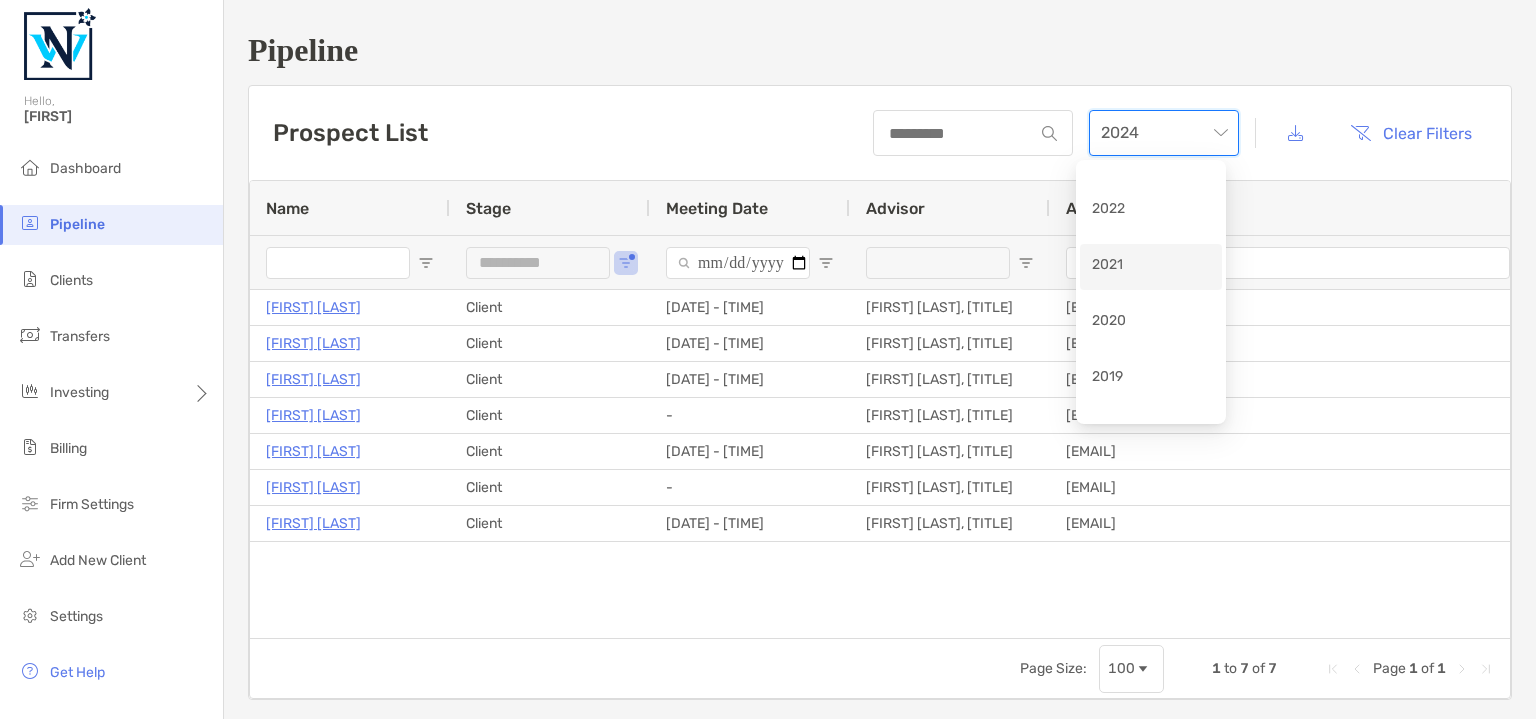 click on "2021" at bounding box center (1151, 267) 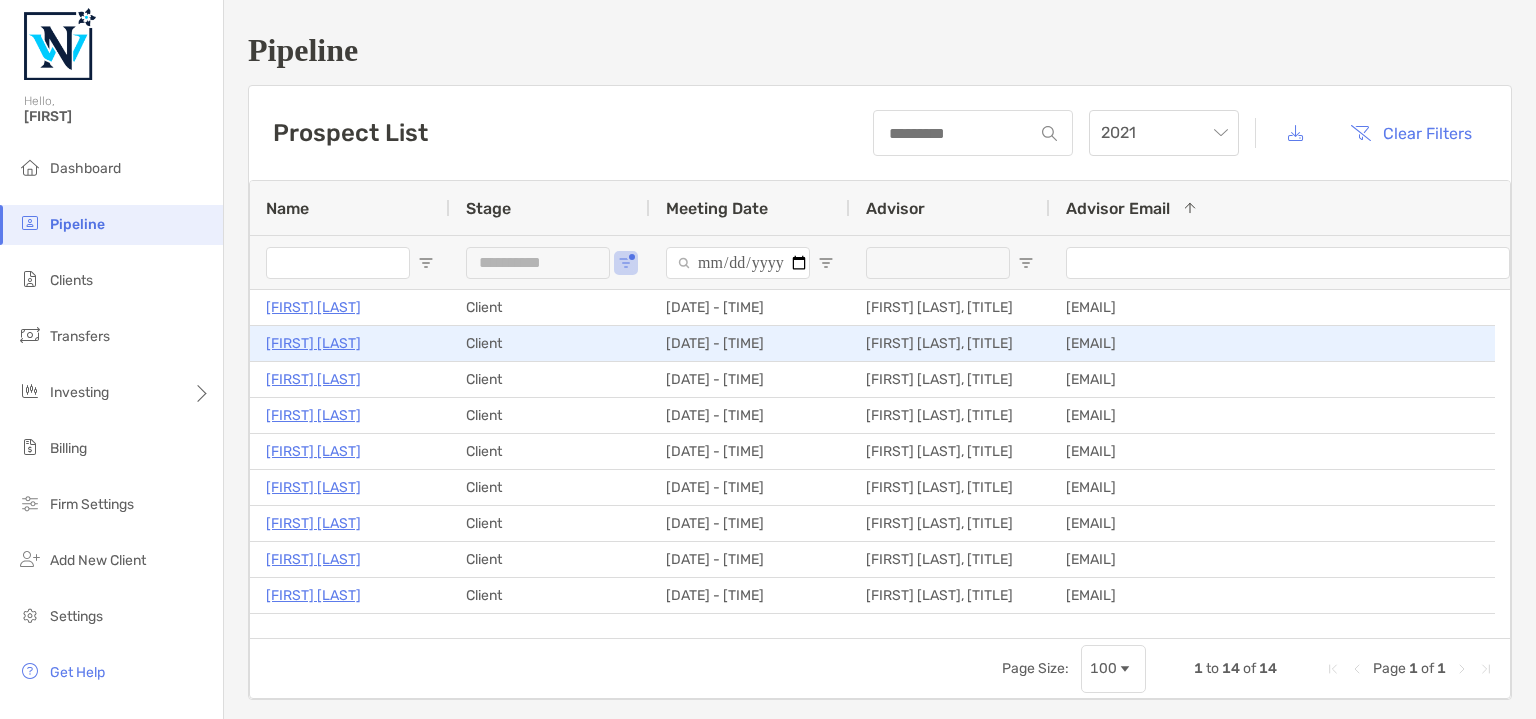 scroll, scrollTop: 169, scrollLeft: 0, axis: vertical 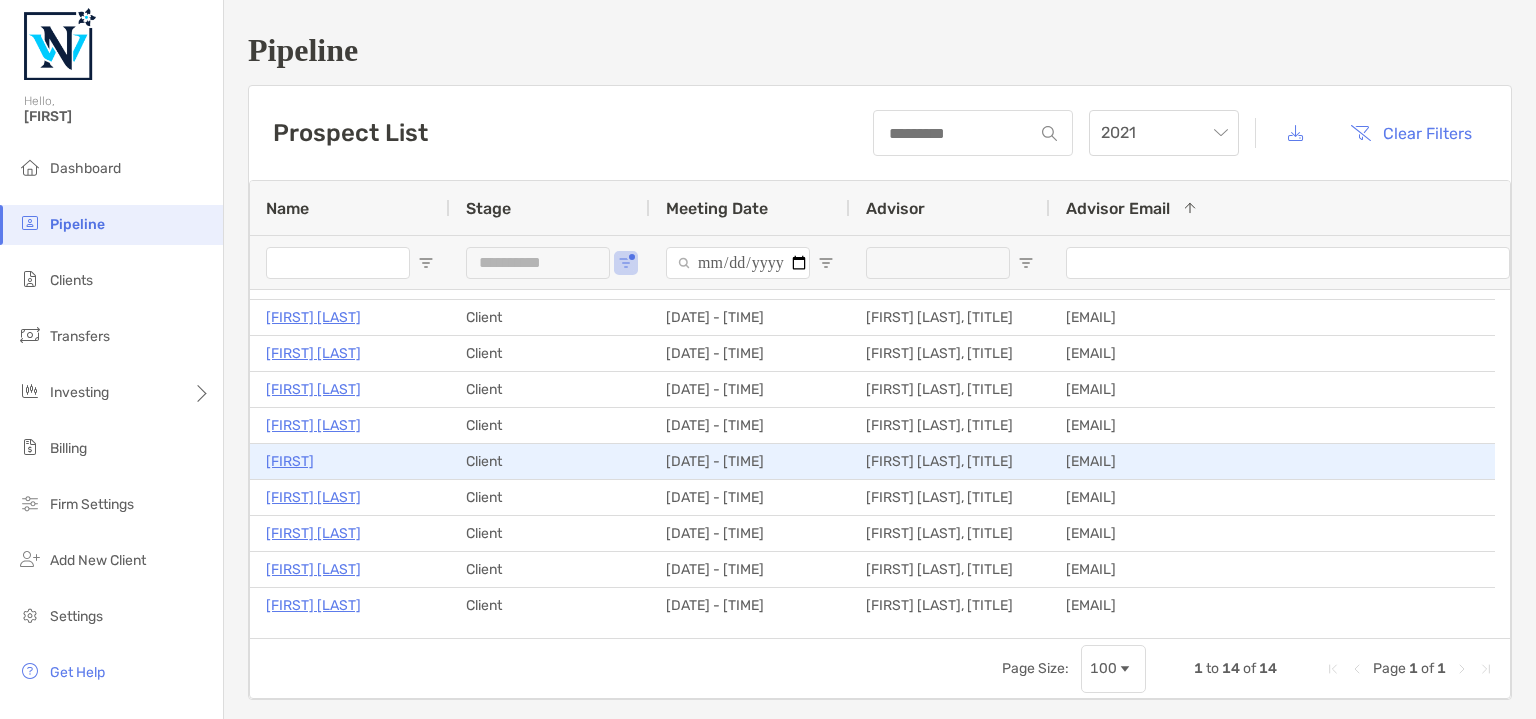 click on "[INITIALS]" at bounding box center [290, 461] 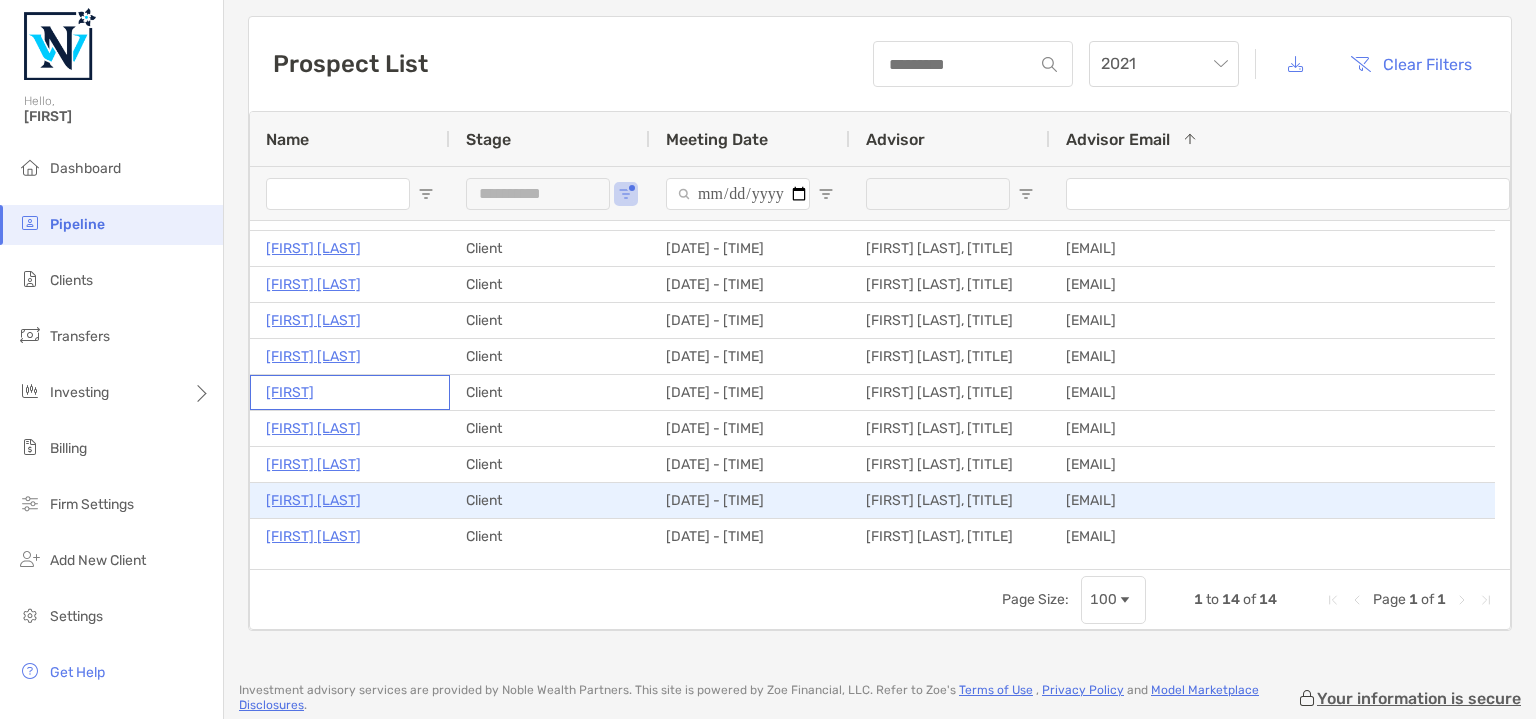 scroll, scrollTop: 0, scrollLeft: 0, axis: both 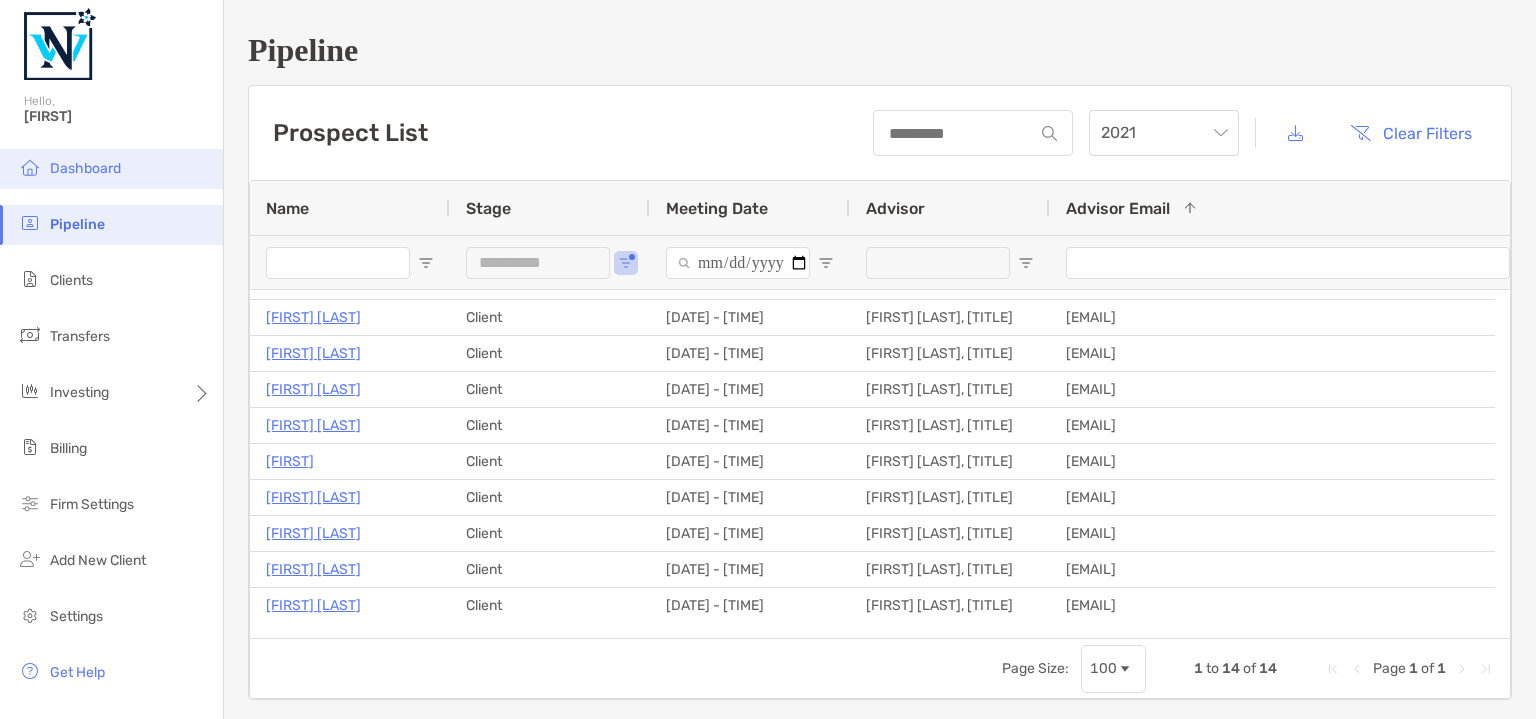 click on "Dashboard" at bounding box center [85, 168] 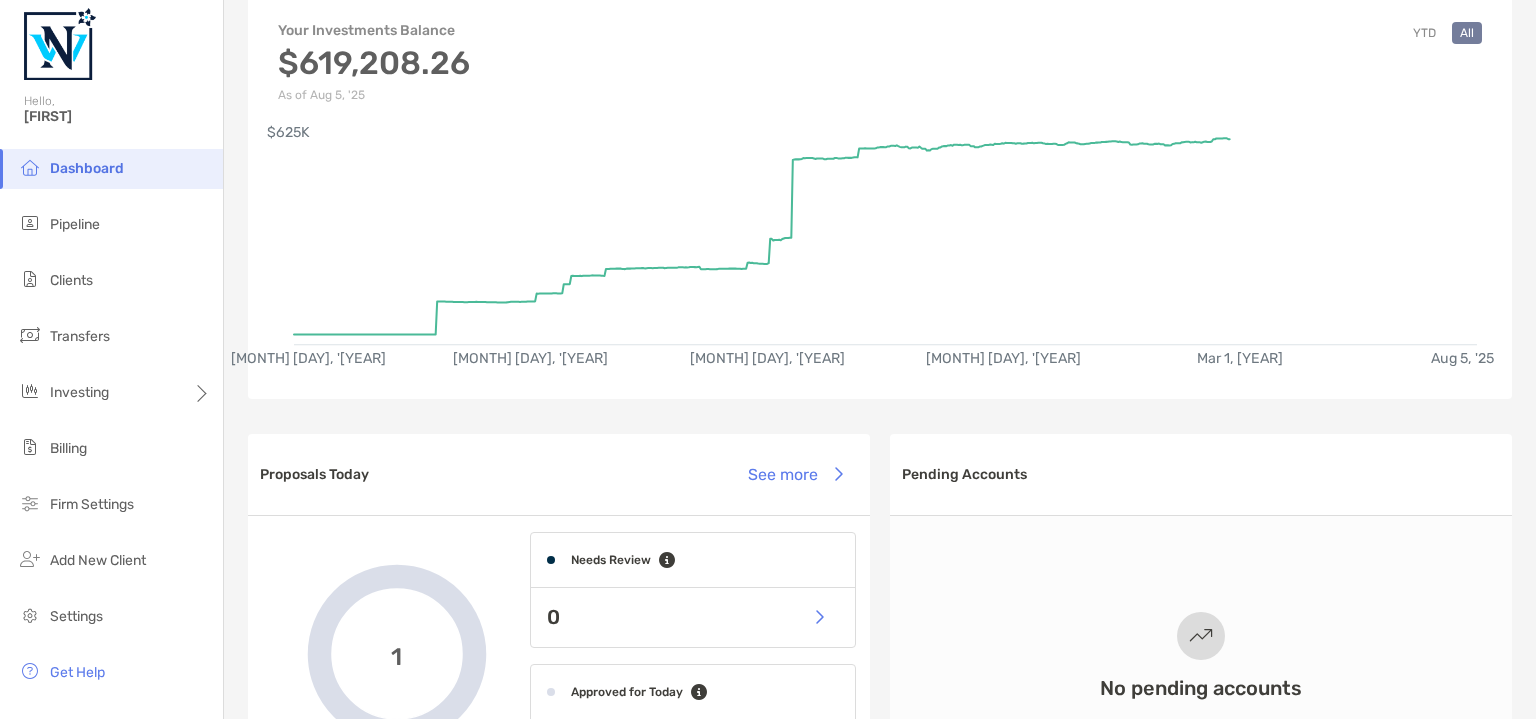 scroll, scrollTop: 0, scrollLeft: 0, axis: both 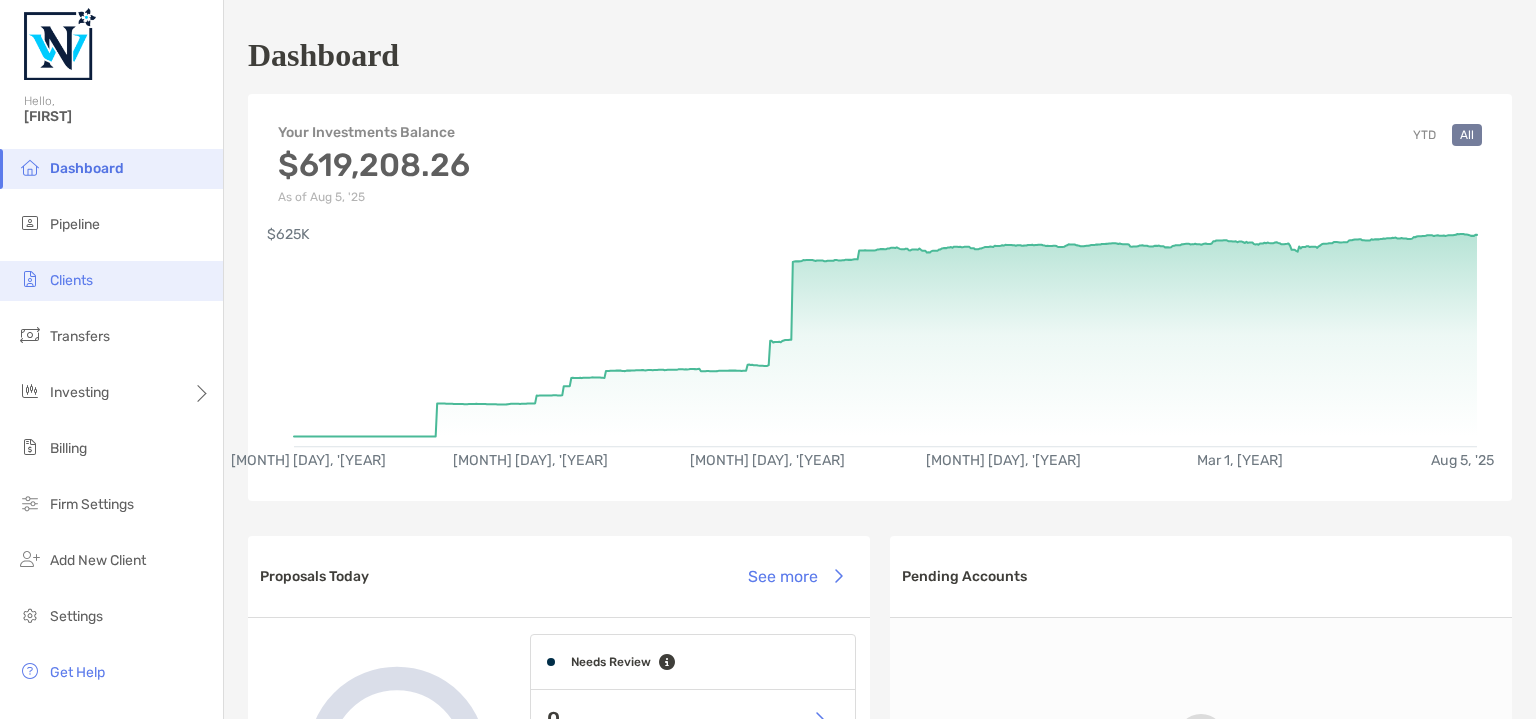 click on "Clients" at bounding box center [71, 280] 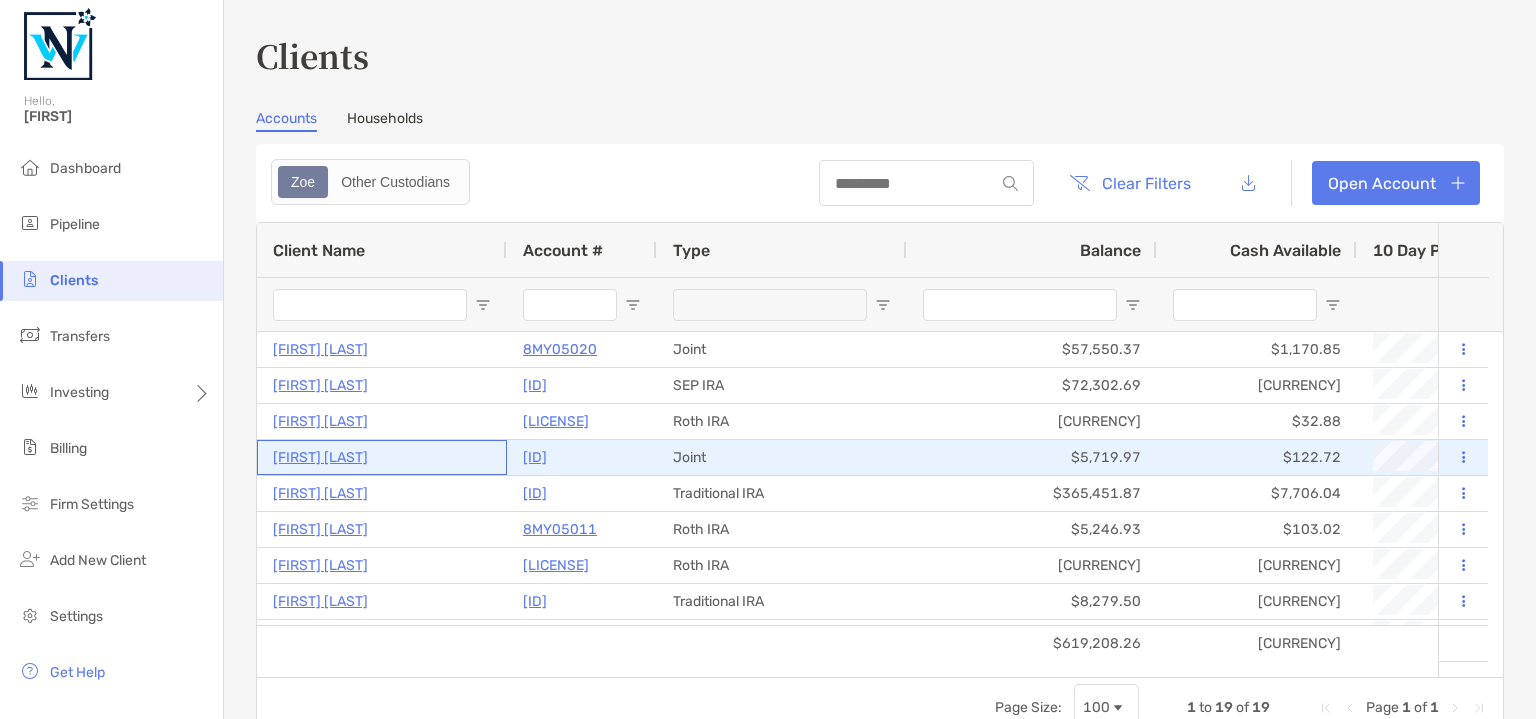 click on "Todd Lawrence" at bounding box center (320, 457) 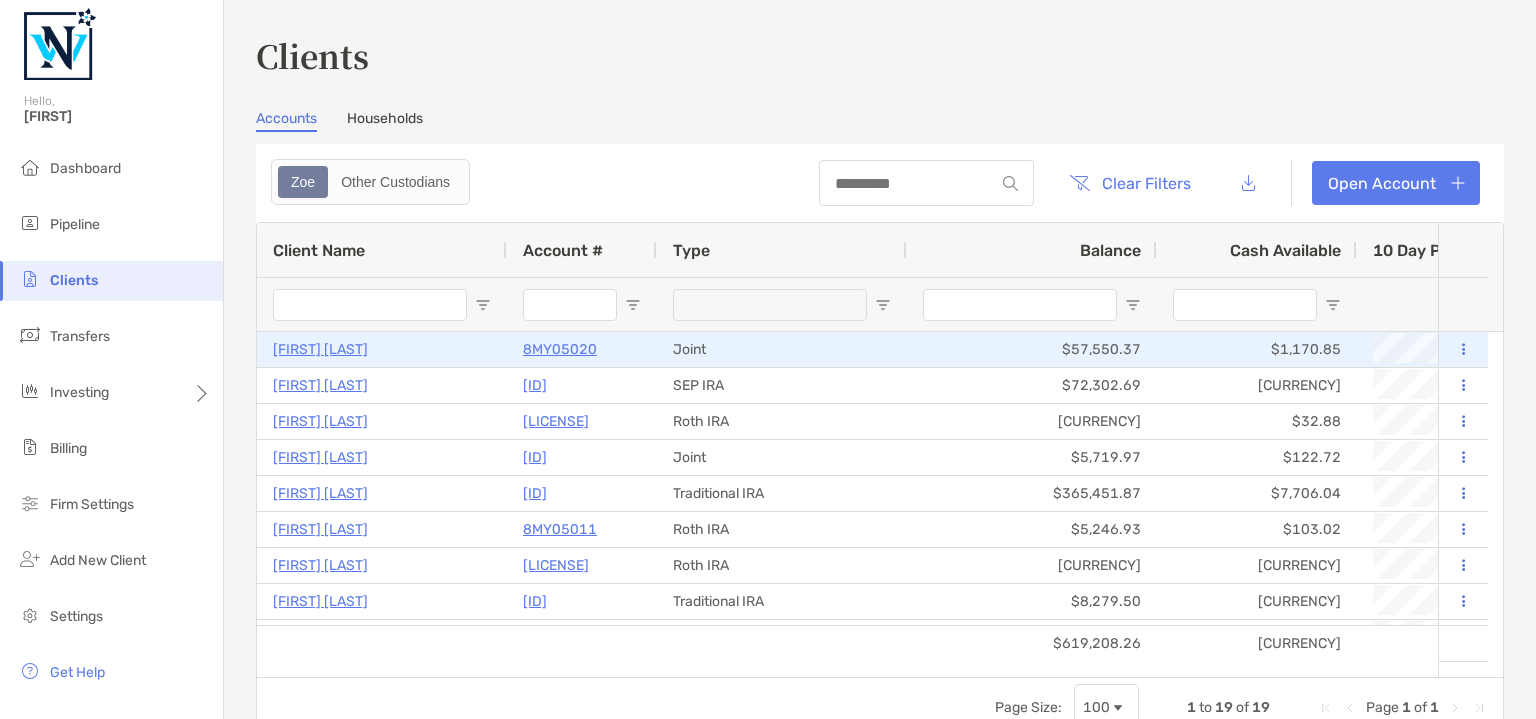click on "Alex Lim" at bounding box center (320, 349) 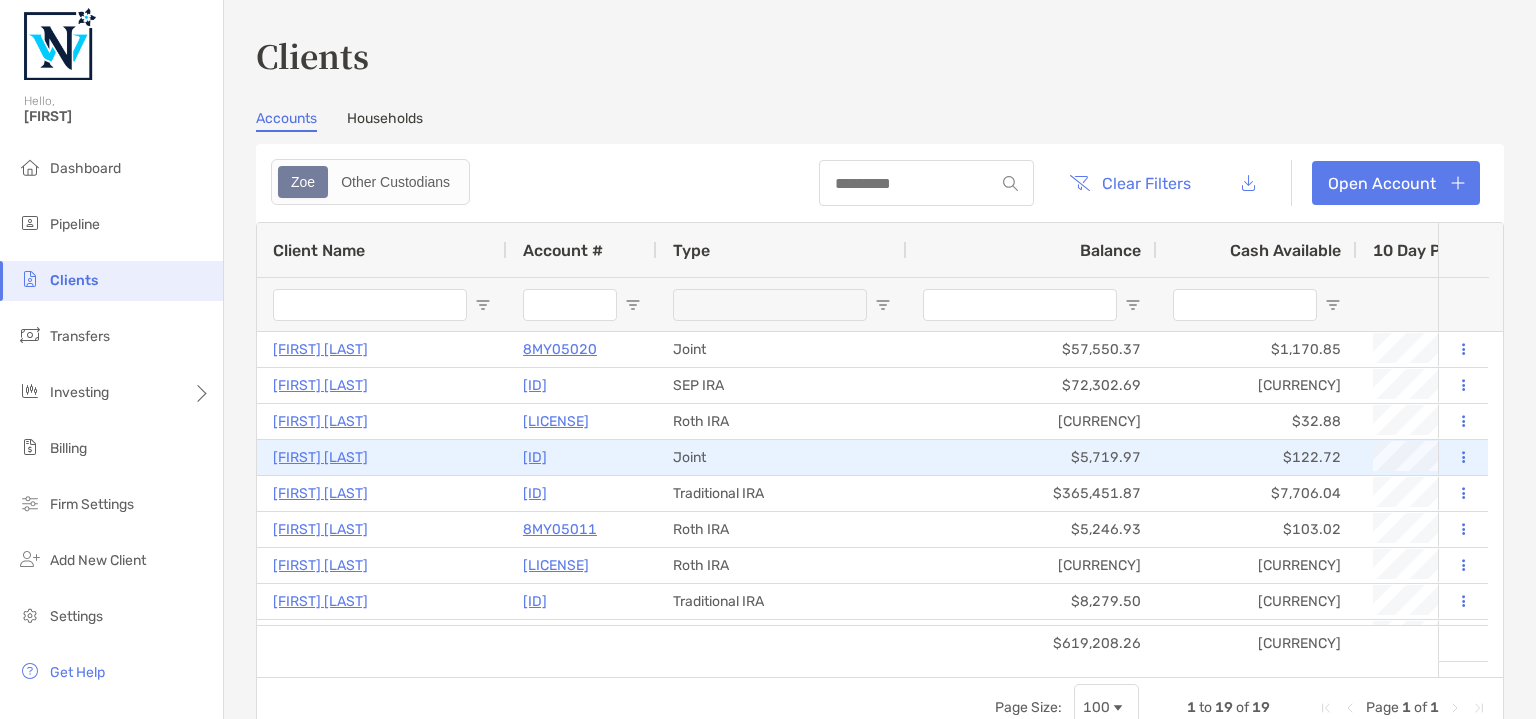 scroll, scrollTop: 127, scrollLeft: 0, axis: vertical 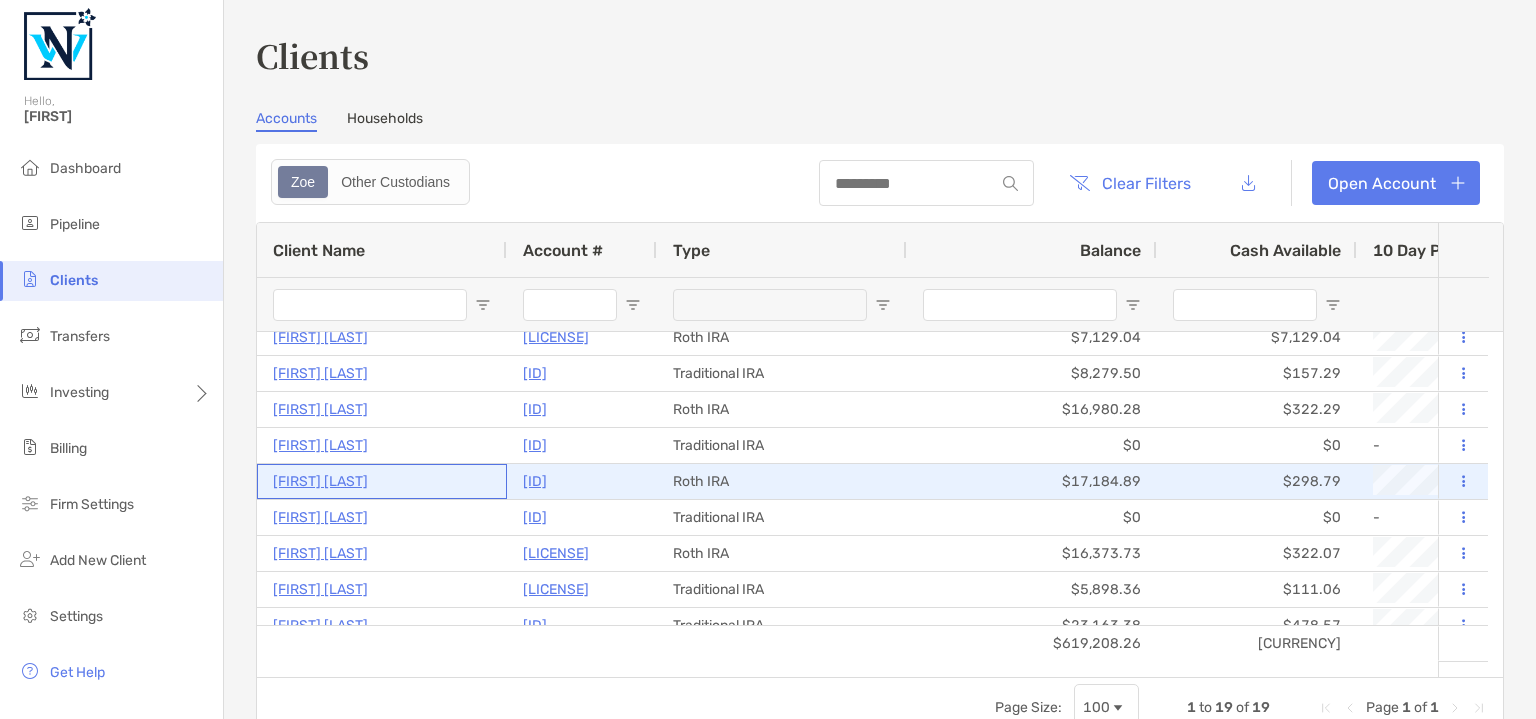 click on "Alistair King" at bounding box center (320, 481) 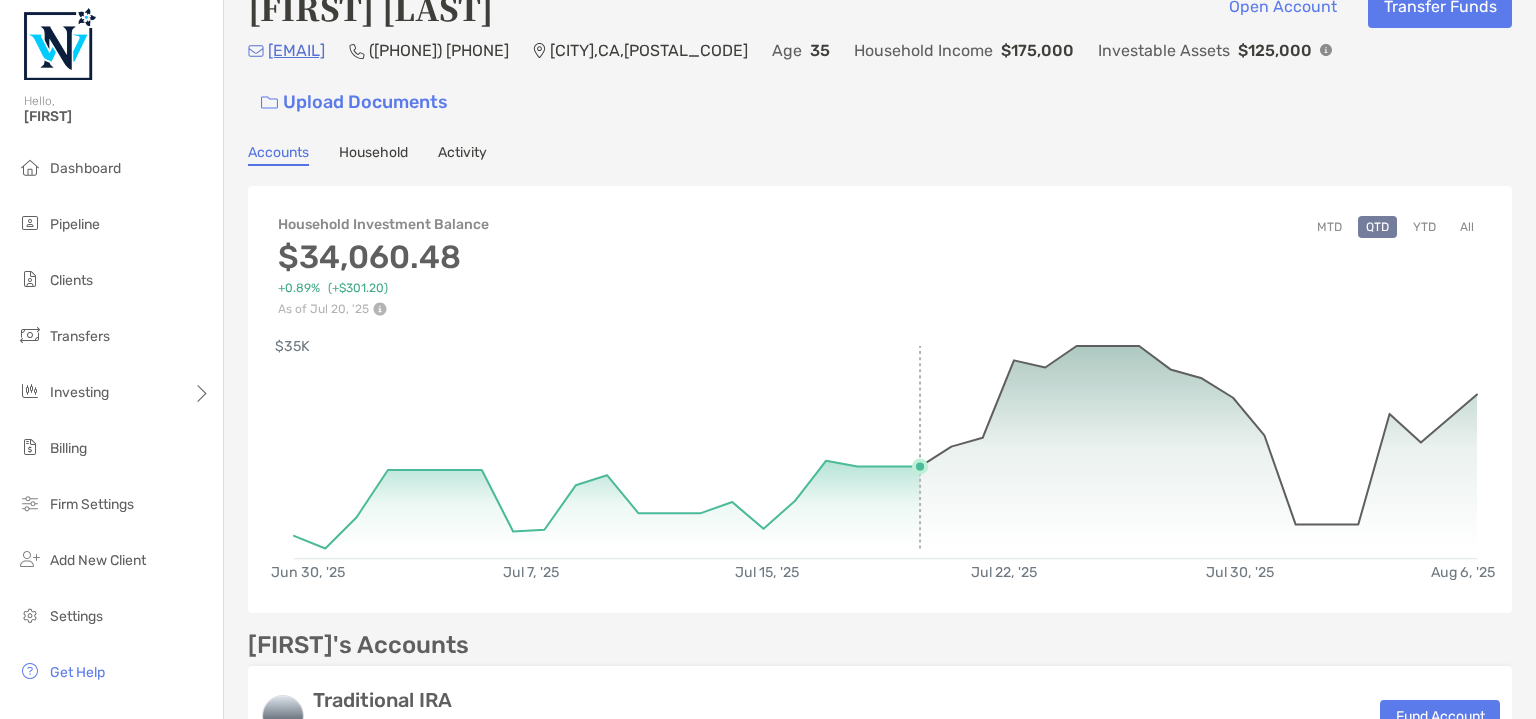 scroll, scrollTop: 0, scrollLeft: 0, axis: both 